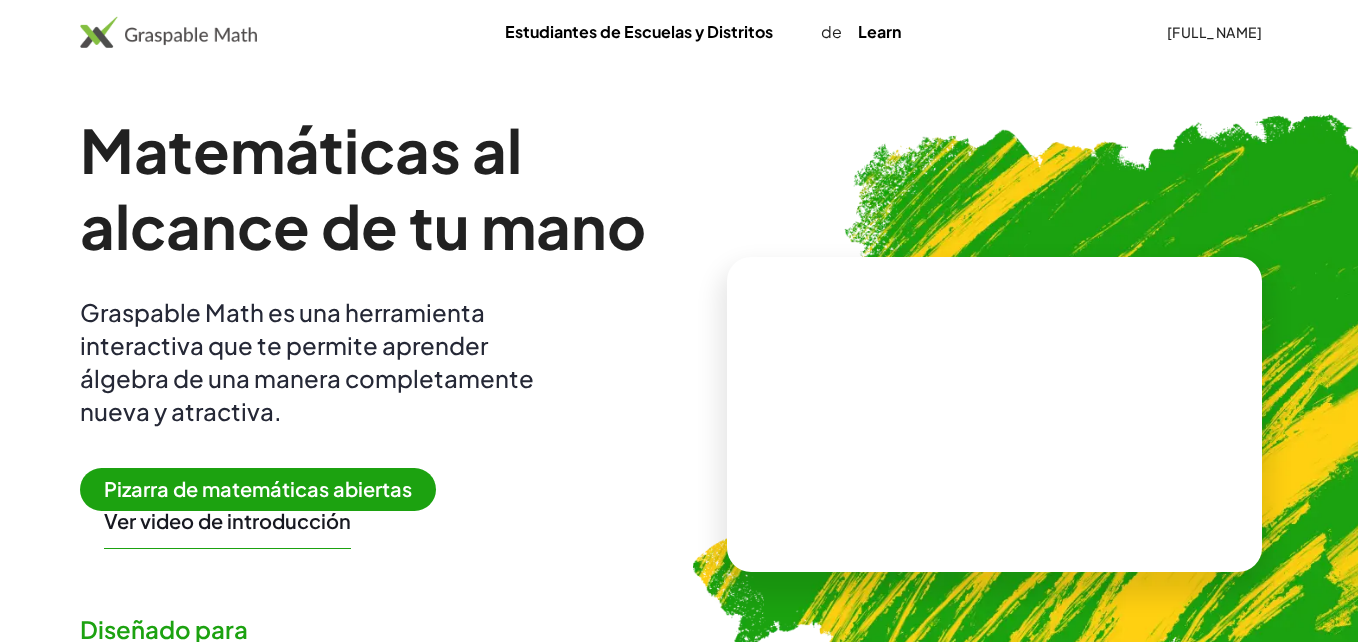 scroll, scrollTop: 0, scrollLeft: 0, axis: both 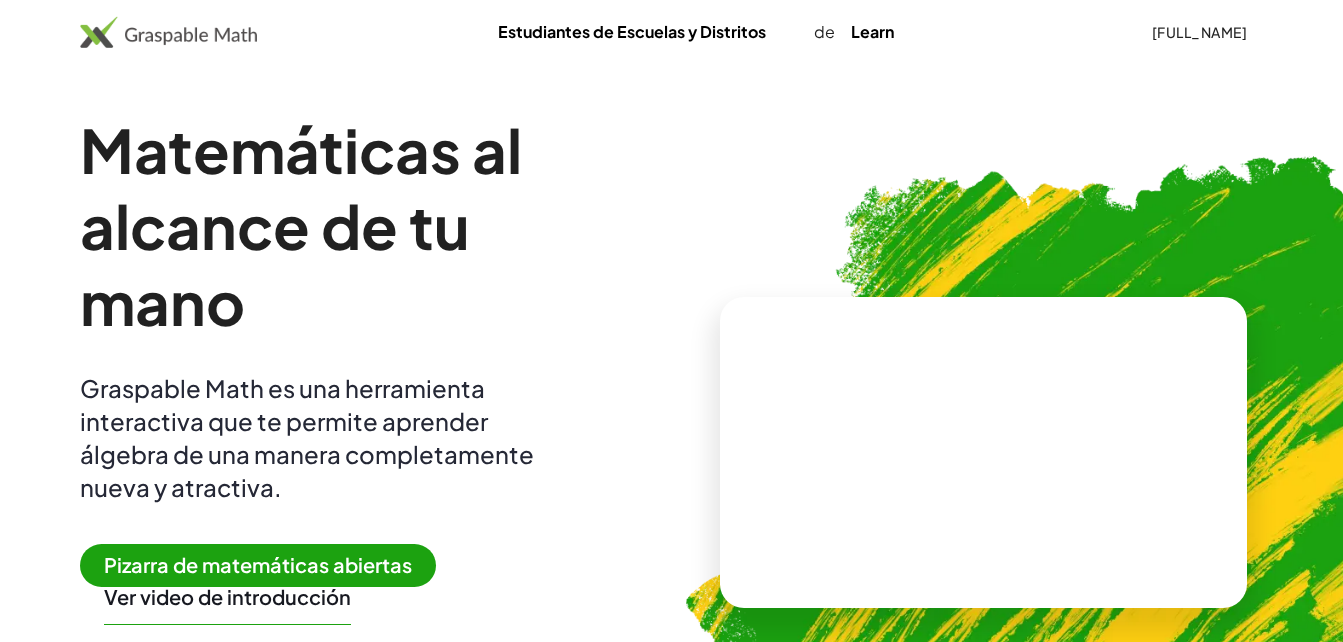 click on "Pizarra de matemáticas abiertas" at bounding box center [258, 565] 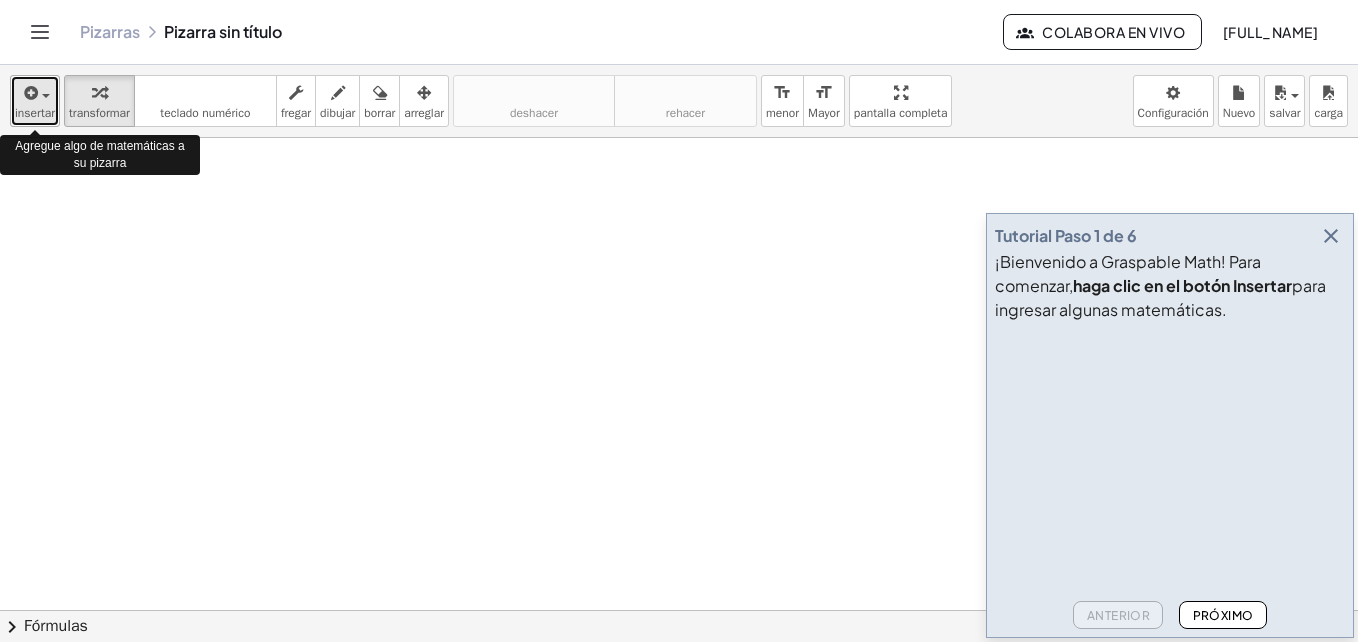 click at bounding box center (29, 93) 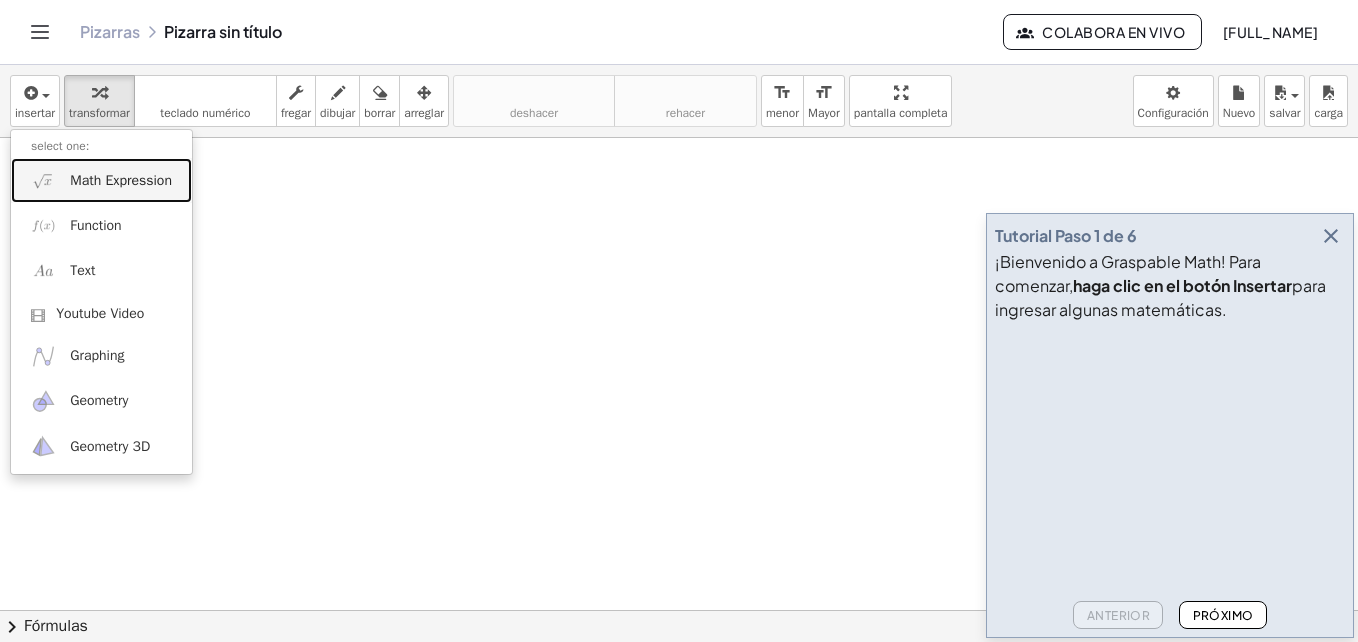click on "Math Expression" at bounding box center (121, 181) 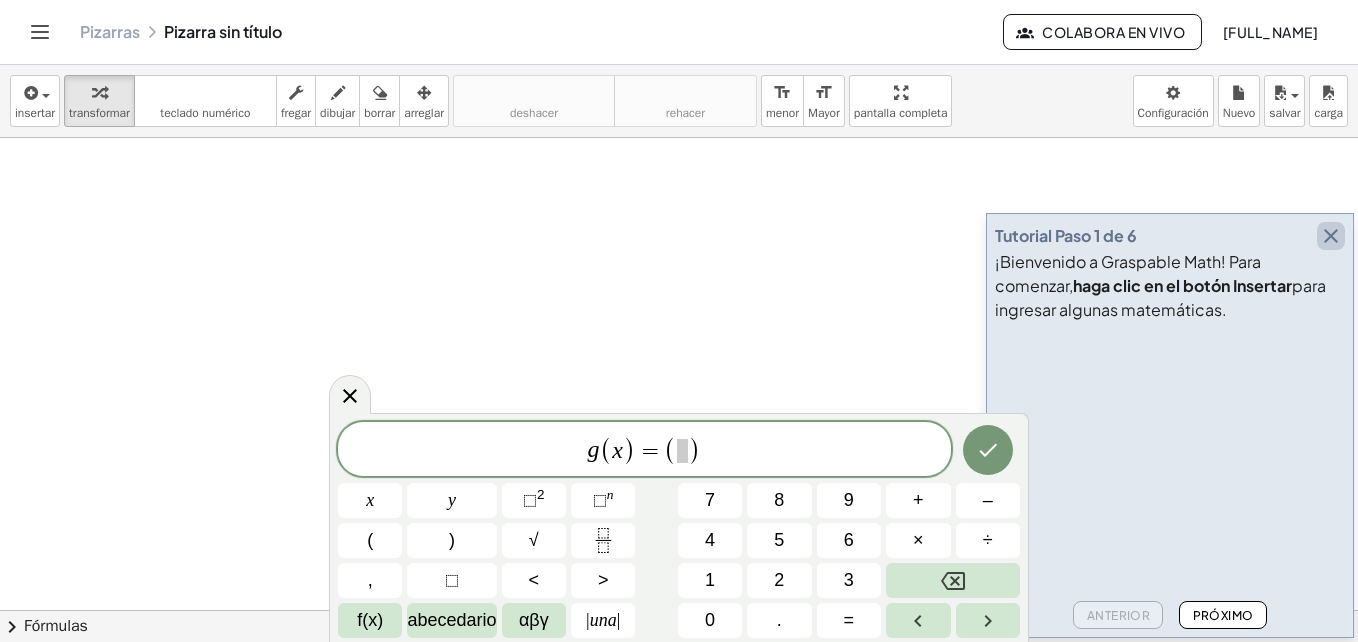 click at bounding box center (1331, 236) 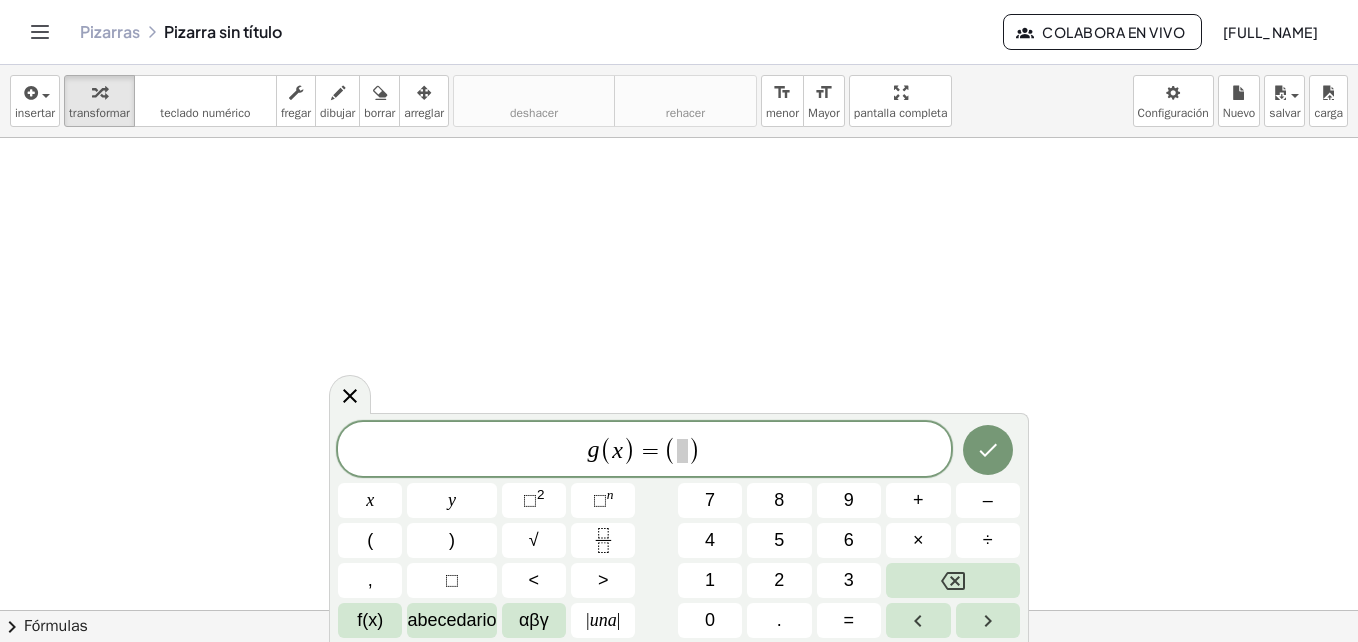 scroll, scrollTop: 40, scrollLeft: 0, axis: vertical 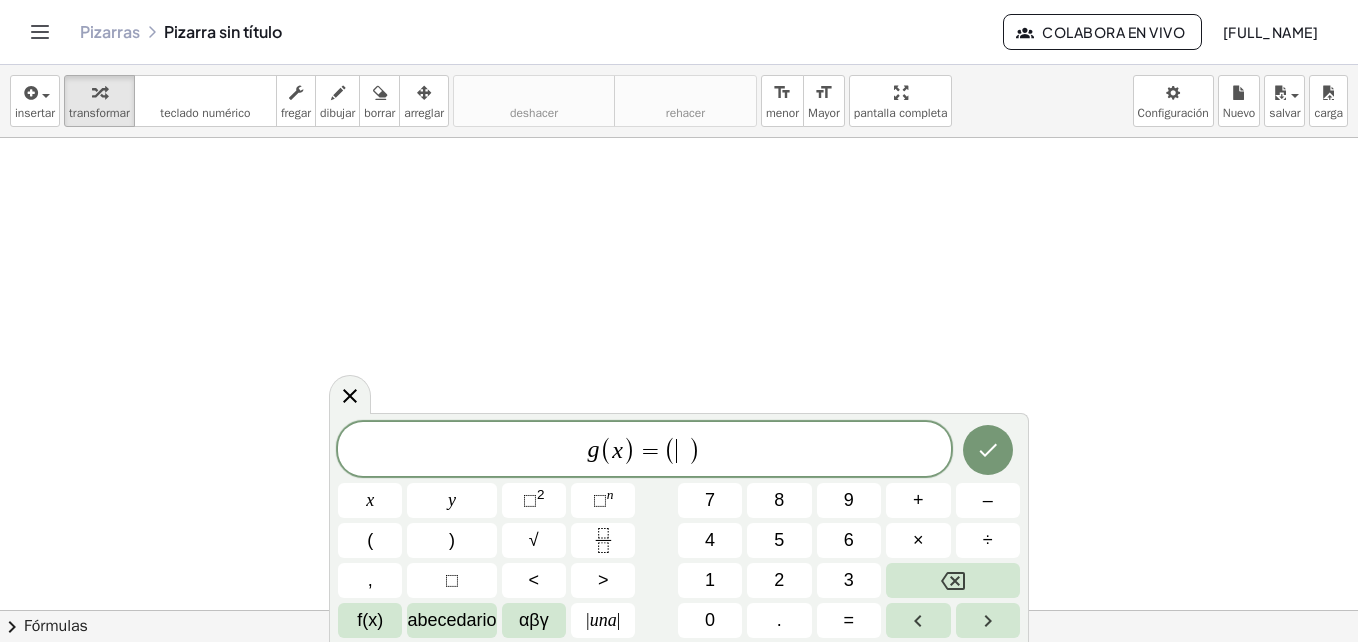 click on "​" at bounding box center [682, 451] 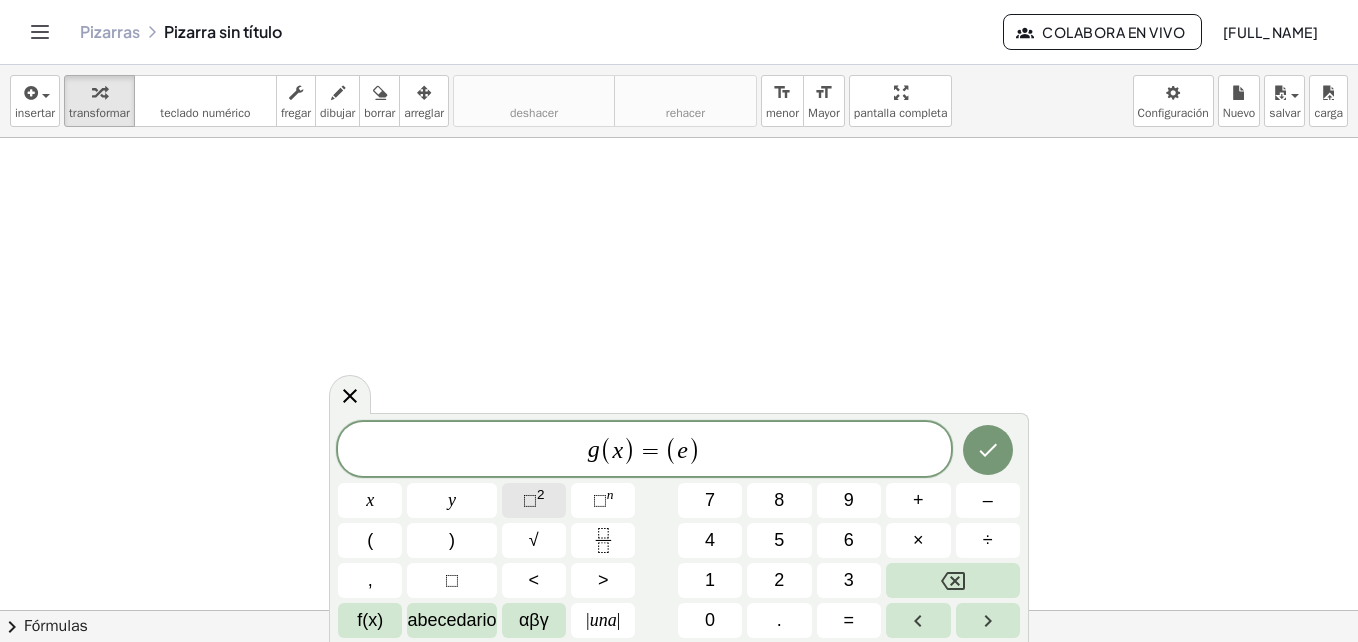 click on "⬚" at bounding box center [530, 500] 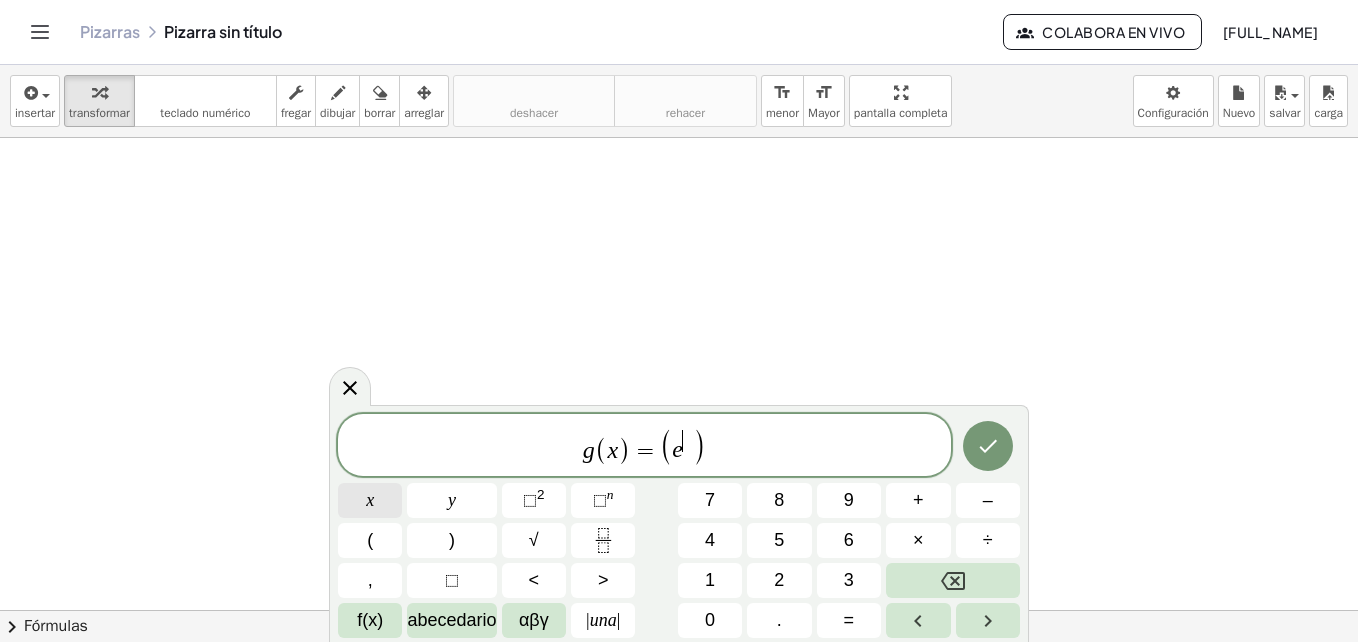 click on "x" at bounding box center [370, 500] 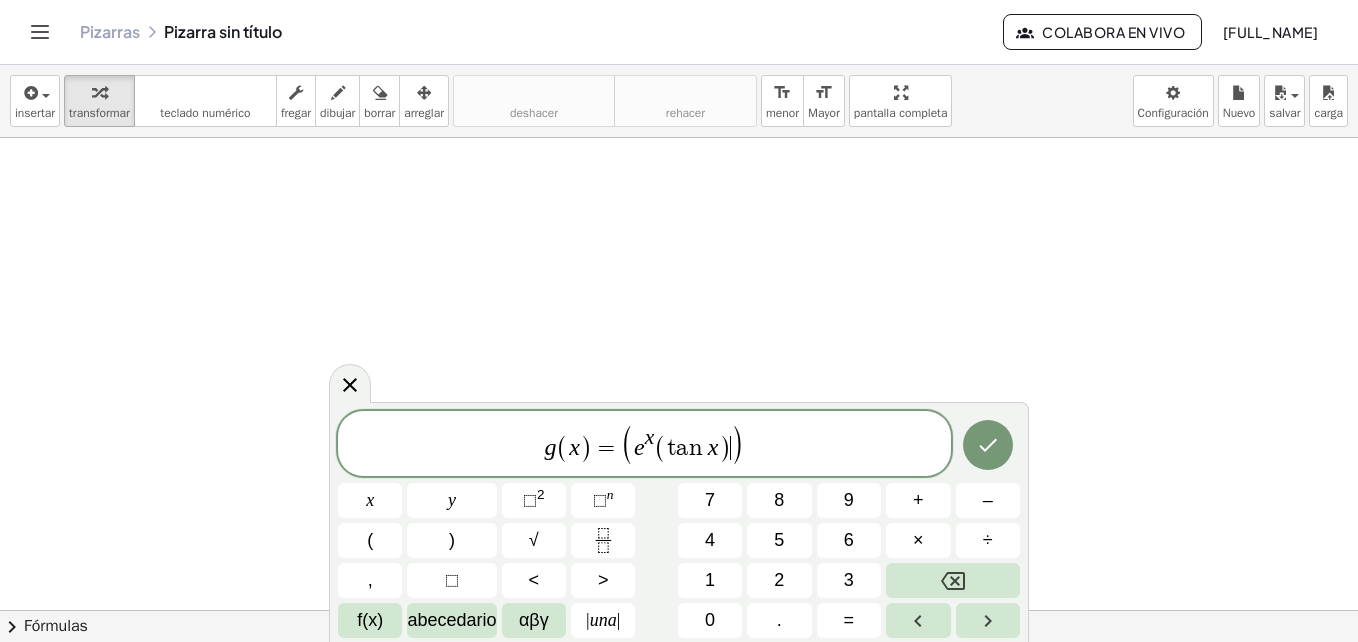 click on "g ( x ) = ( e x ( t a n x ) ​ )" at bounding box center (644, 445) 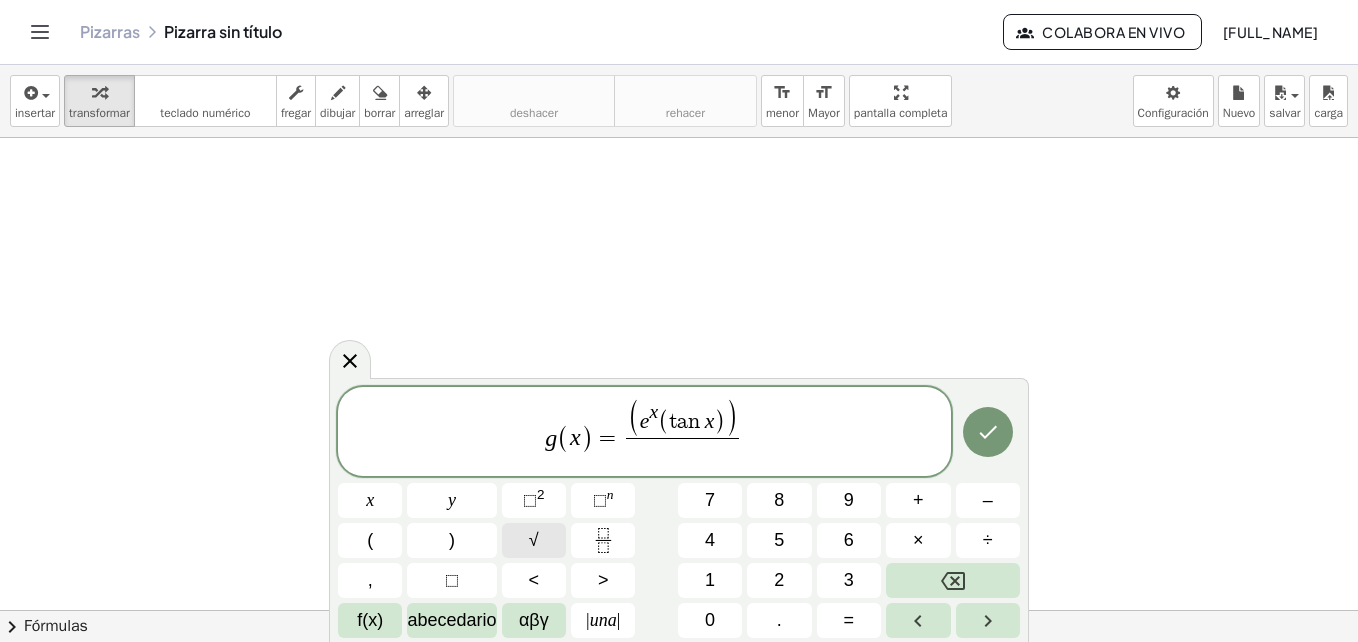 click on "√" at bounding box center (534, 540) 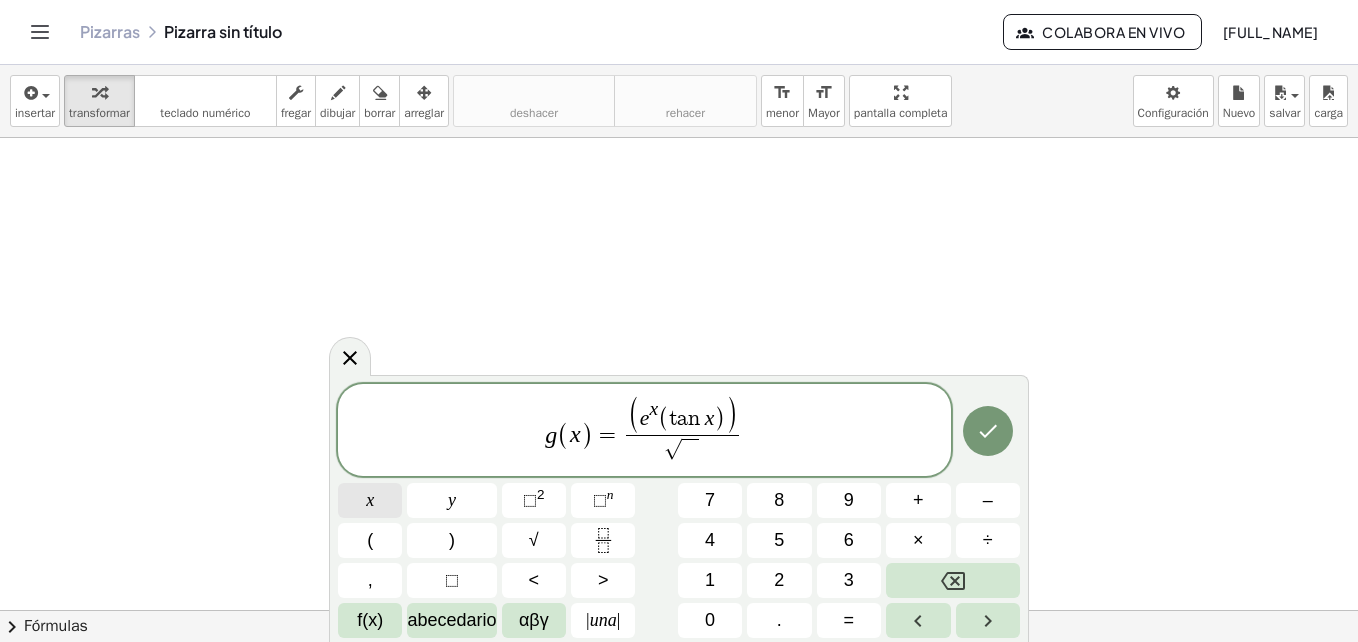 click on "x" at bounding box center [370, 500] 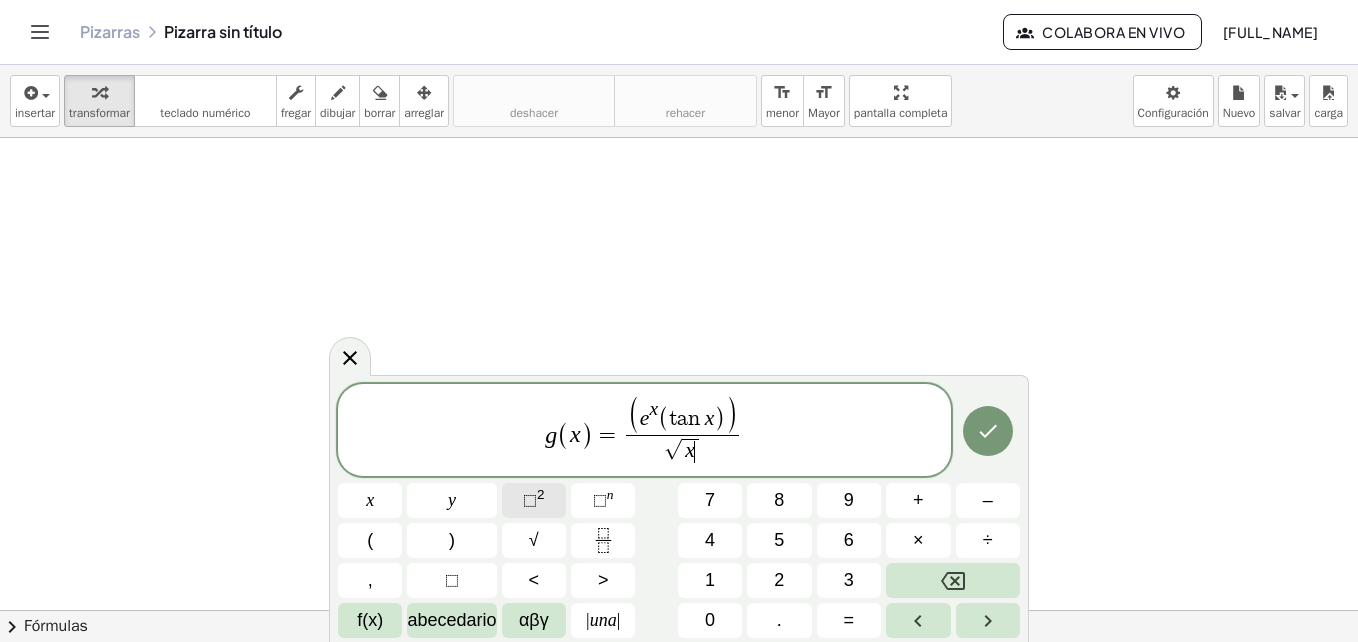 click on "⬚" at bounding box center (530, 500) 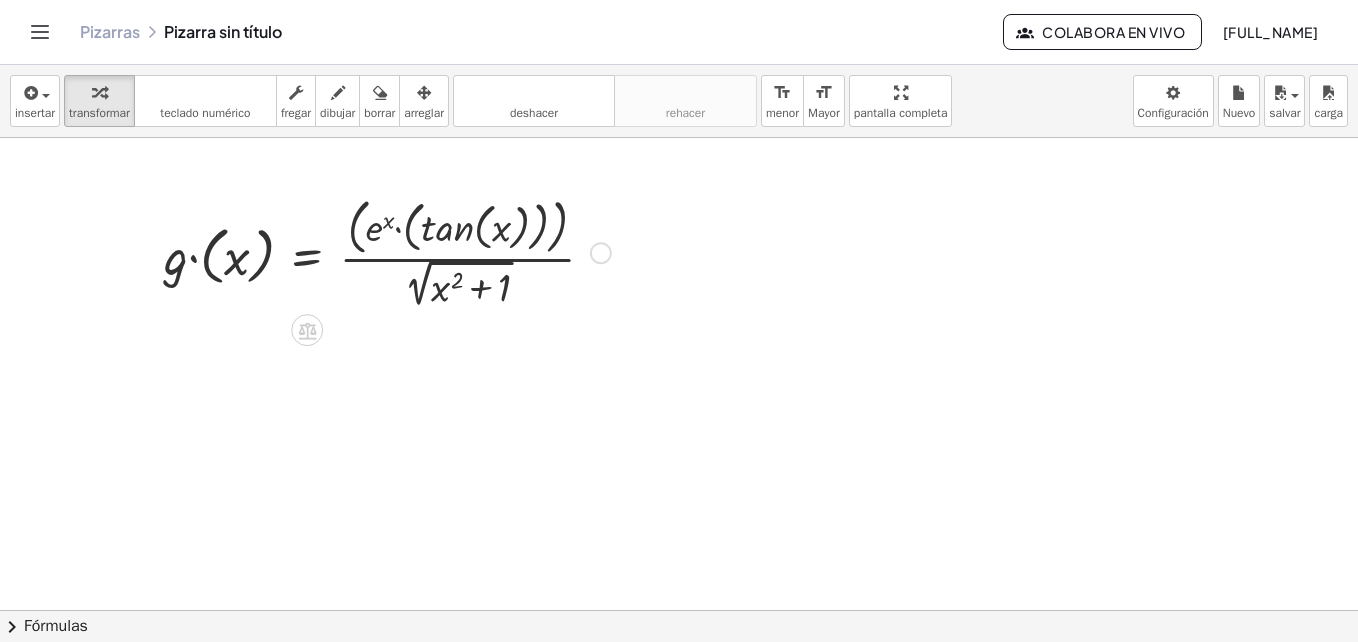 click at bounding box center (601, 253) 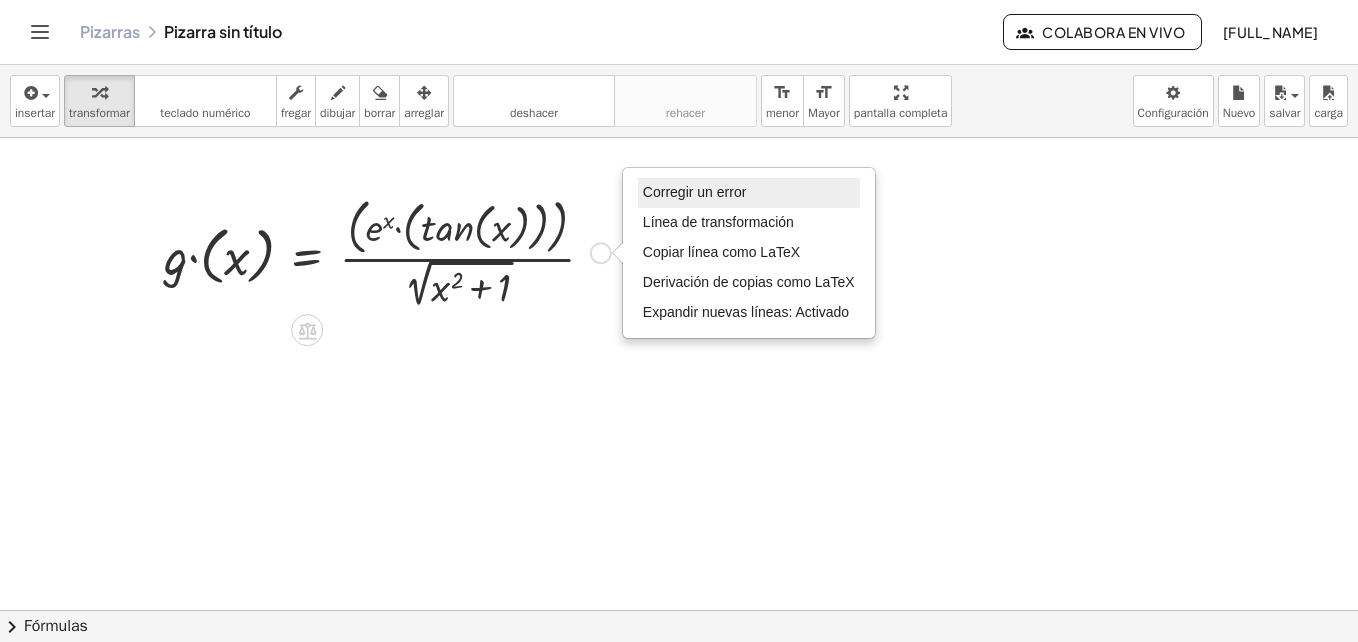 click on "Corregir un error" at bounding box center (694, 192) 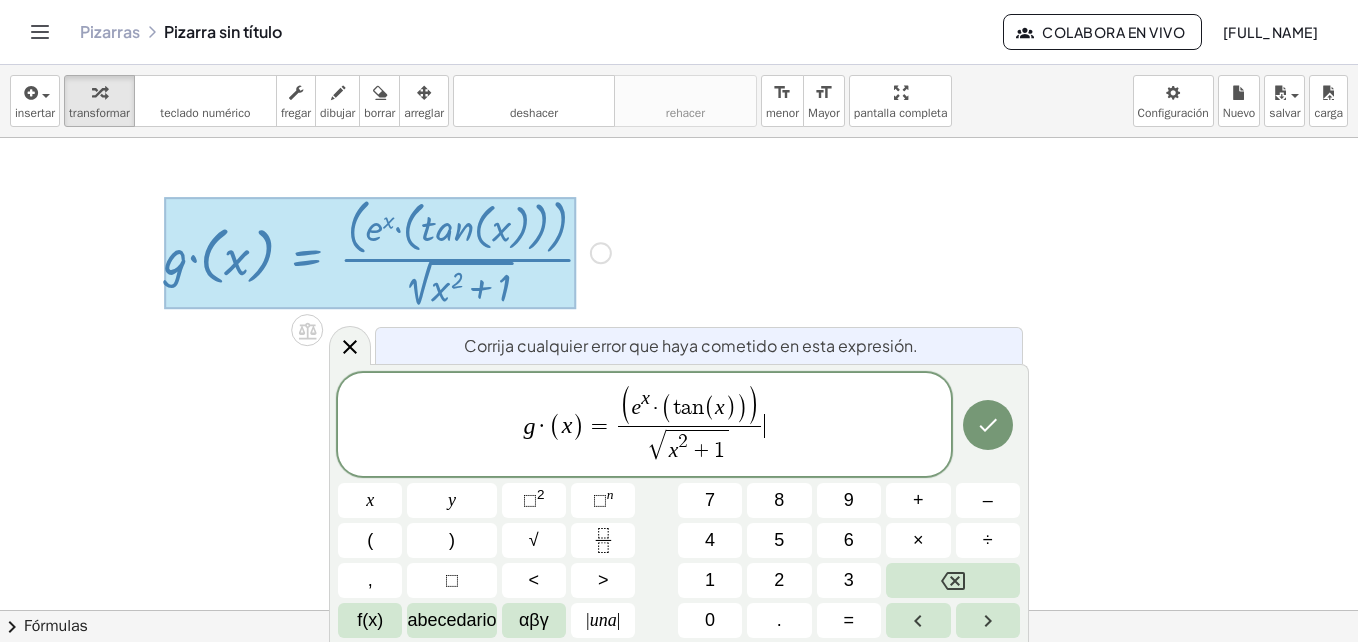 click on "( e x · ( t a n ( x ) ) ) √ x 2 + 1 ​" at bounding box center [689, 426] 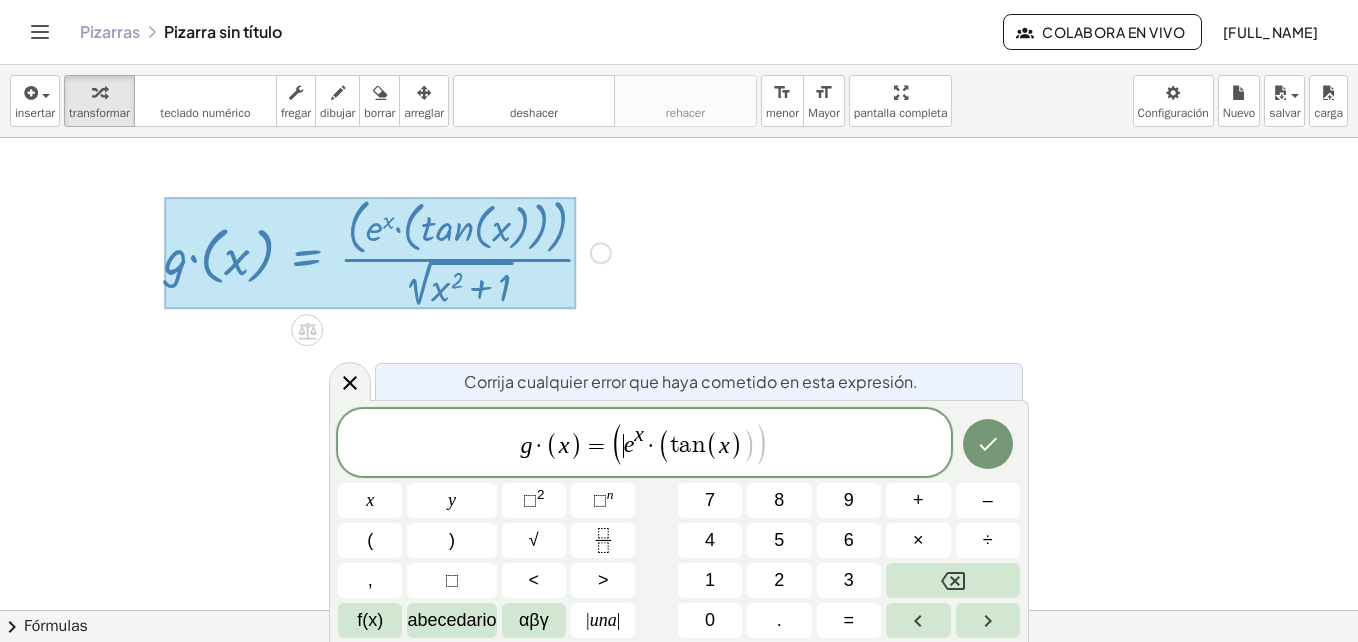 click on "(" at bounding box center [617, 444] 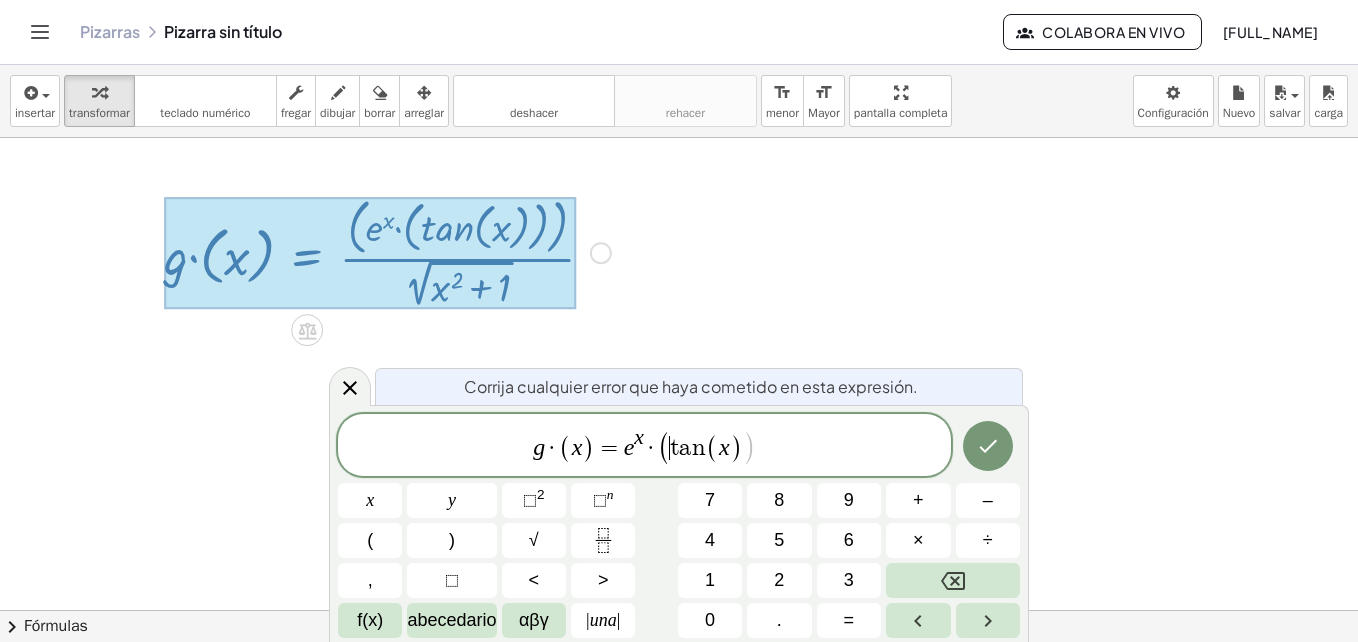click on "(" at bounding box center (663, 448) 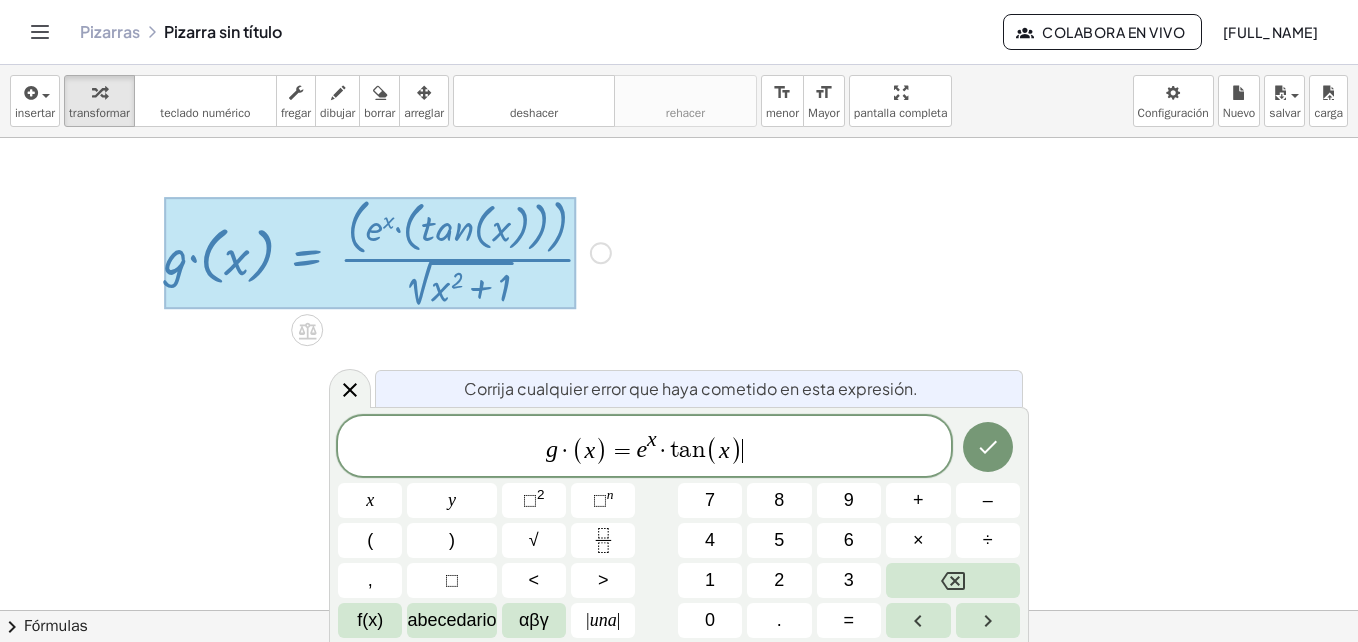 click on "g · ( x ) = e x · t a n ( x ) ​" at bounding box center (644, 447) 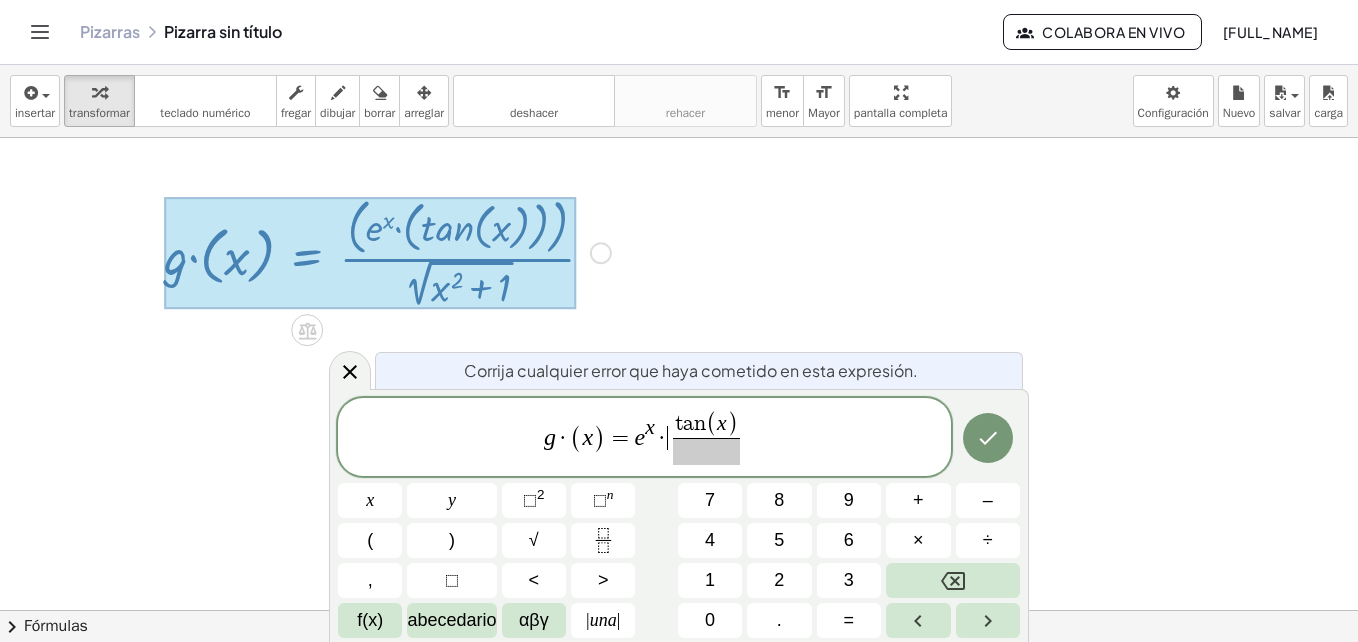 drag, startPoint x: 665, startPoint y: 426, endPoint x: 673, endPoint y: 438, distance: 14.422205 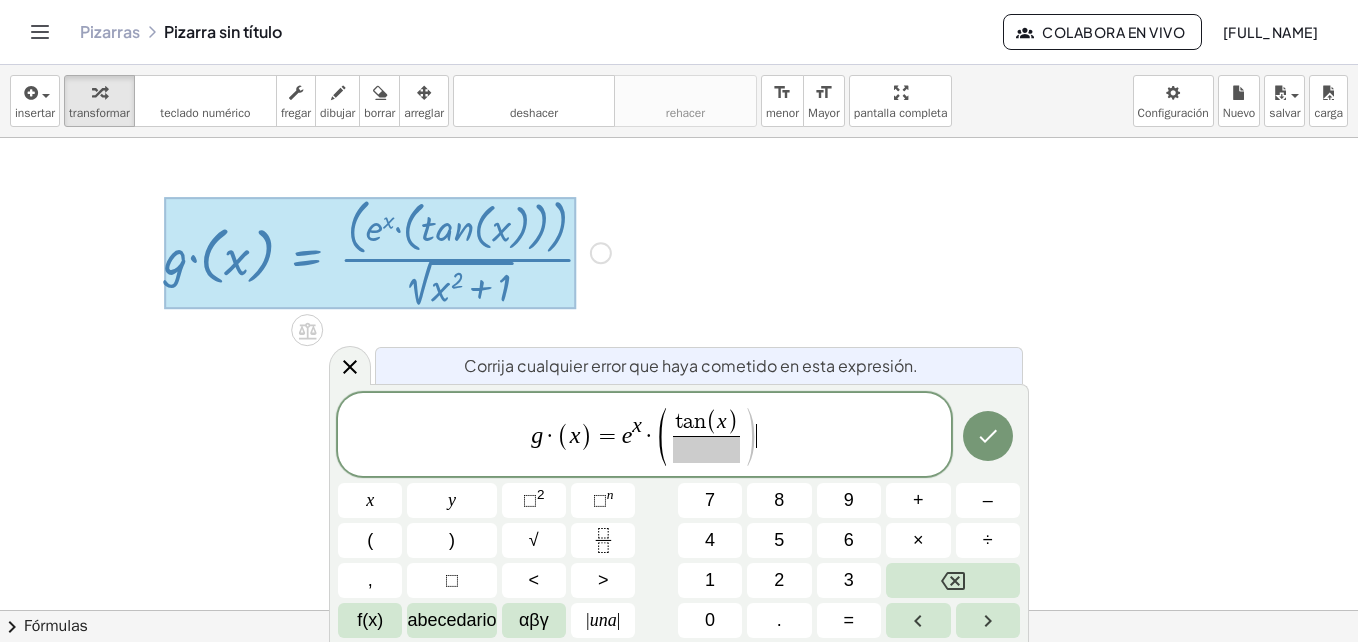 click on "g · ( x ) = e x · ( t a n ( x ) ​ ) ​" at bounding box center [644, 436] 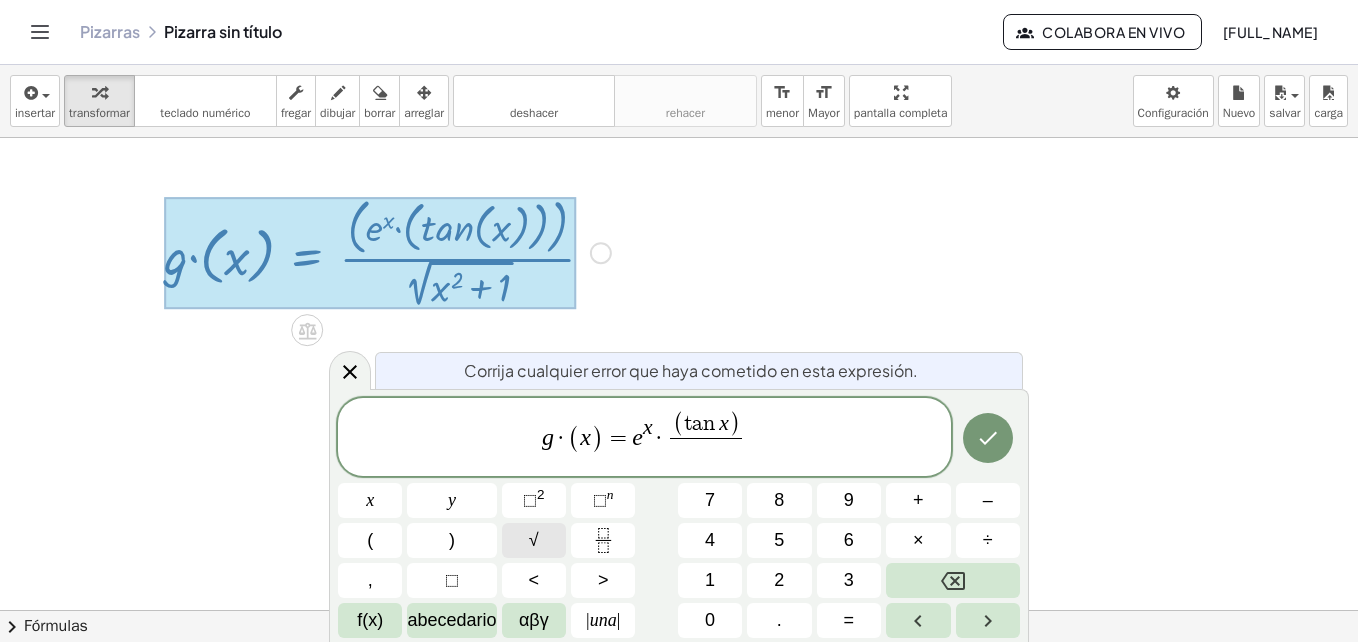 click on "√" at bounding box center [534, 540] 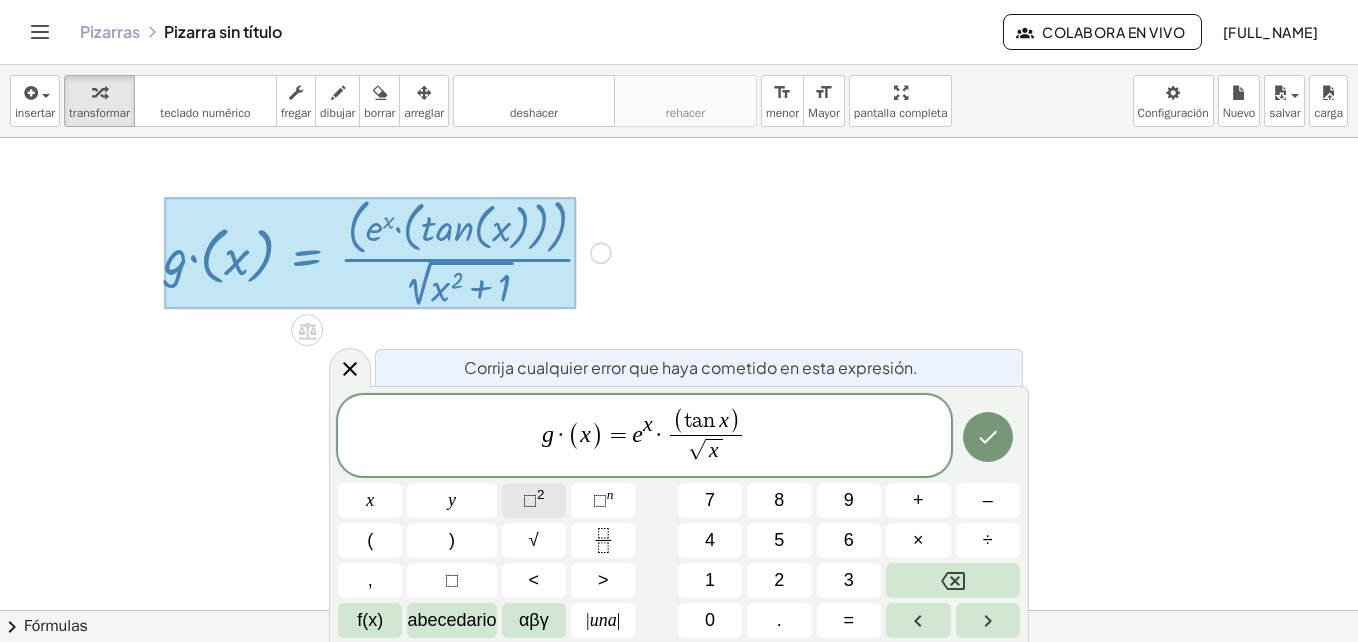 click on "⬚" at bounding box center (530, 500) 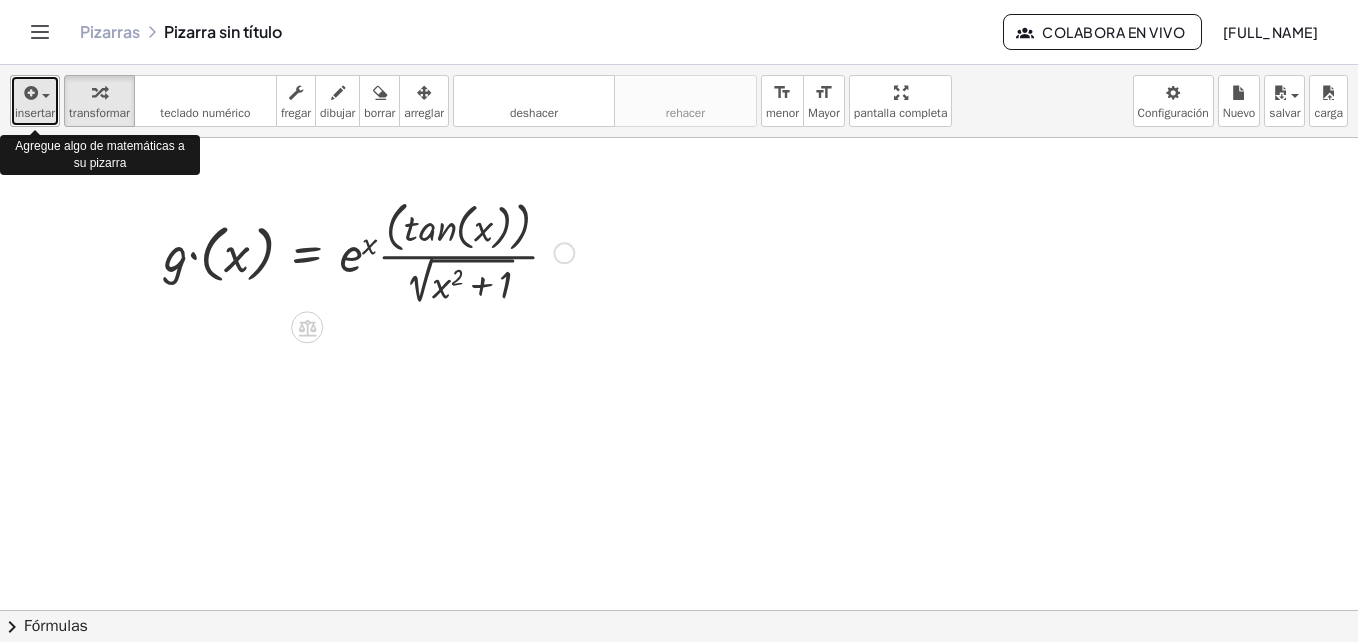 click at bounding box center (29, 93) 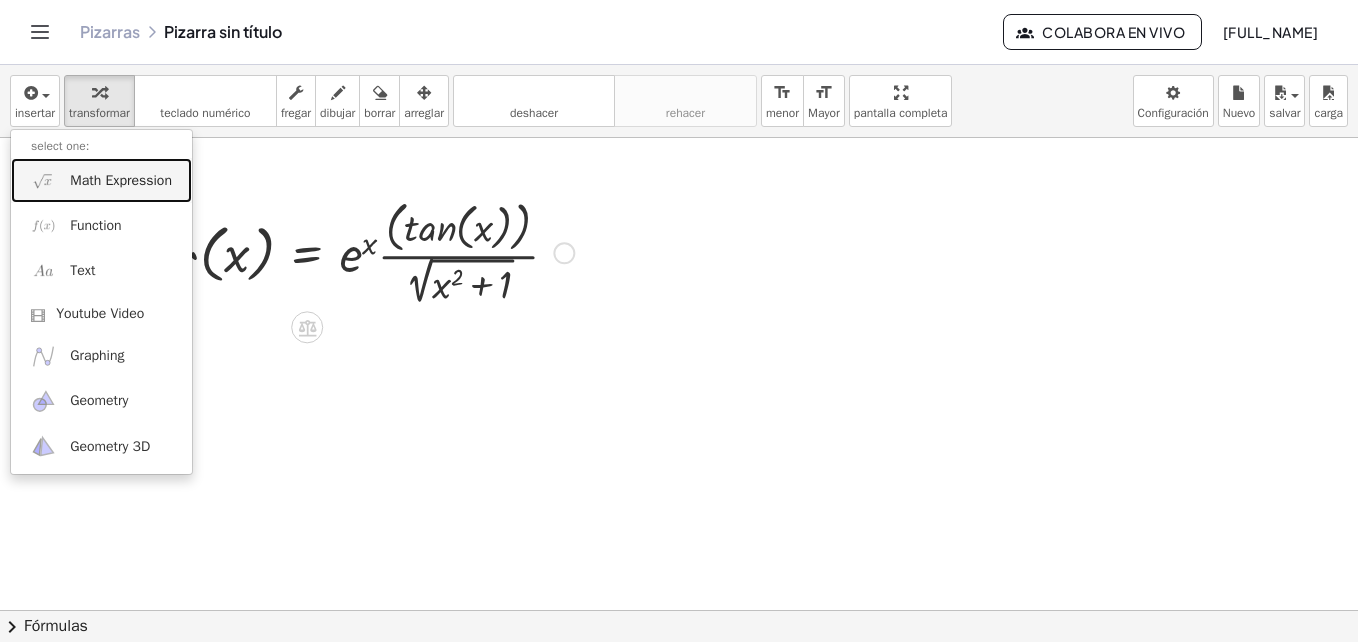 click on "Math Expression" at bounding box center (121, 181) 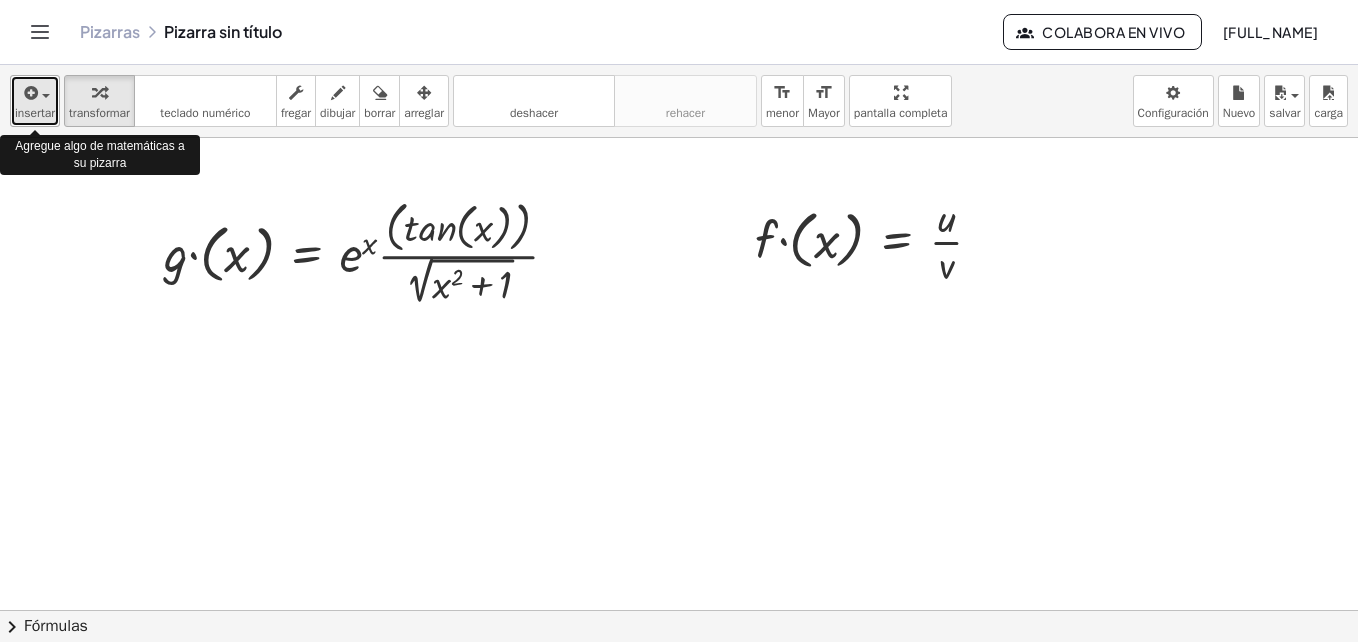 click at bounding box center [29, 93] 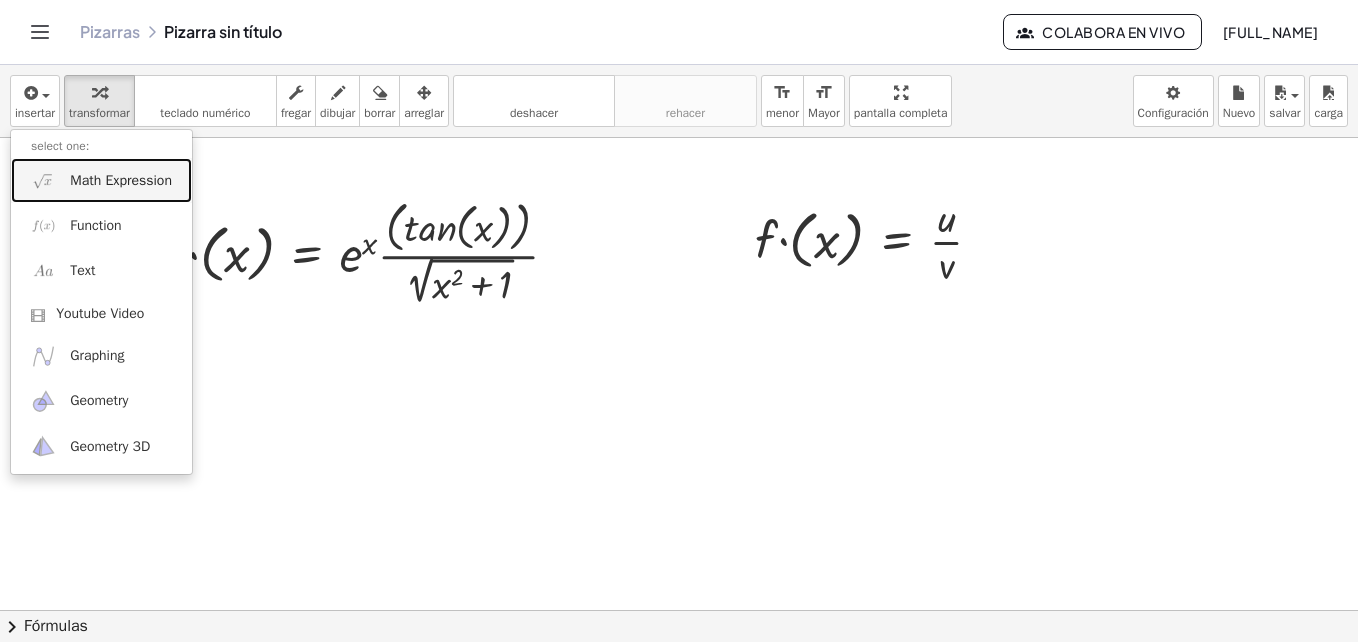 click on "Math Expression" at bounding box center [121, 181] 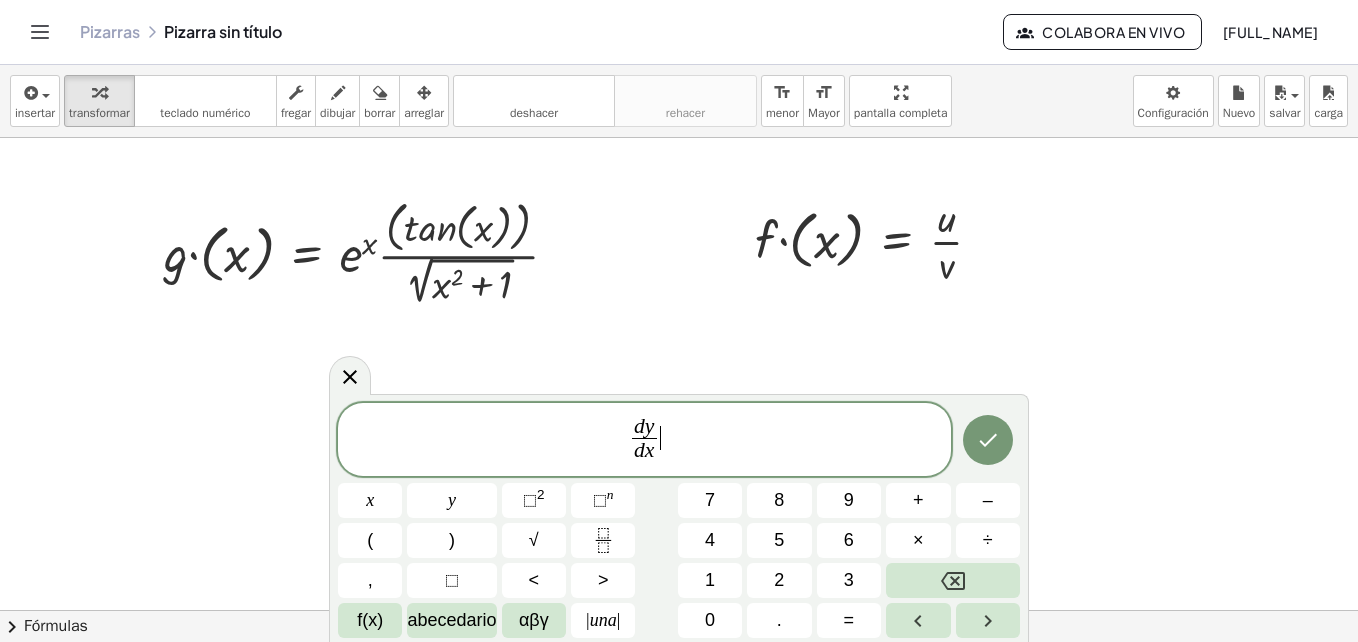 click on "d y d x ​ ​" at bounding box center [644, 441] 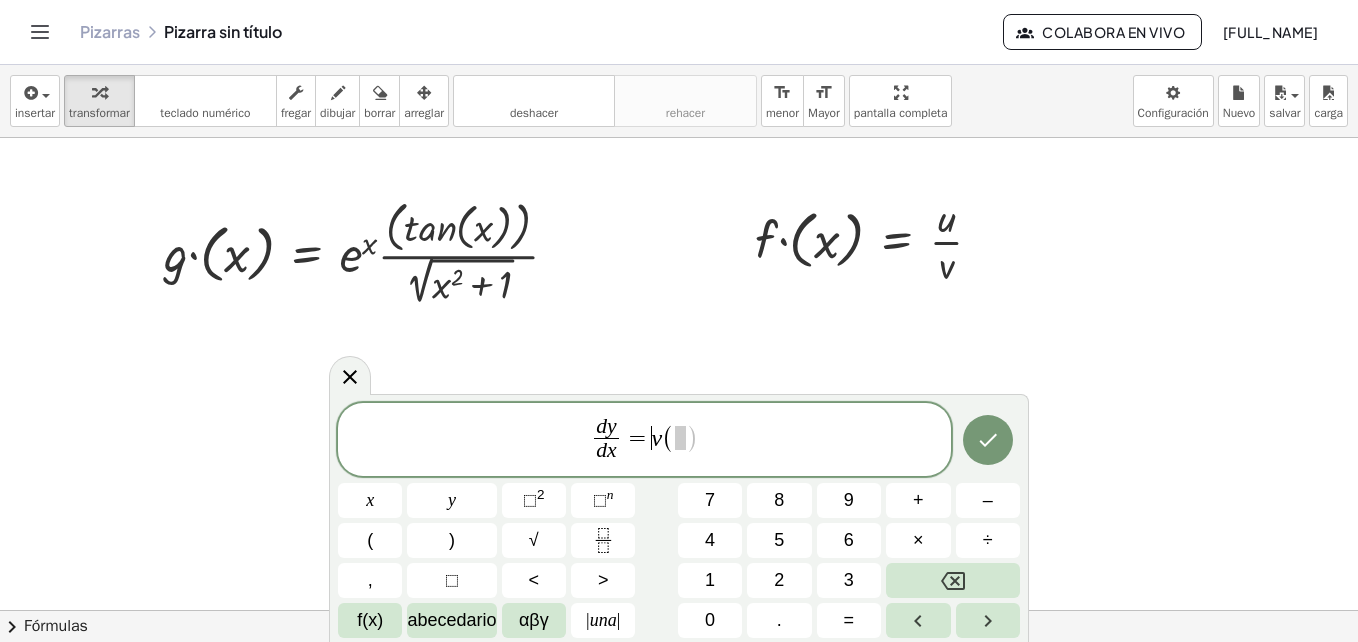 click on "=" at bounding box center (637, 438) 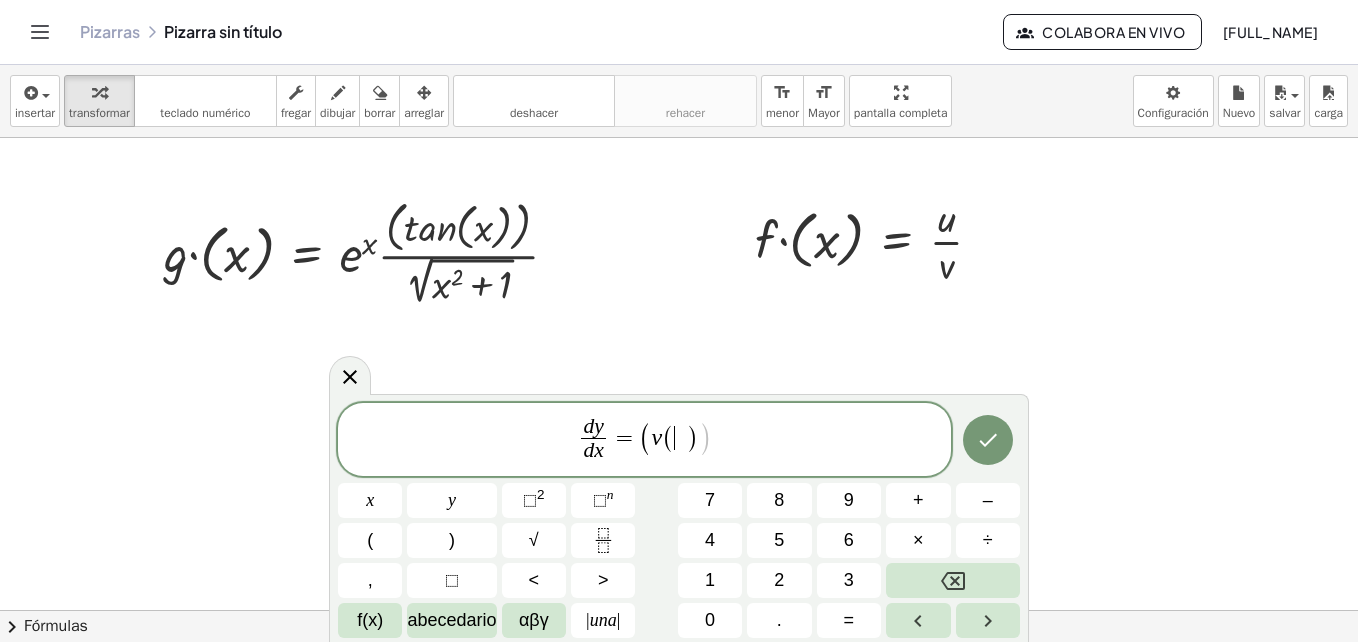 click on "( ​ )" at bounding box center (680, 438) 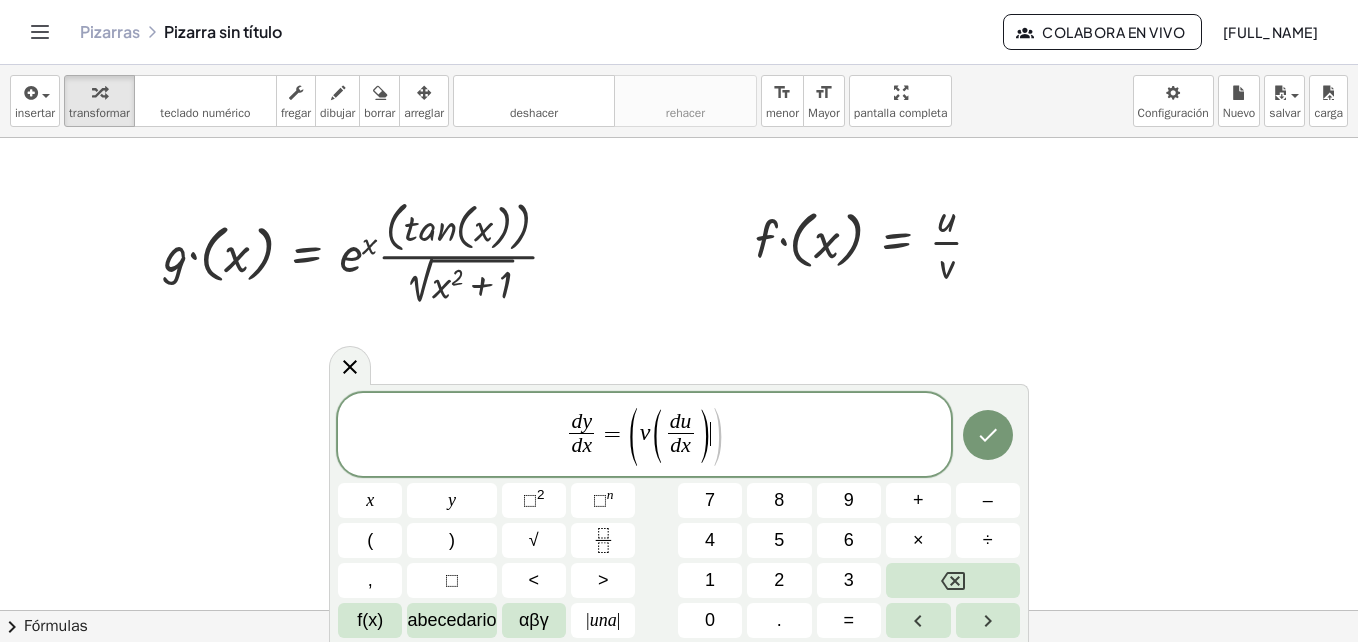 click on ")" at bounding box center (716, 437) 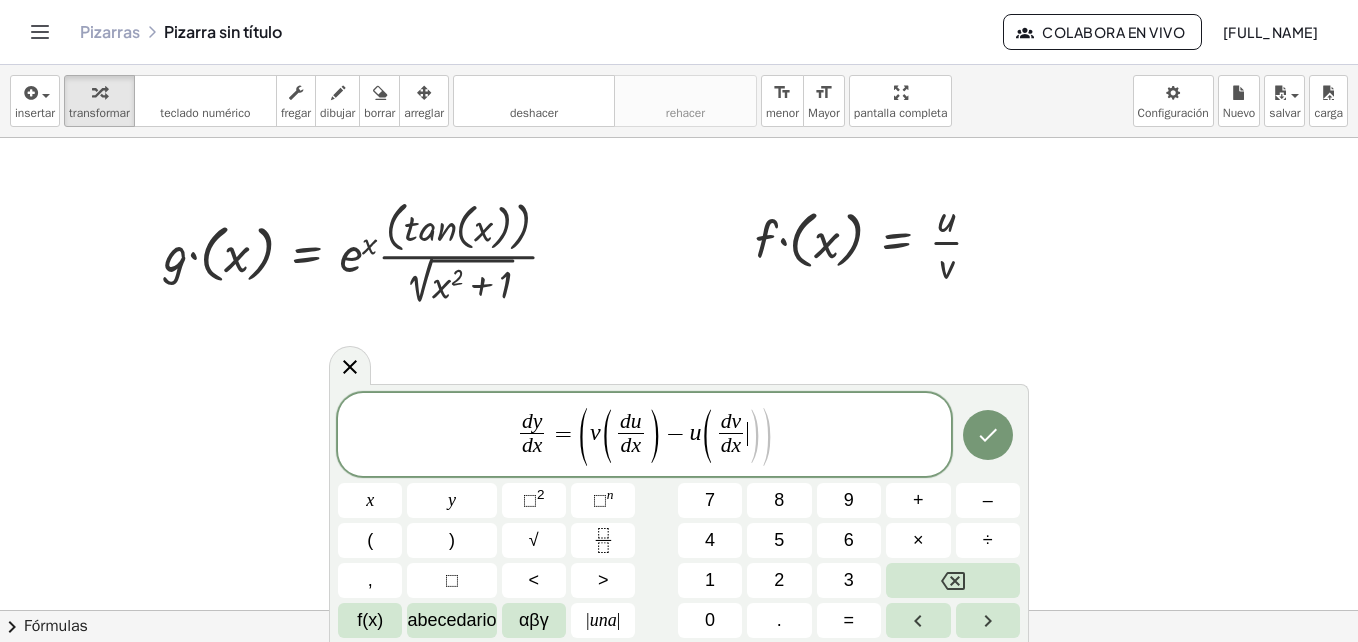 click on ")" at bounding box center (753, 436) 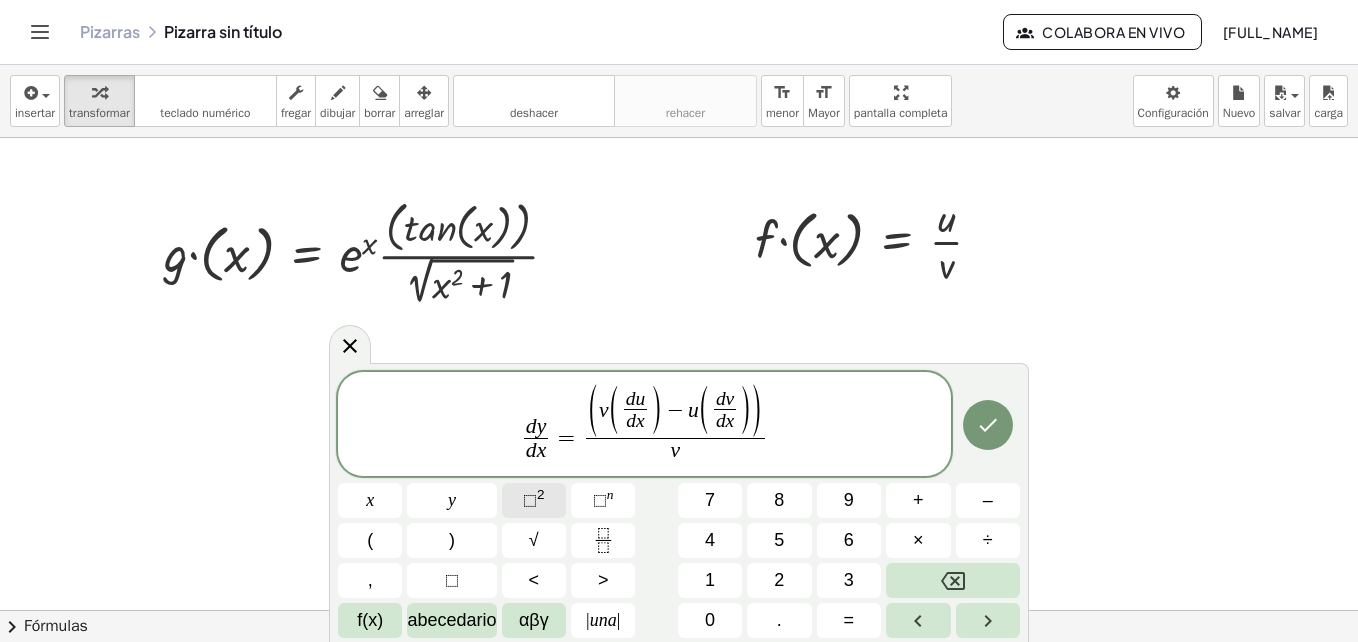 click on "⬚" at bounding box center (530, 500) 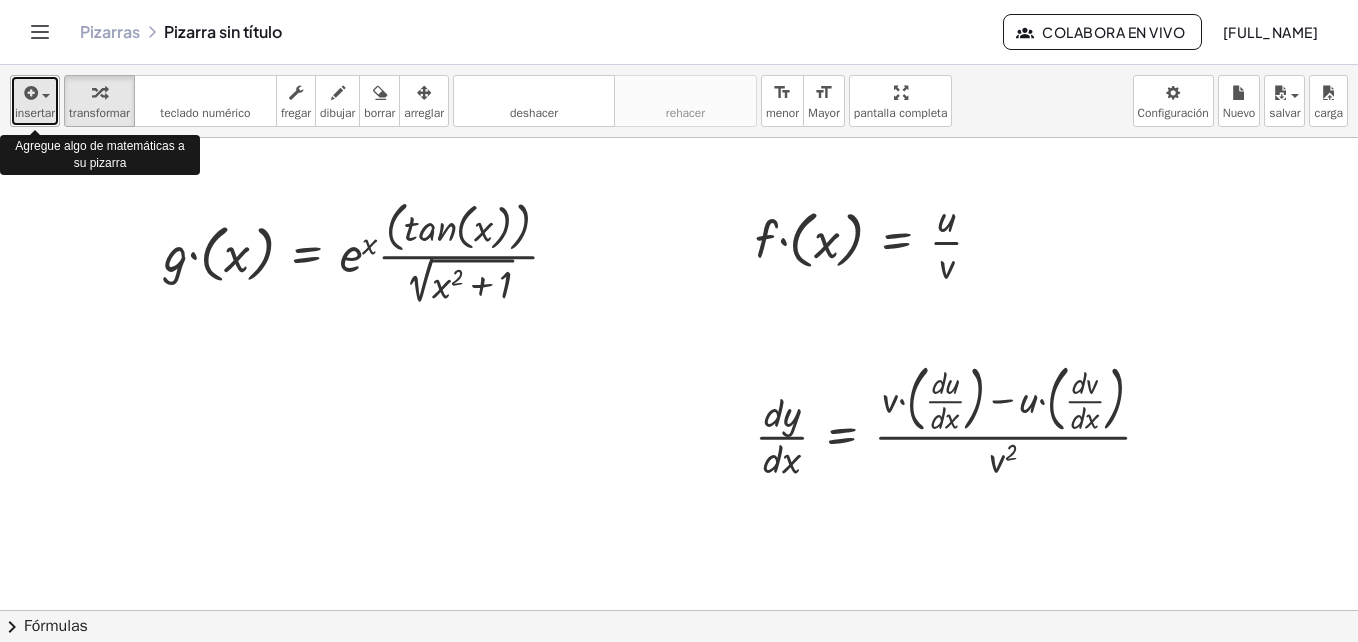 click at bounding box center [29, 93] 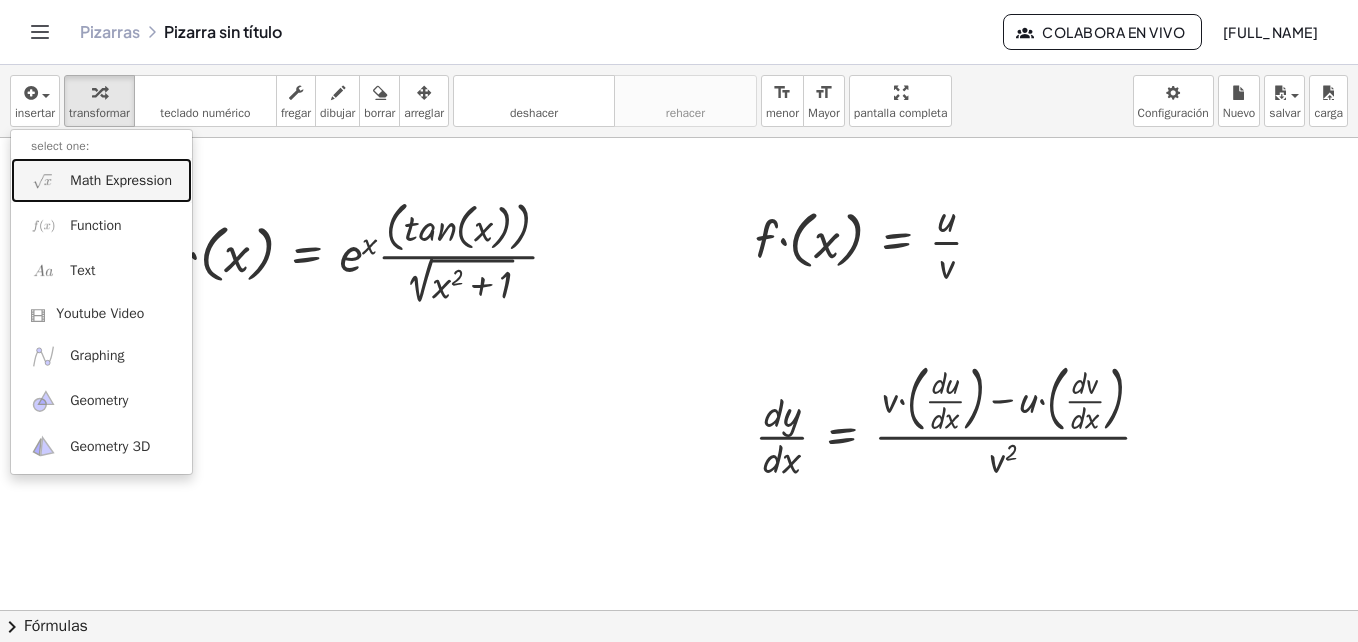 click on "Math Expression" at bounding box center (121, 181) 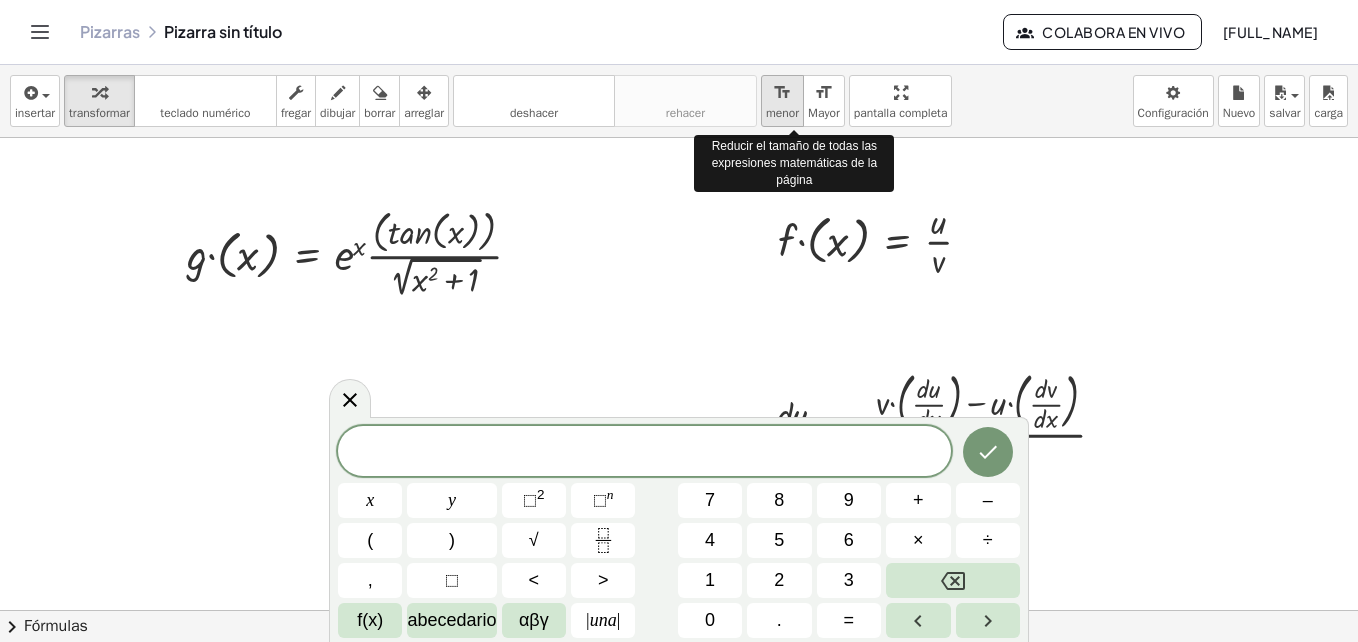 click on "format_size" at bounding box center [782, 93] 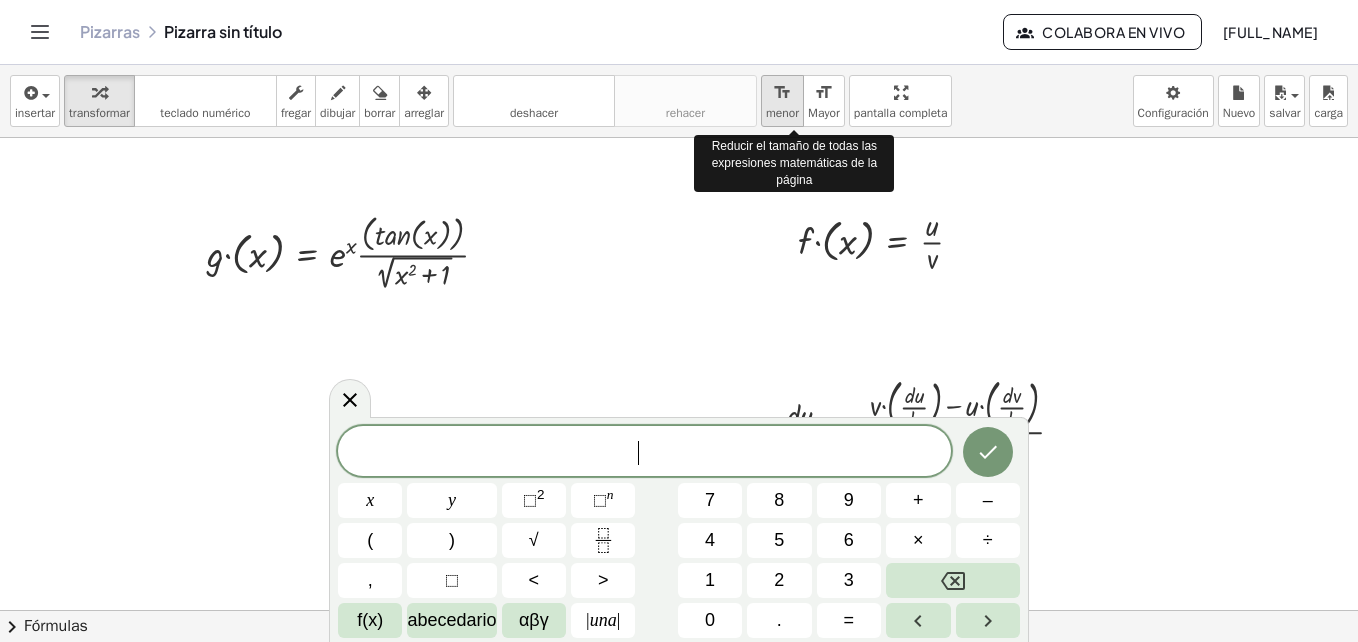 click on "format_size" at bounding box center [782, 93] 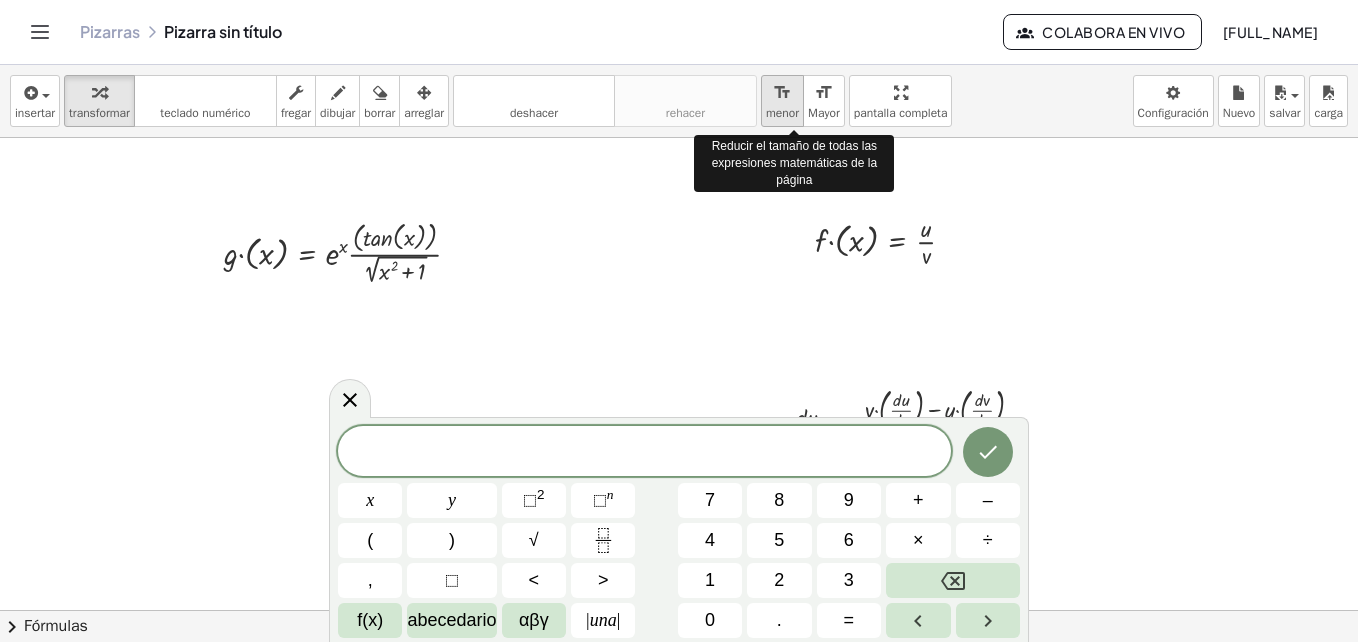 click on "format_size" at bounding box center [782, 93] 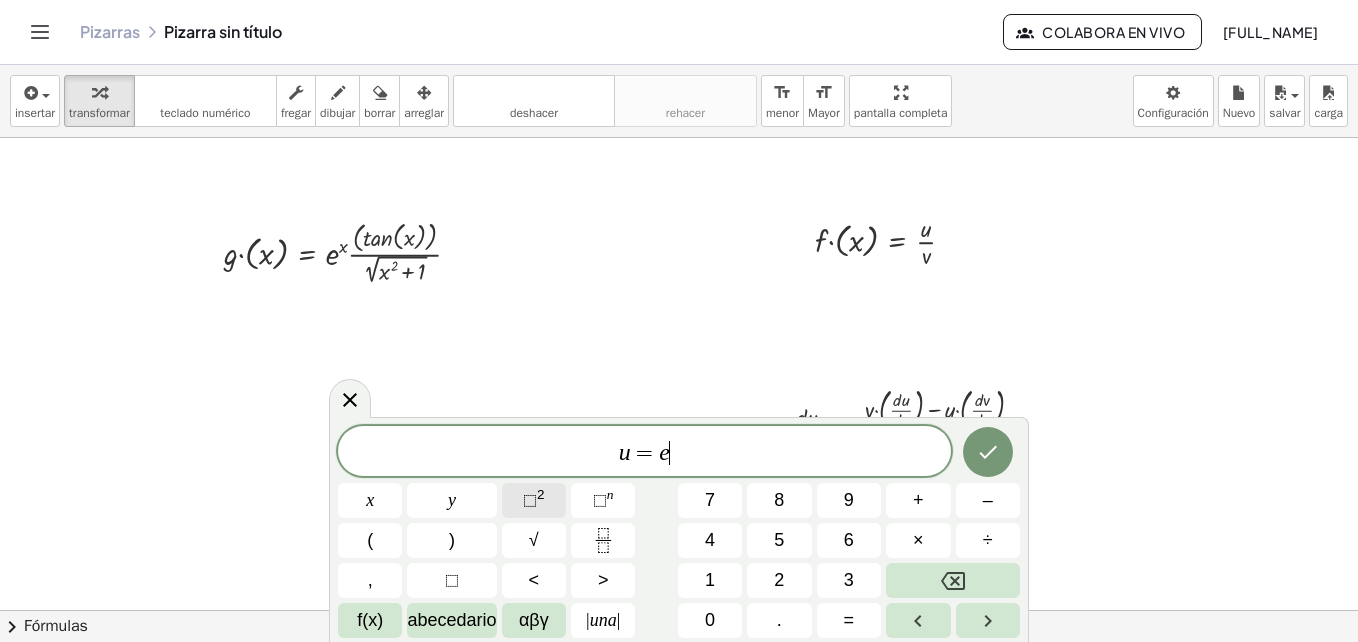 click on "⬚" at bounding box center [530, 500] 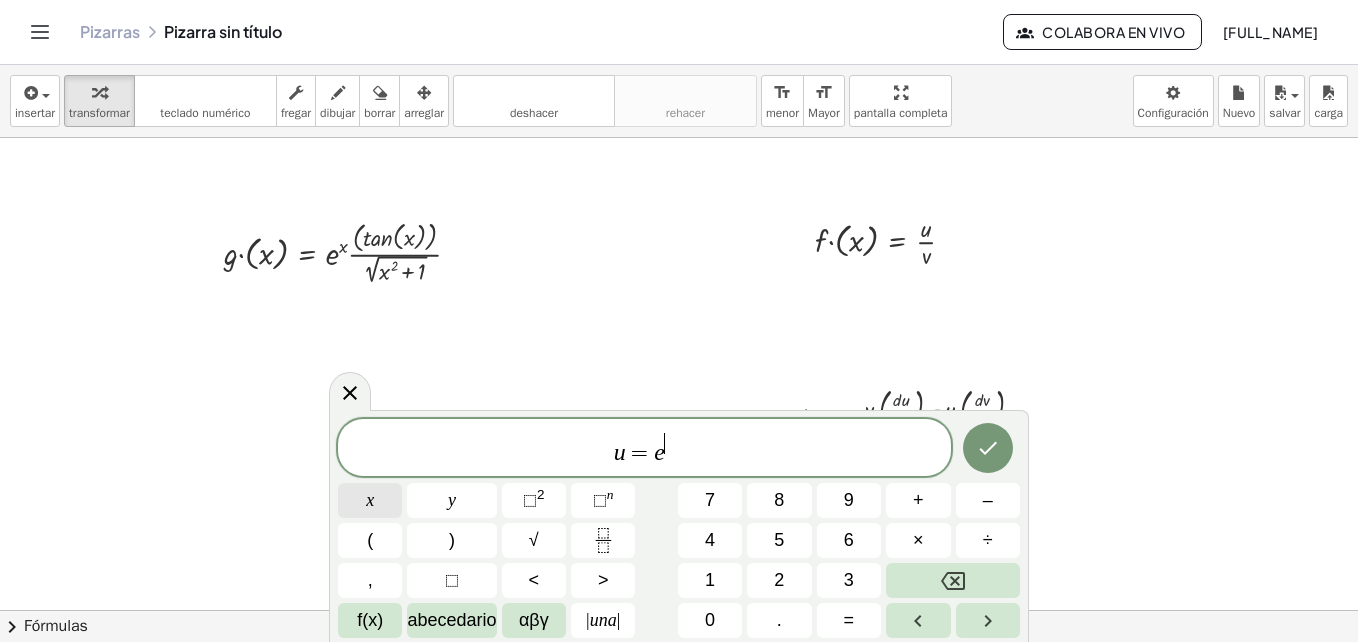 click on "x" at bounding box center (370, 500) 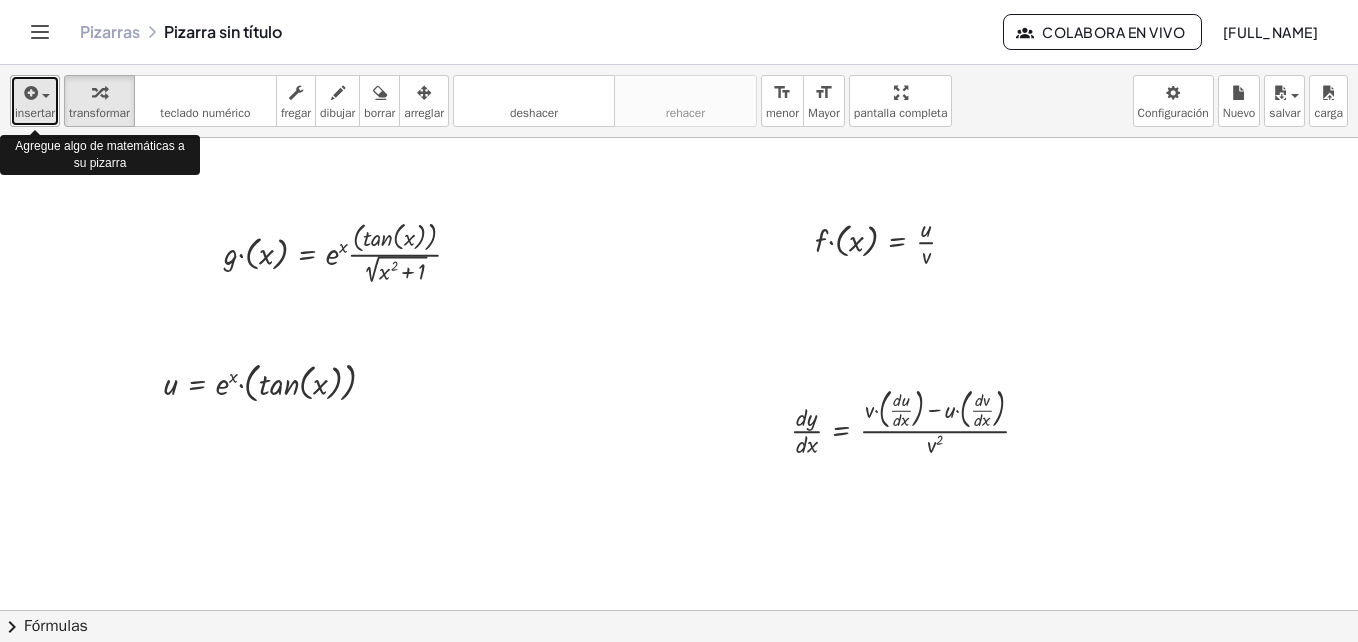 click at bounding box center [29, 93] 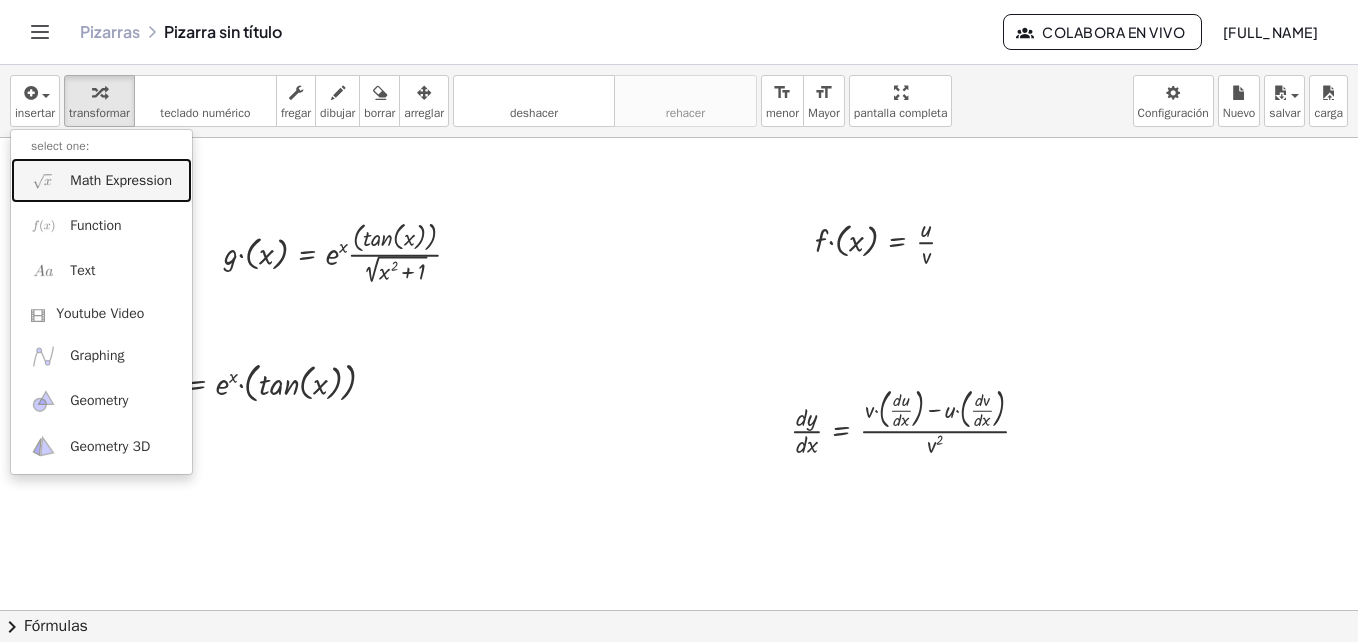 click on "Math Expression" at bounding box center (121, 181) 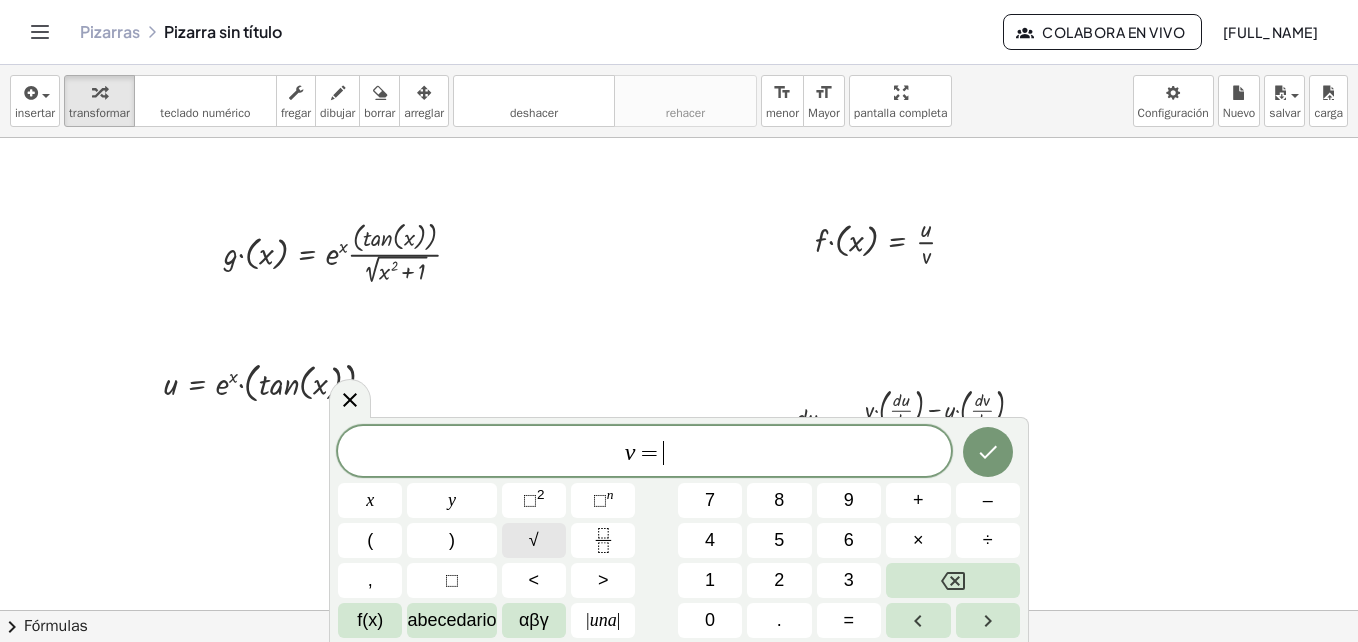click on "√" at bounding box center (534, 540) 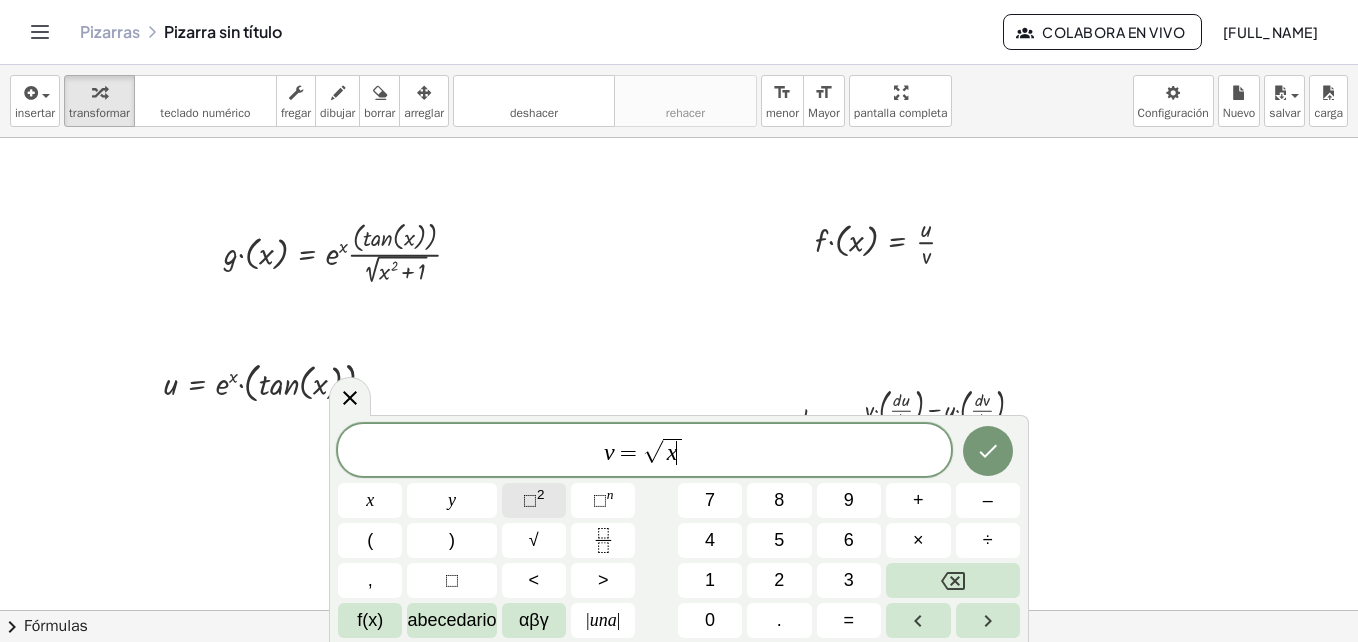 click on "⬚" at bounding box center (530, 500) 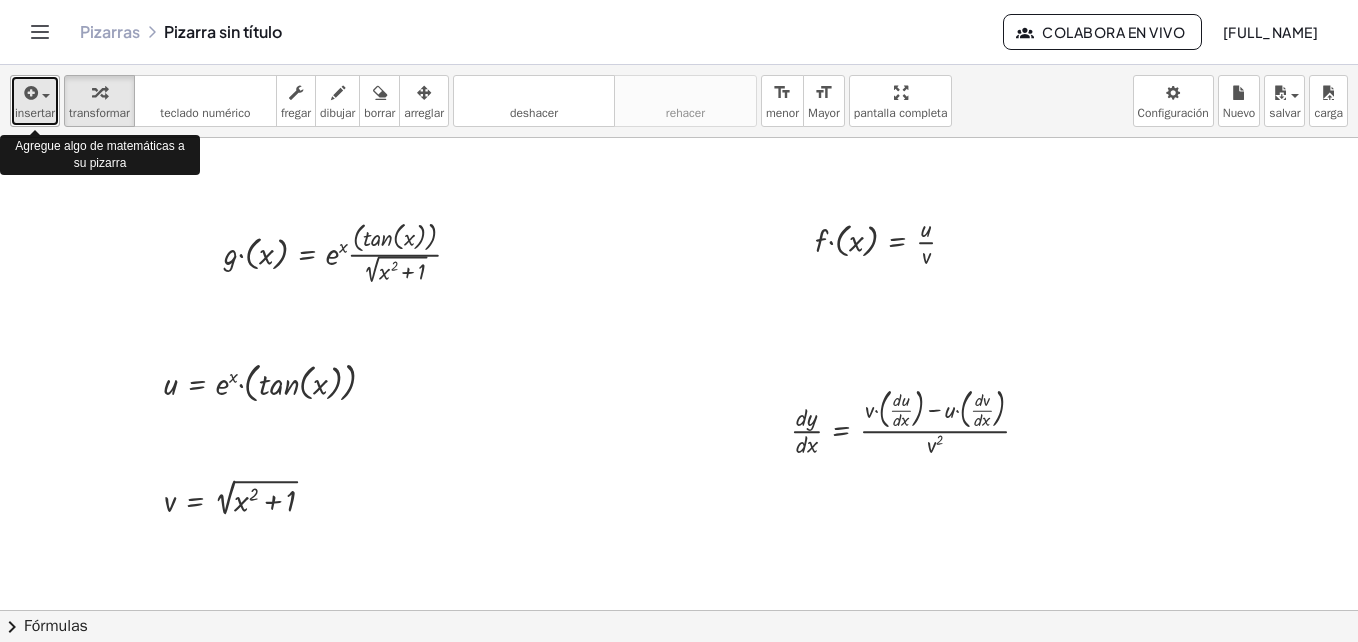 click at bounding box center (29, 93) 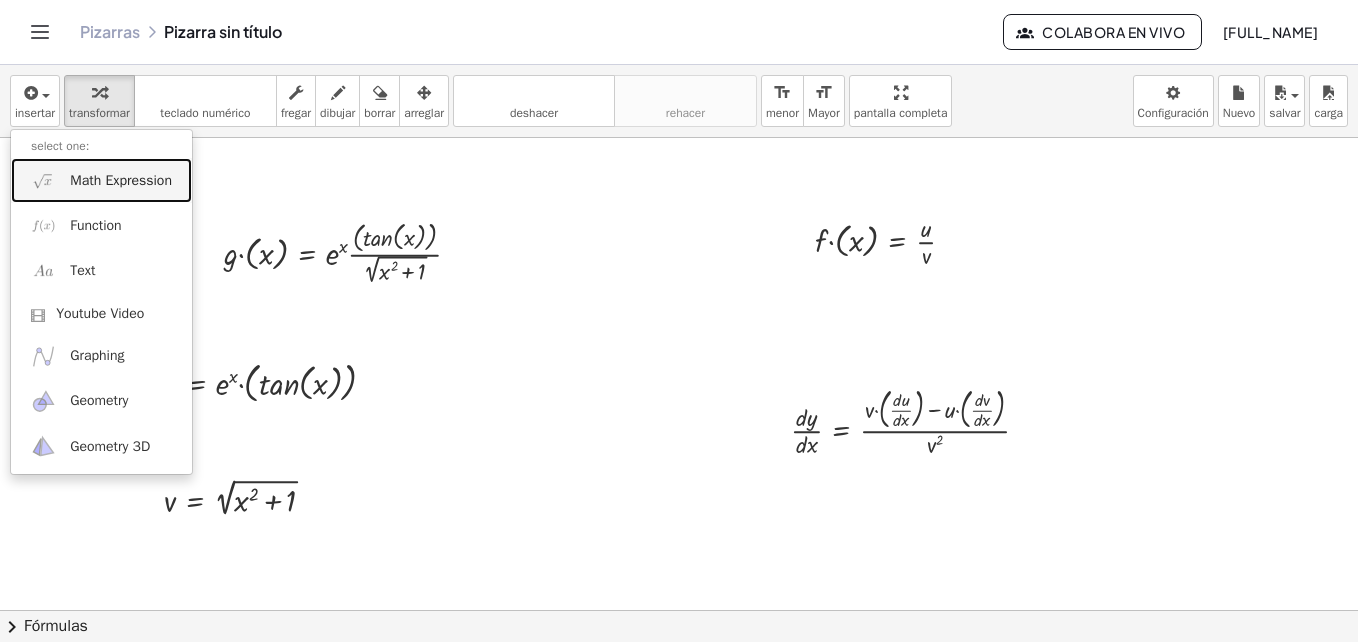 click on "Math Expression" at bounding box center (121, 181) 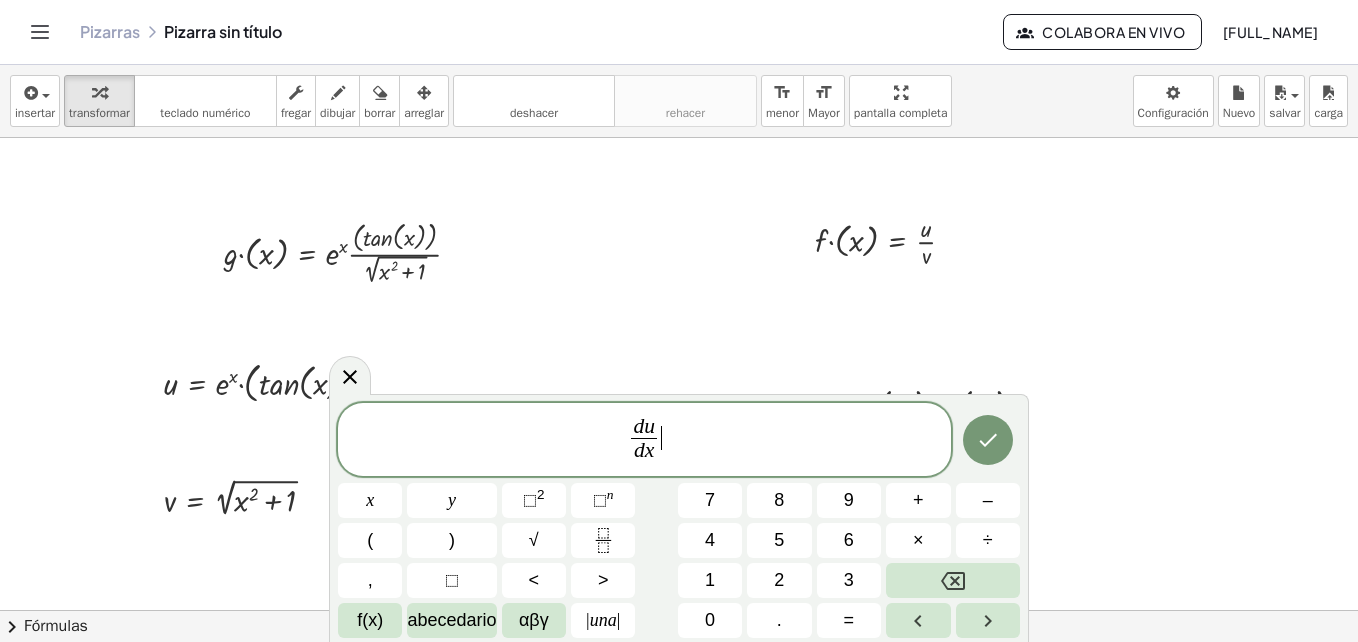 click on "d u d x ​ ​" at bounding box center (644, 441) 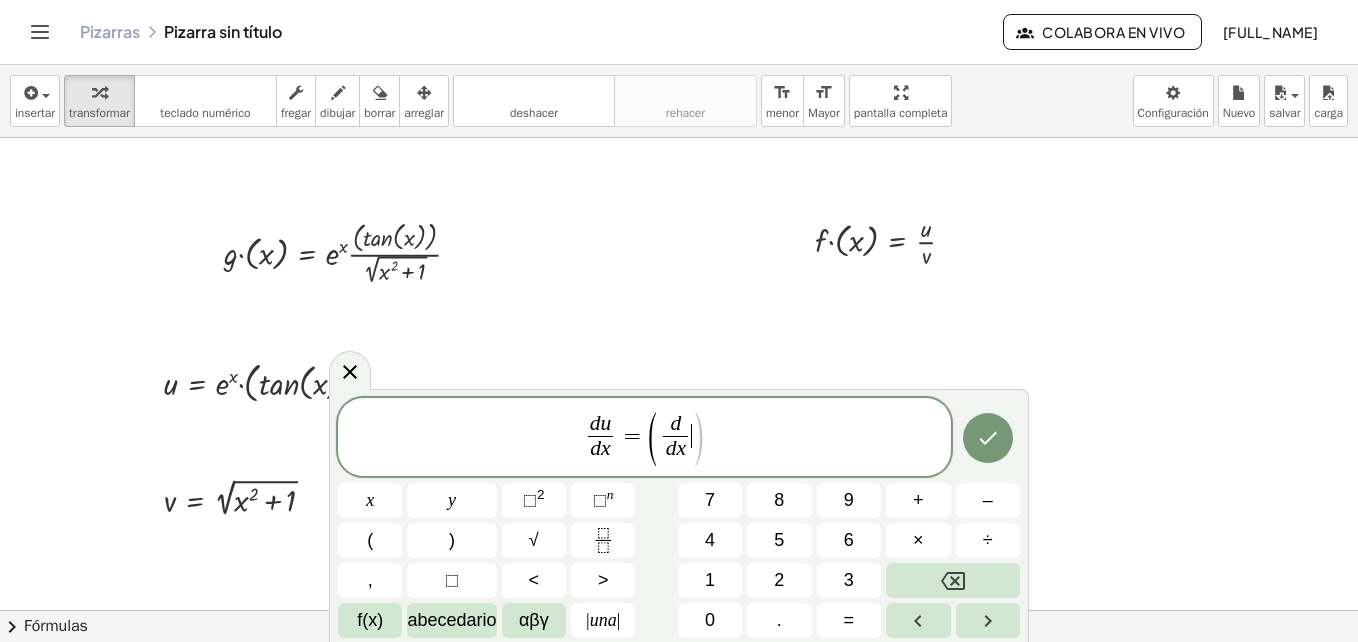 click on ")" at bounding box center (698, 439) 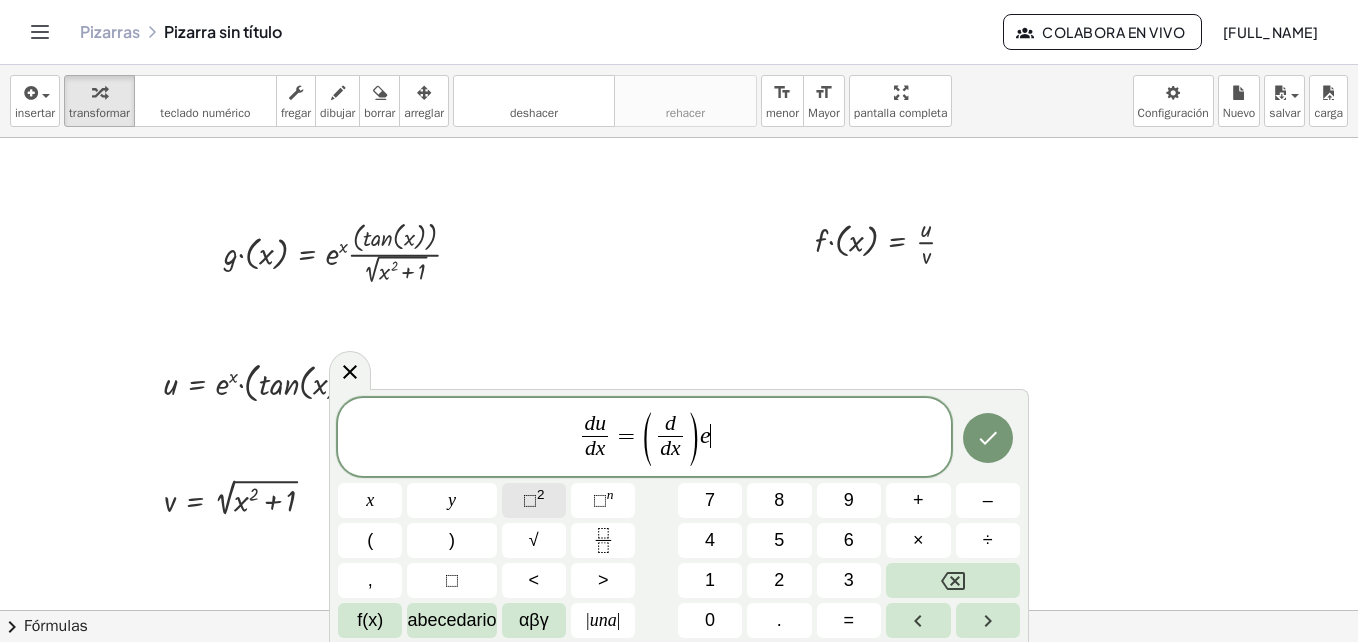 click on "⬚" at bounding box center [530, 500] 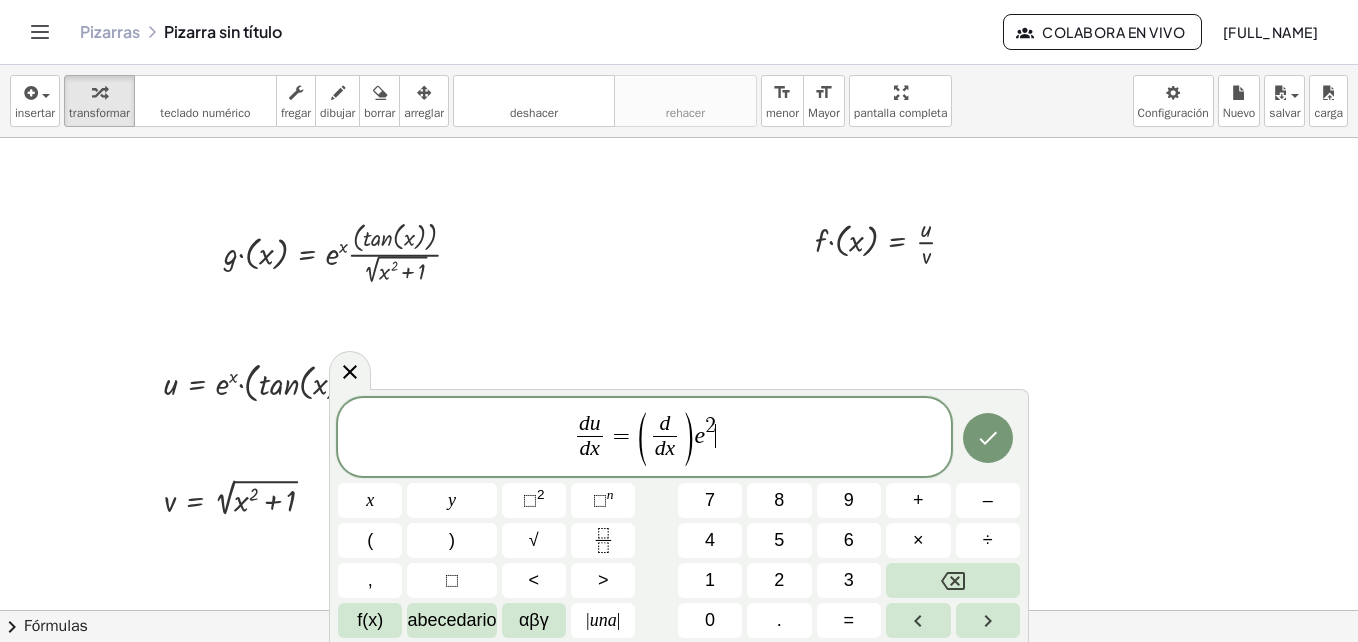 click on "d u d x ​ = ( d d x ​ ) e 2 ​" at bounding box center (644, 438) 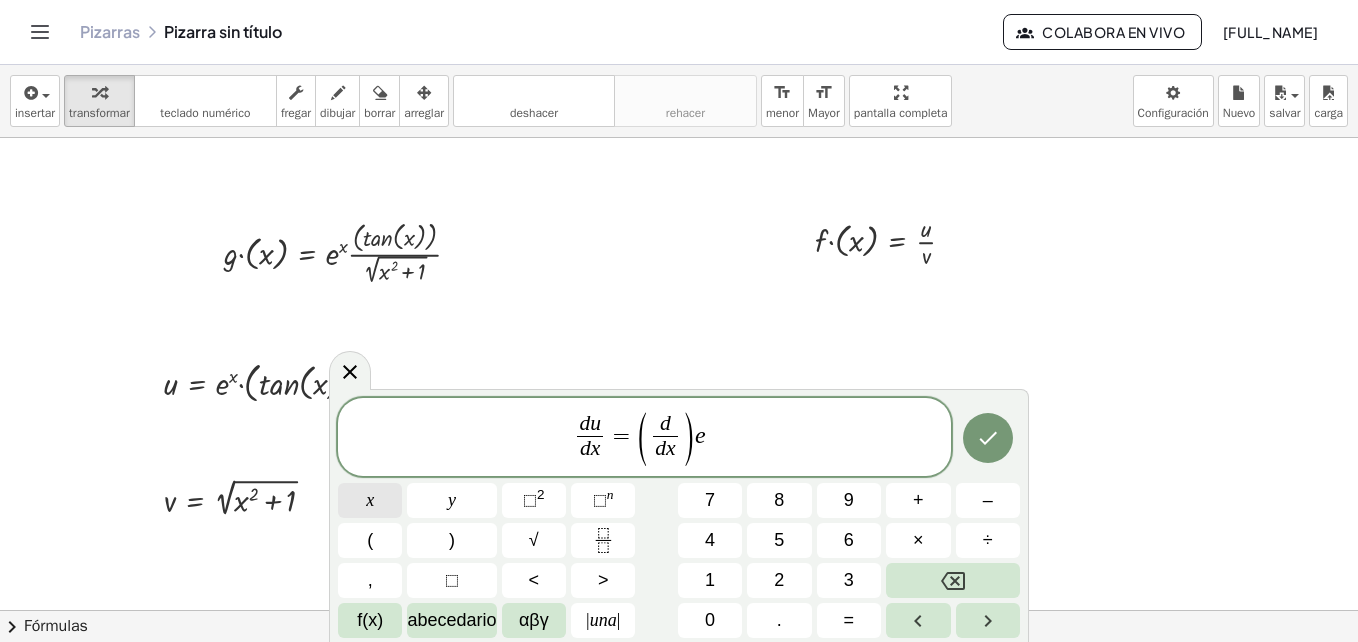 click on "x" at bounding box center [370, 500] 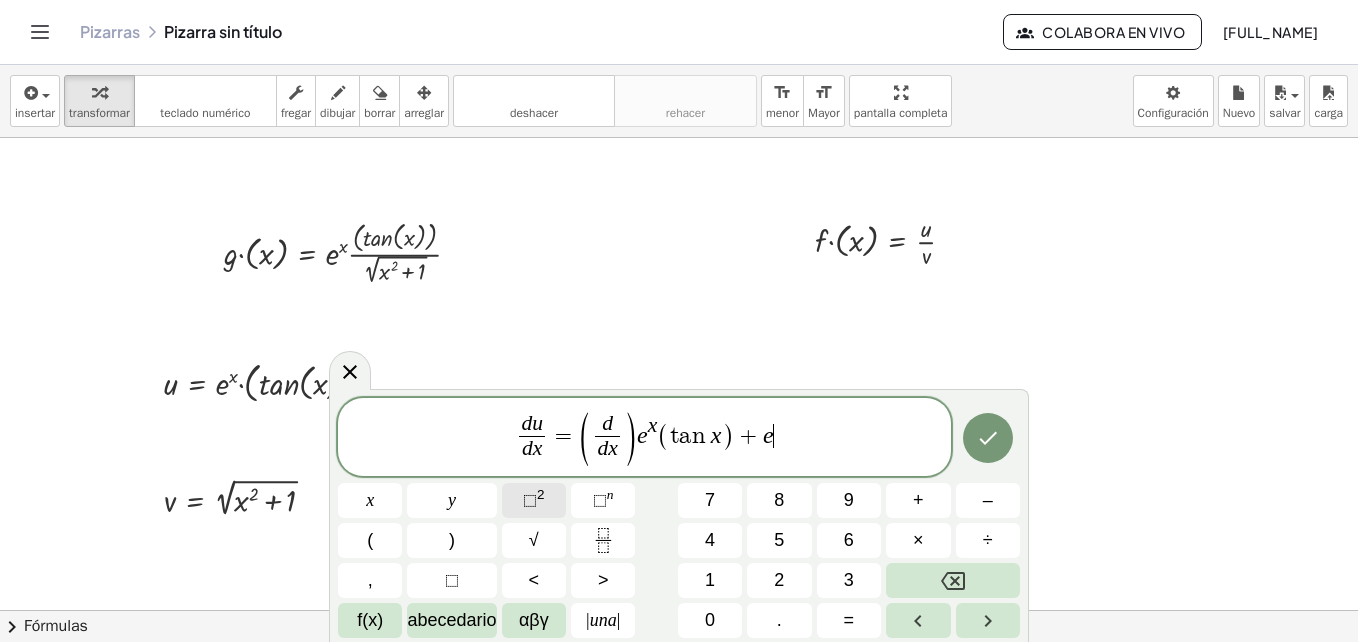 click on "⬚" at bounding box center [530, 500] 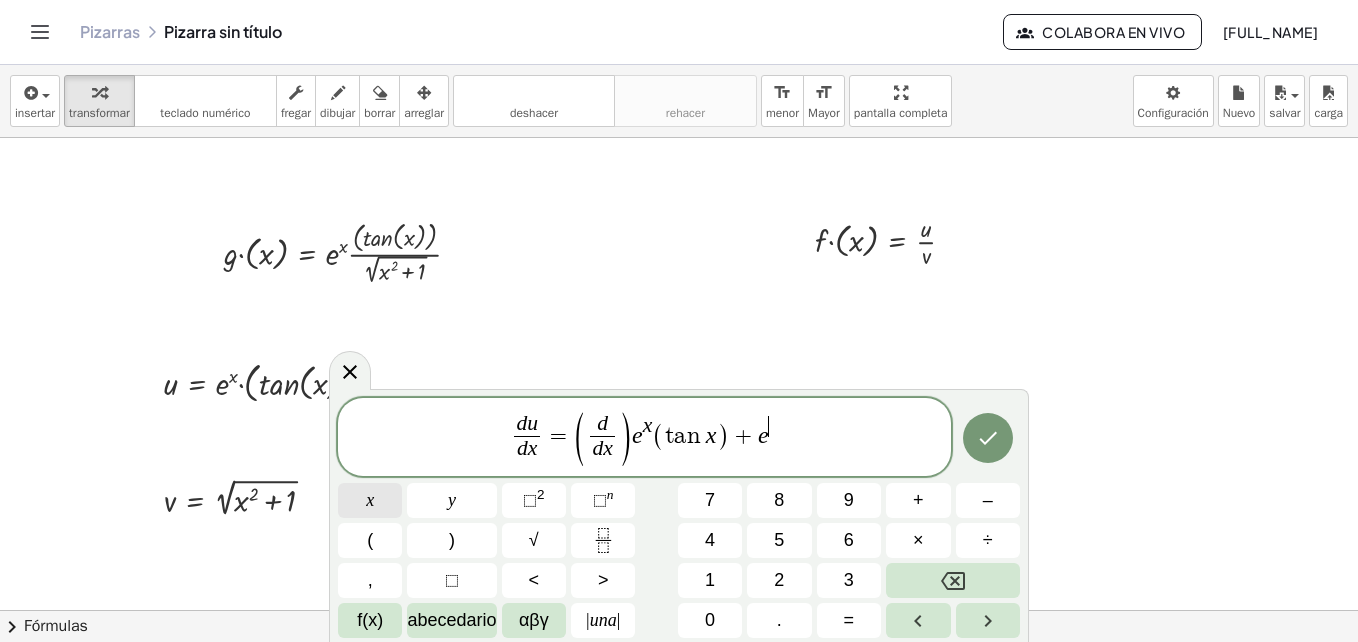 click on "x" at bounding box center [370, 500] 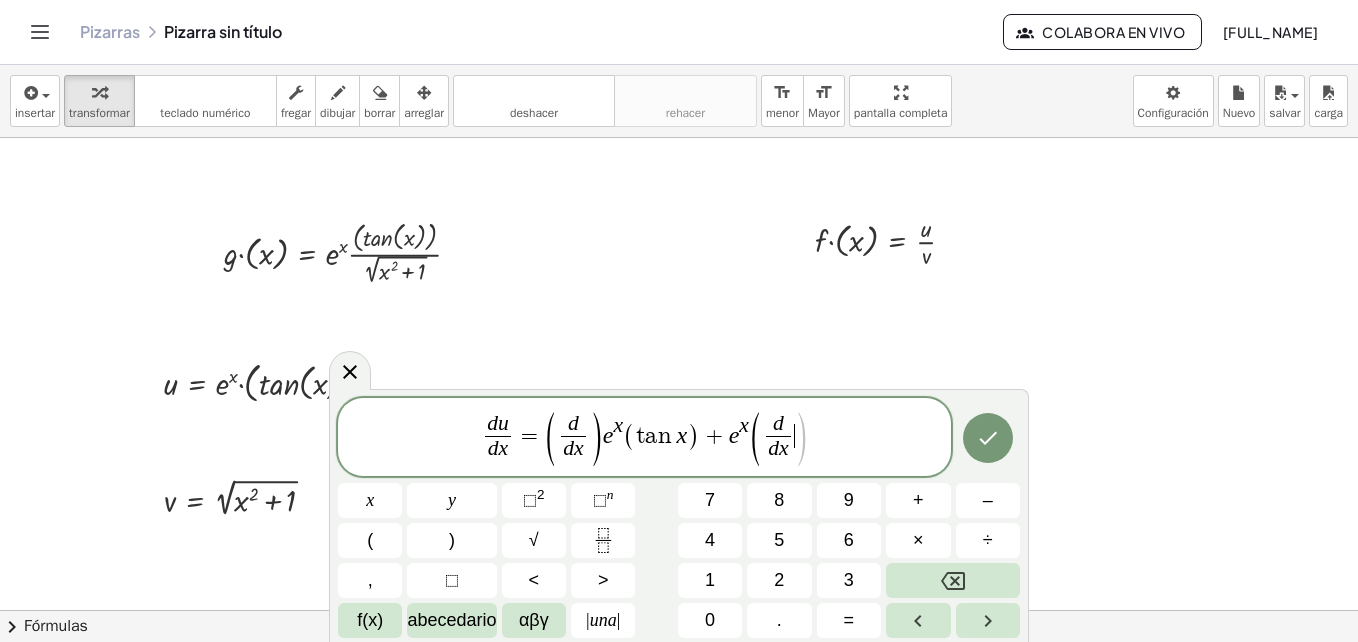 click on "( d d x ​ ​ )" at bounding box center [778, 438] 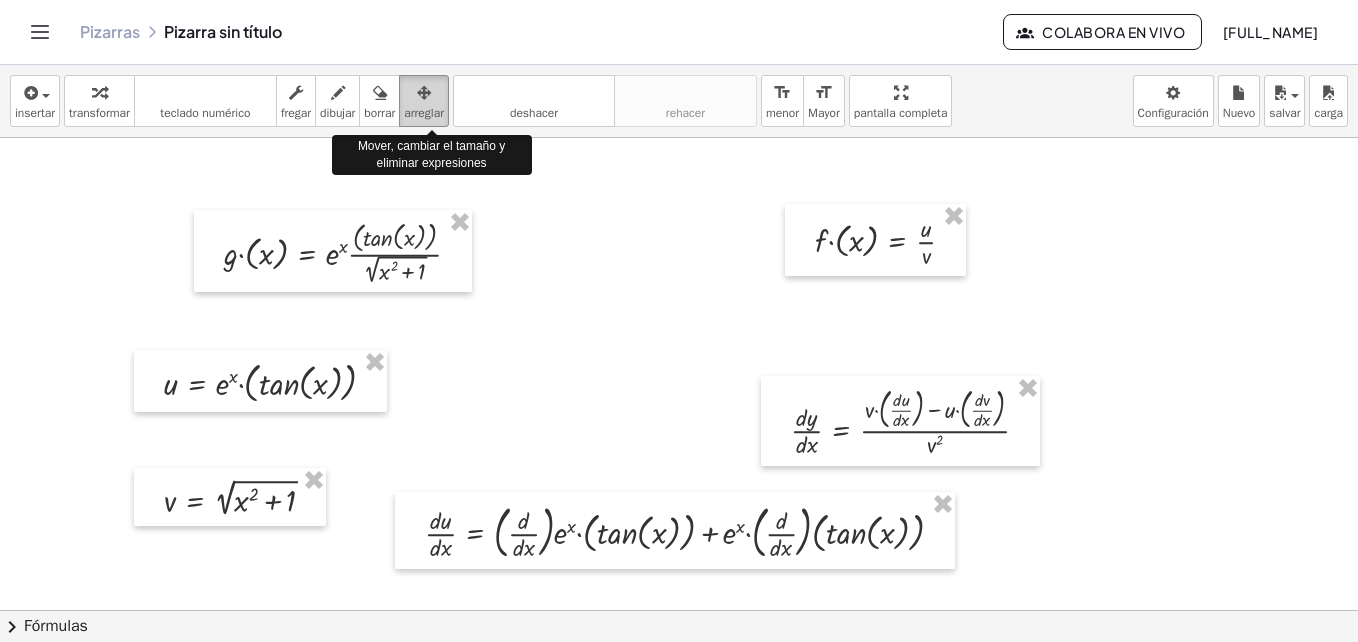 click at bounding box center [424, 93] 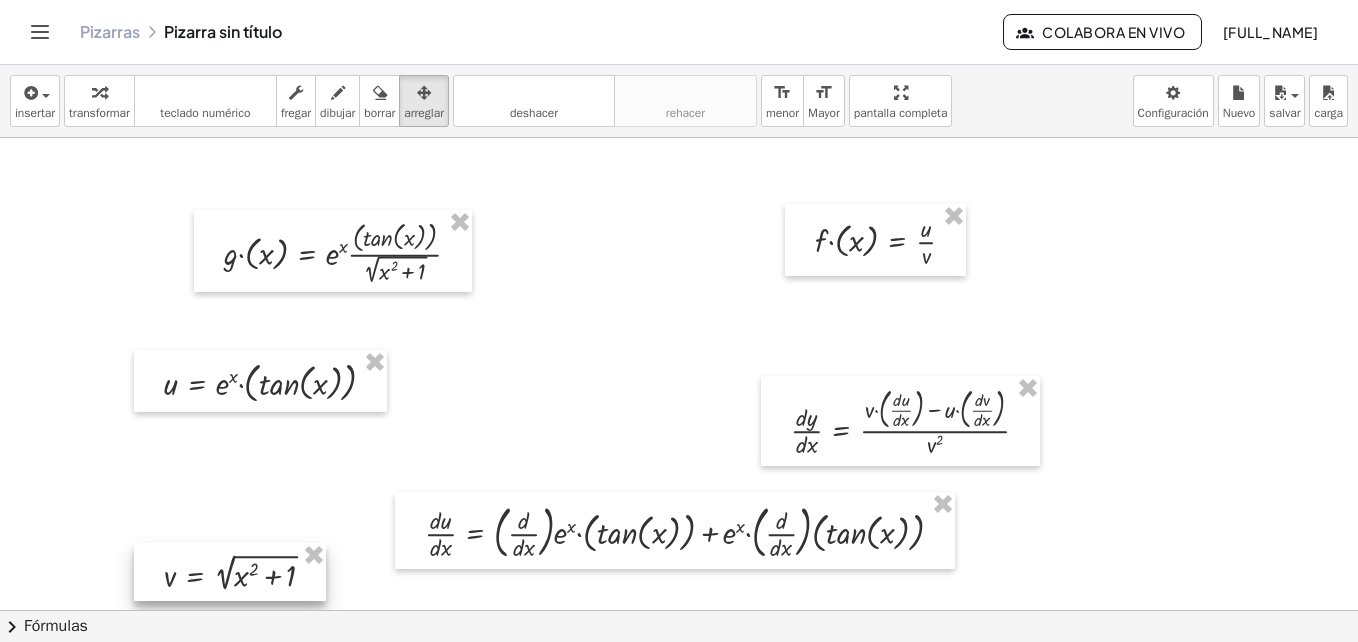 drag, startPoint x: 209, startPoint y: 508, endPoint x: 209, endPoint y: 584, distance: 76 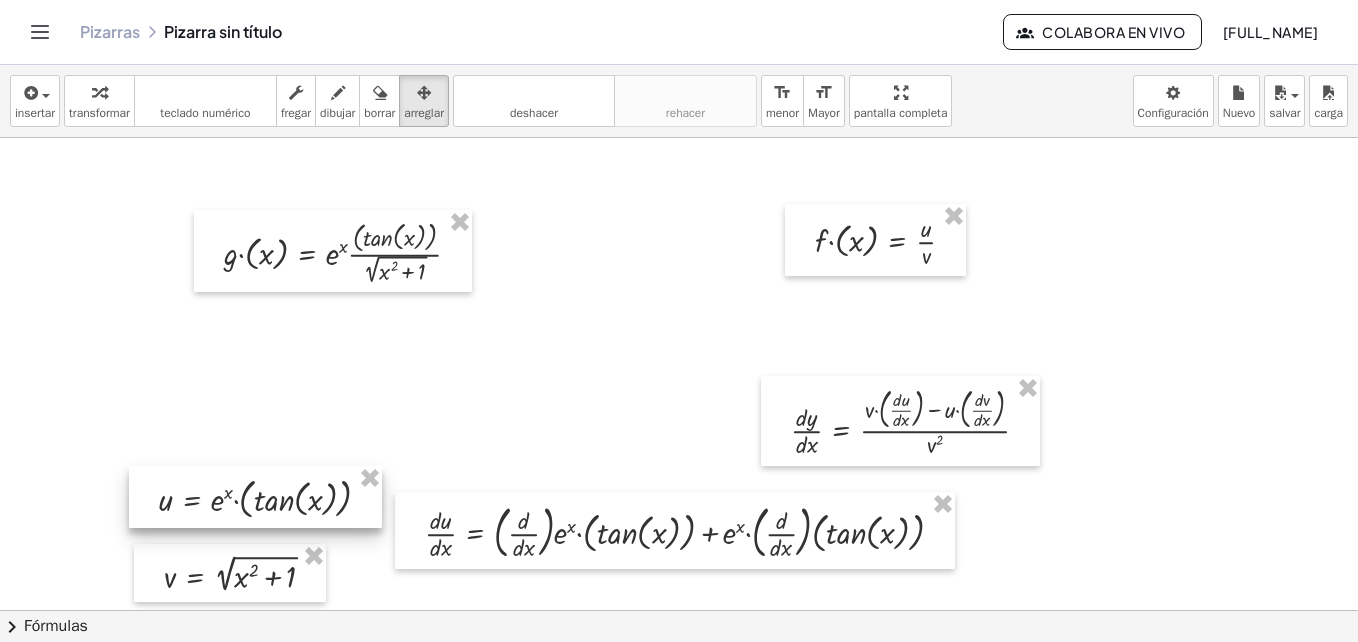 drag, startPoint x: 235, startPoint y: 386, endPoint x: 229, endPoint y: 511, distance: 125.14392 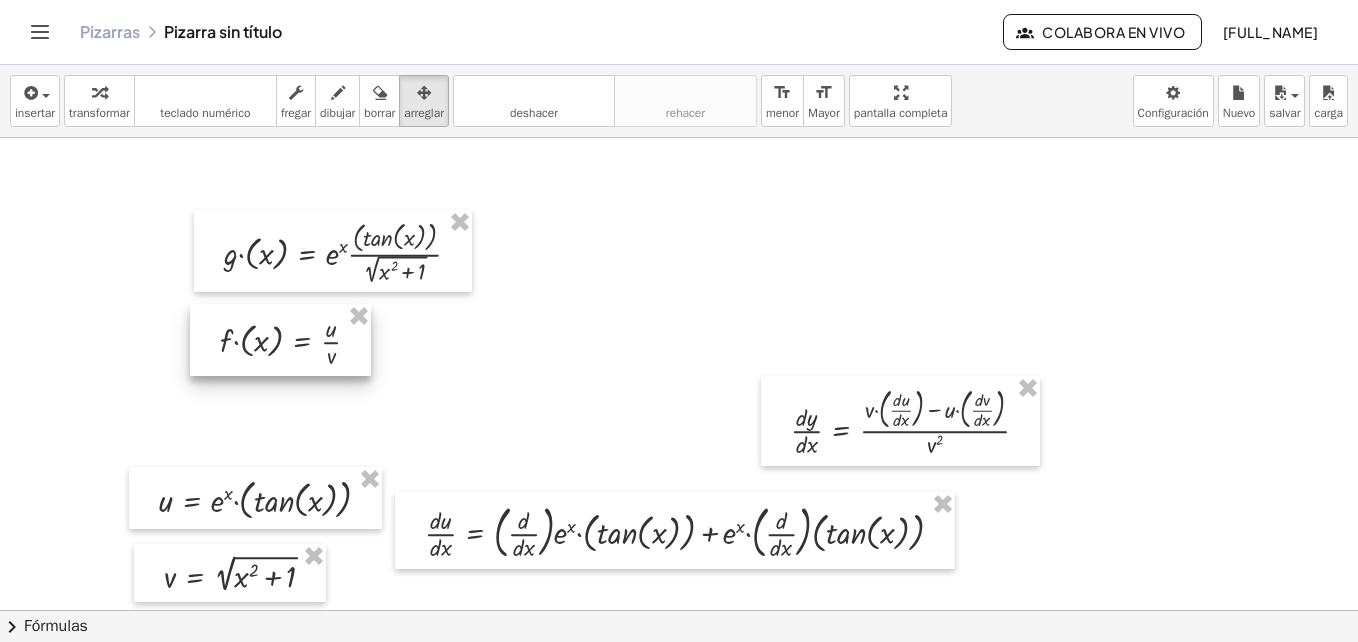 drag, startPoint x: 890, startPoint y: 256, endPoint x: 294, endPoint y: 356, distance: 604.33105 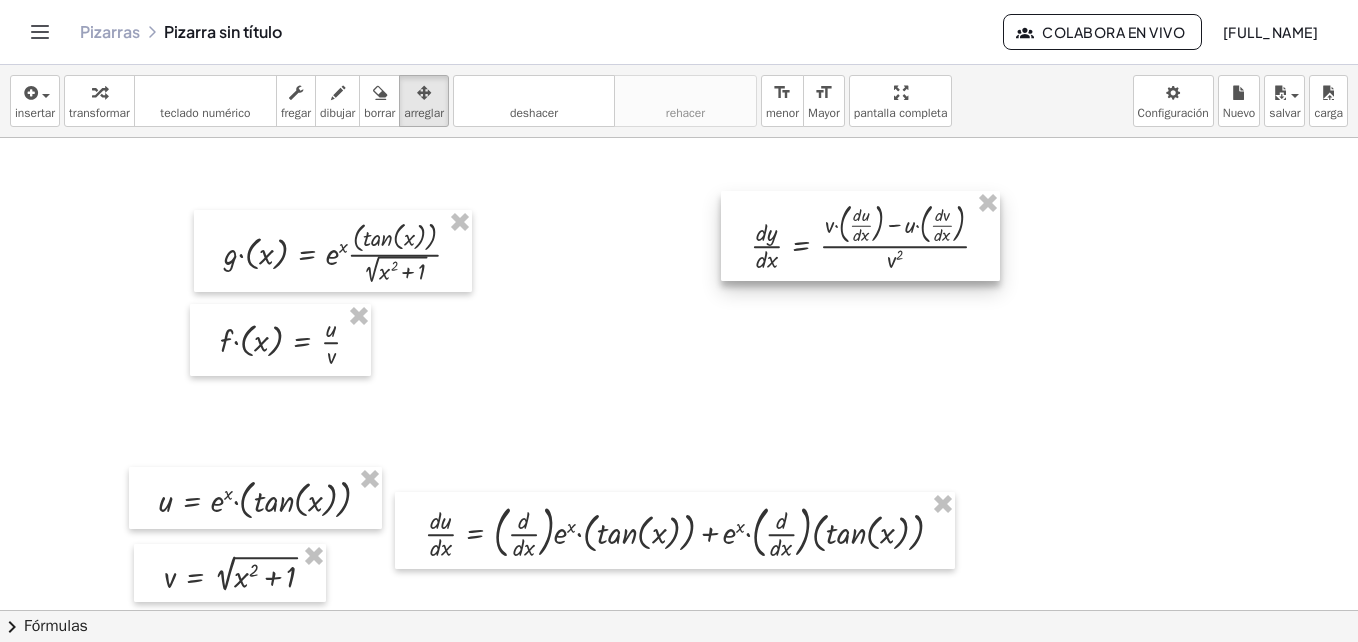 drag, startPoint x: 859, startPoint y: 442, endPoint x: 819, endPoint y: 257, distance: 189.27493 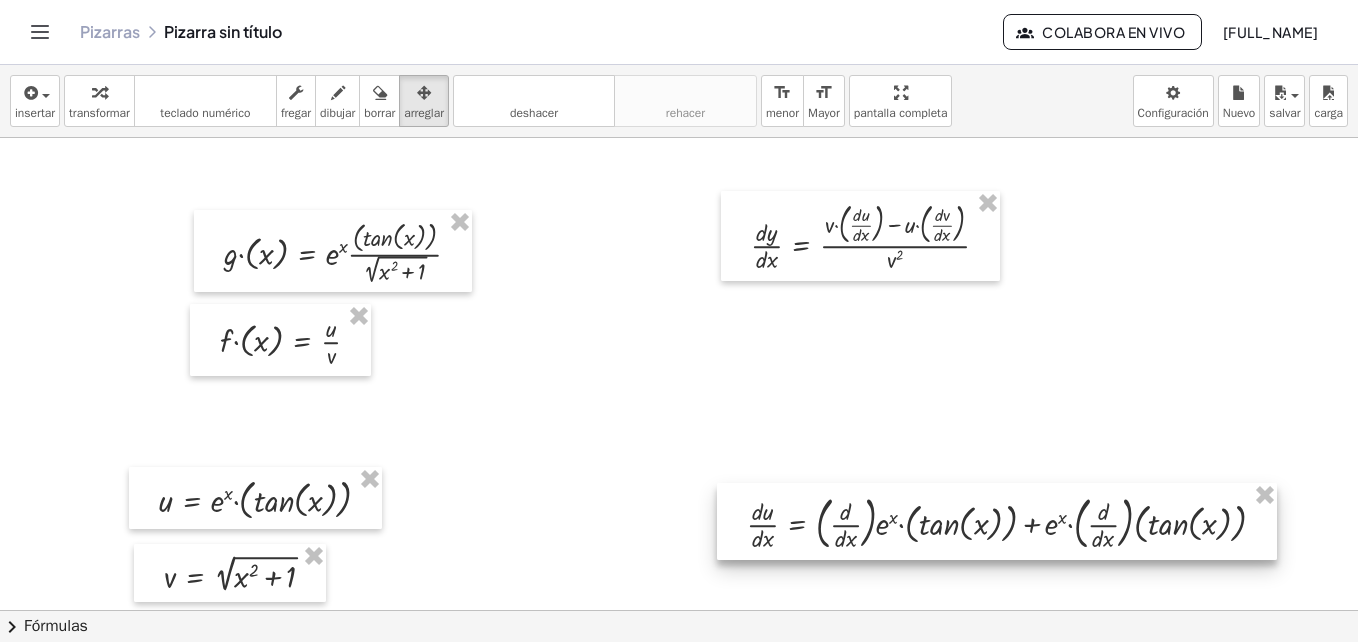 drag, startPoint x: 775, startPoint y: 542, endPoint x: 1097, endPoint y: 533, distance: 322.12576 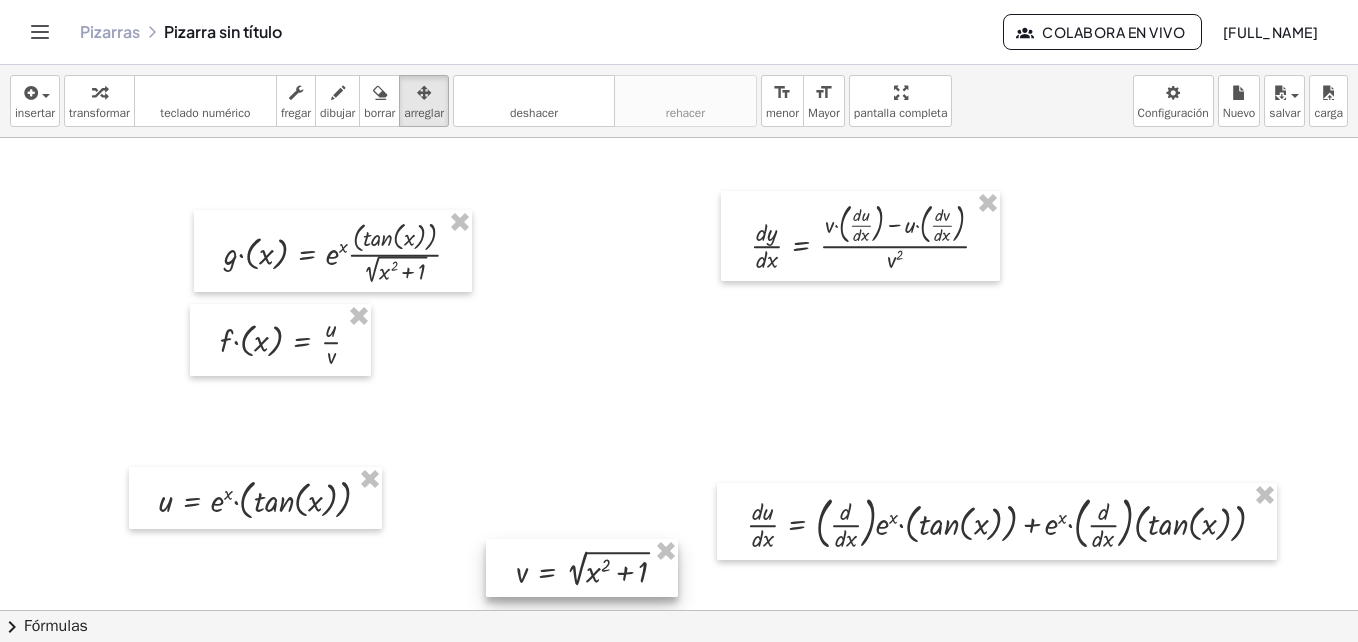 drag, startPoint x: 267, startPoint y: 583, endPoint x: 619, endPoint y: 578, distance: 352.03552 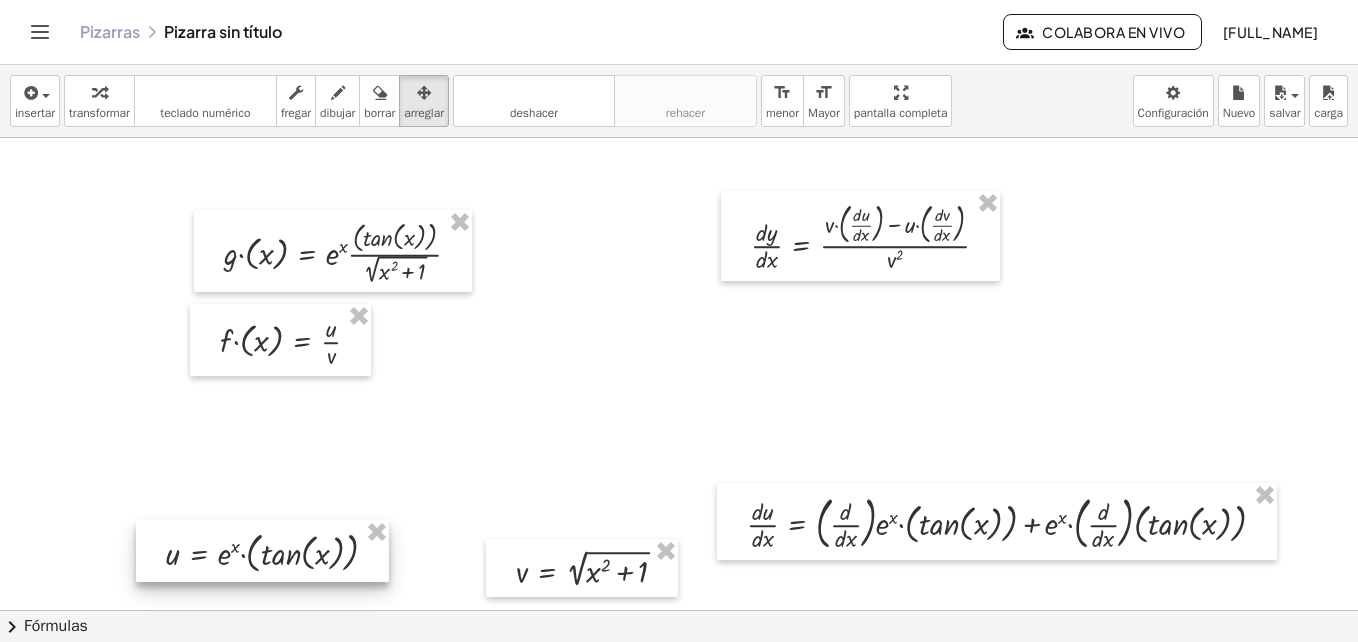 drag, startPoint x: 269, startPoint y: 504, endPoint x: 292, endPoint y: 560, distance: 60.53924 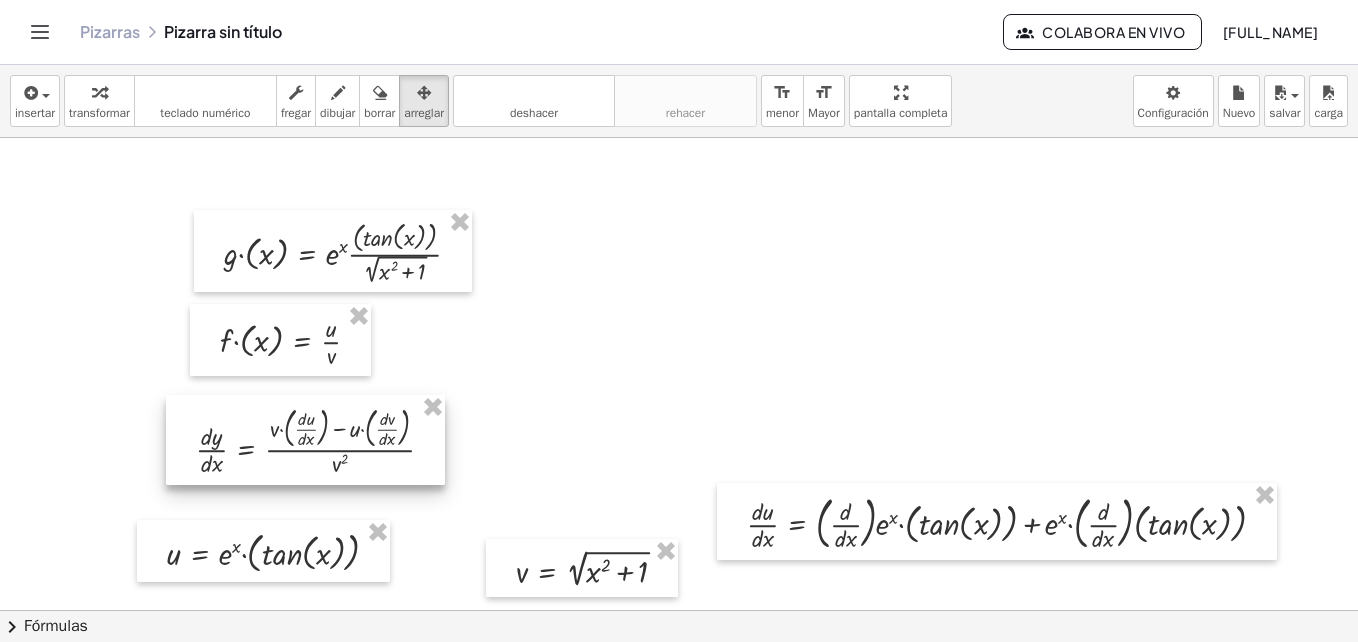 drag, startPoint x: 885, startPoint y: 253, endPoint x: 329, endPoint y: 457, distance: 592.24316 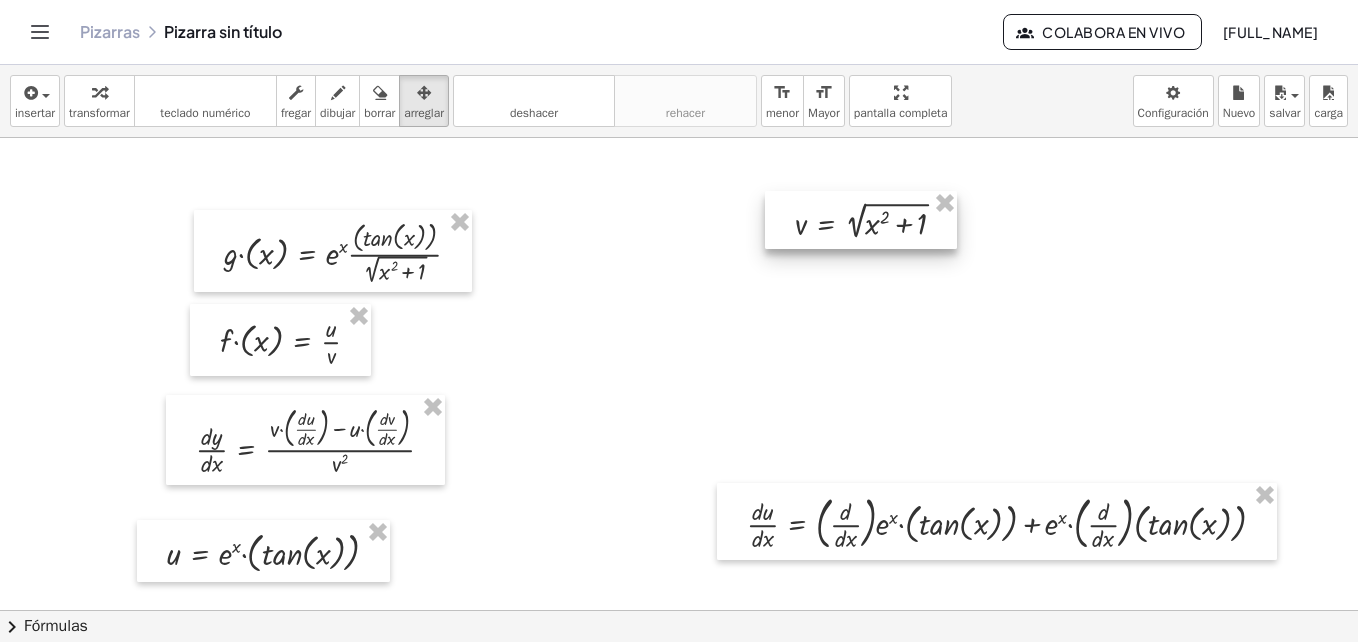 drag, startPoint x: 616, startPoint y: 583, endPoint x: 898, endPoint y: 249, distance: 437.12698 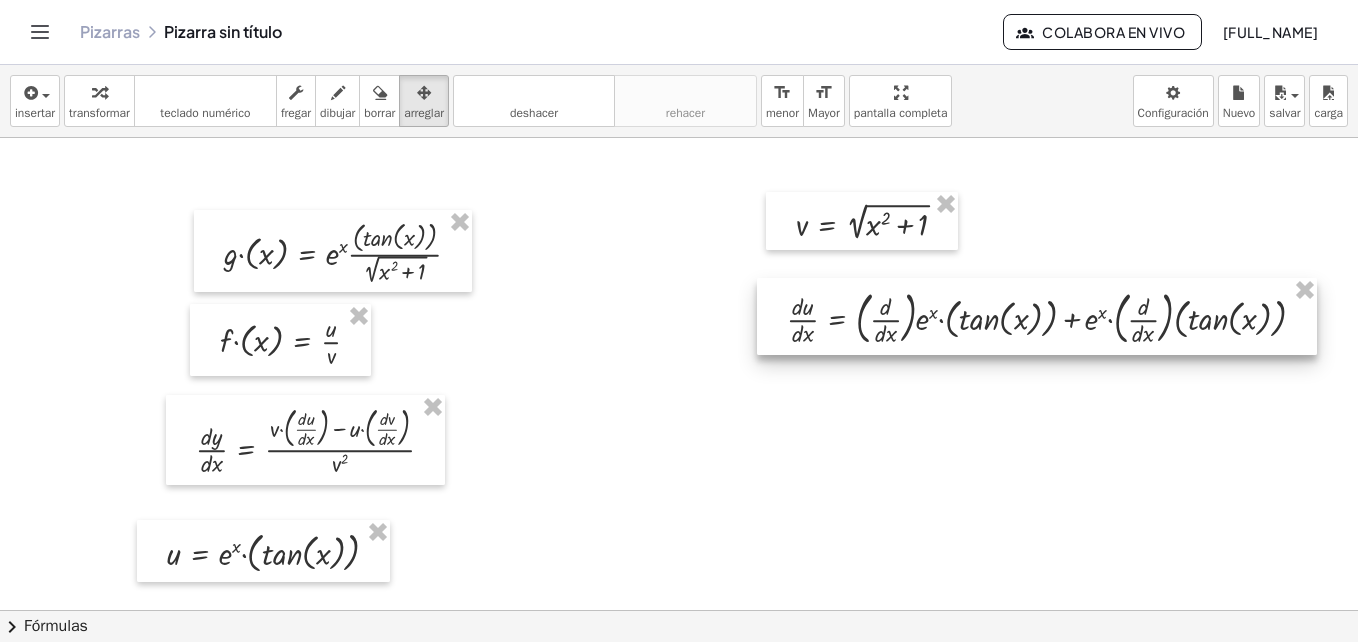 drag, startPoint x: 916, startPoint y: 539, endPoint x: 956, endPoint y: 334, distance: 208.86598 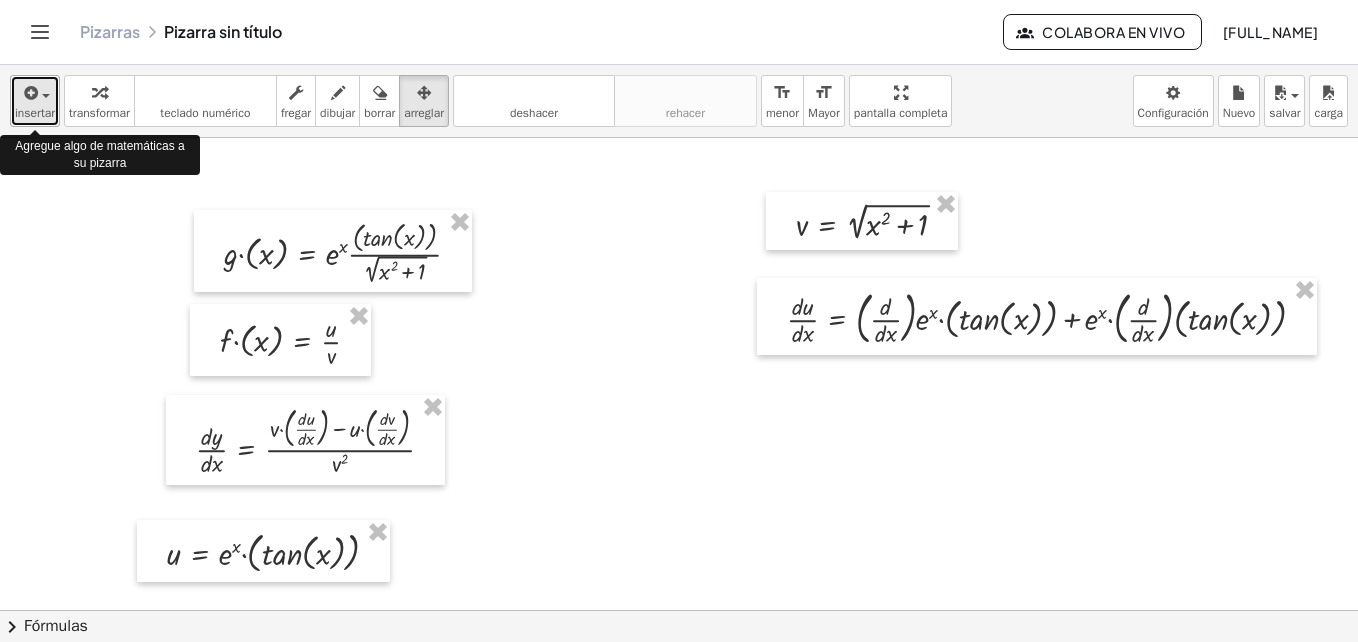 click at bounding box center (29, 93) 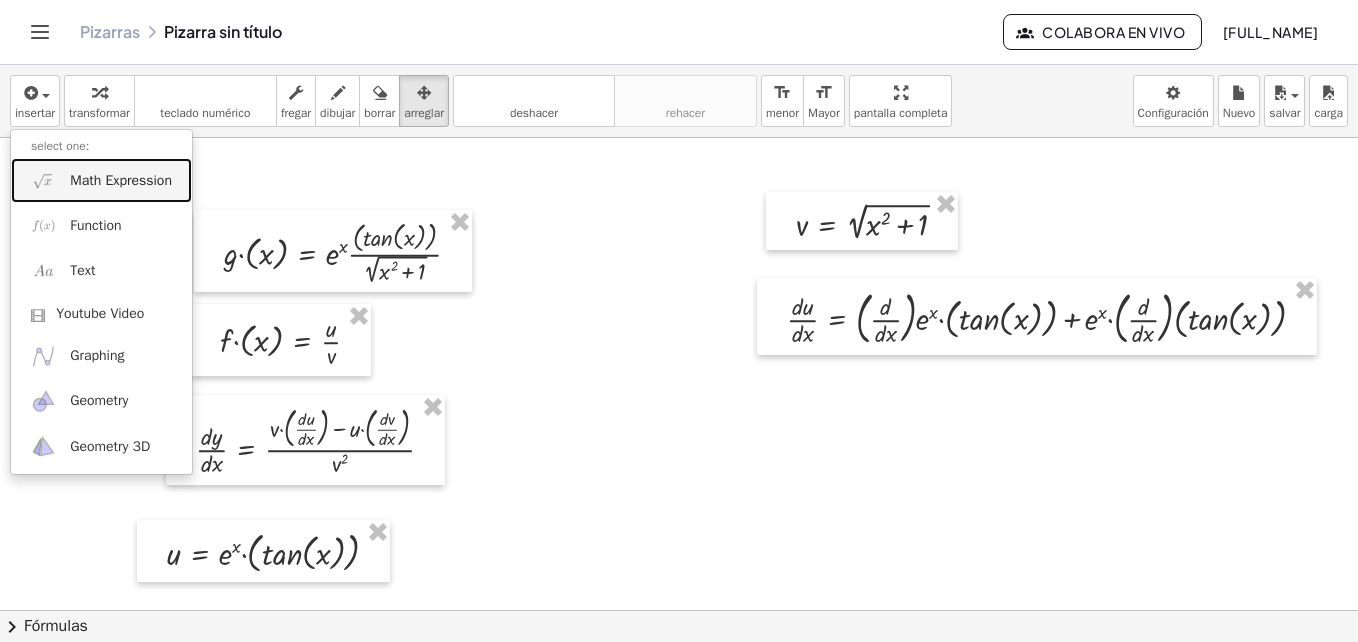 click on "Math Expression" at bounding box center (121, 181) 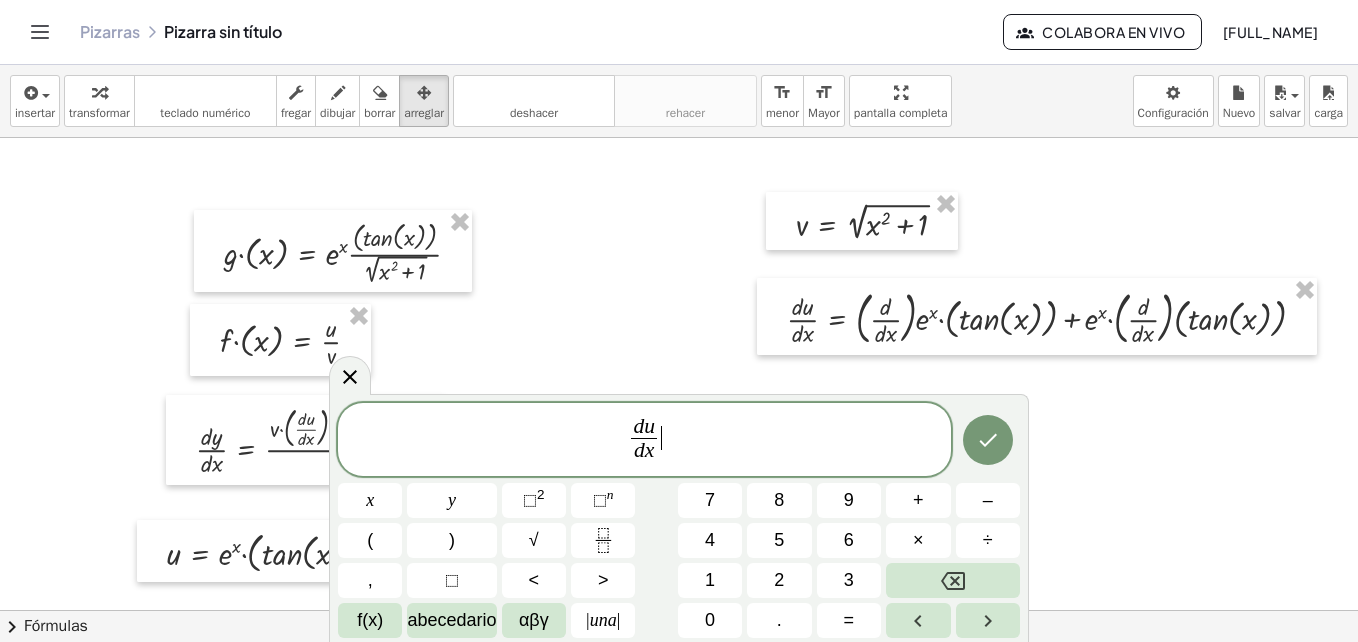 click on "d u d x ​ ​" at bounding box center (644, 441) 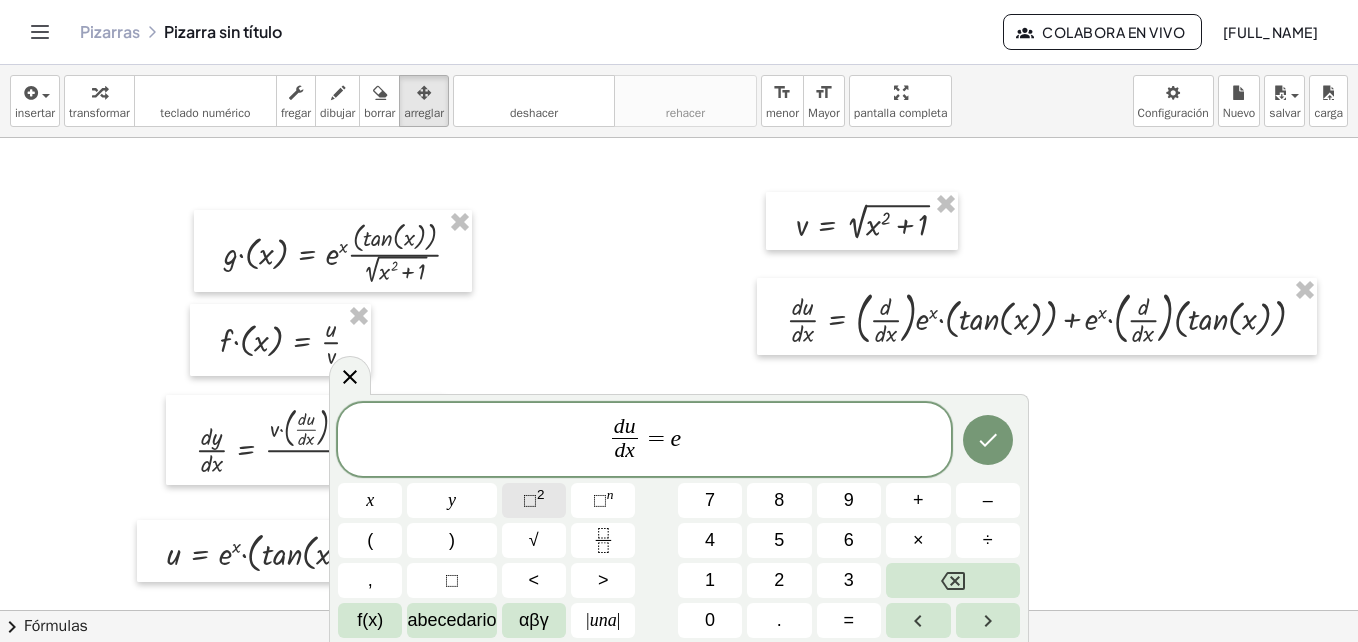 click on "⬚" at bounding box center [530, 500] 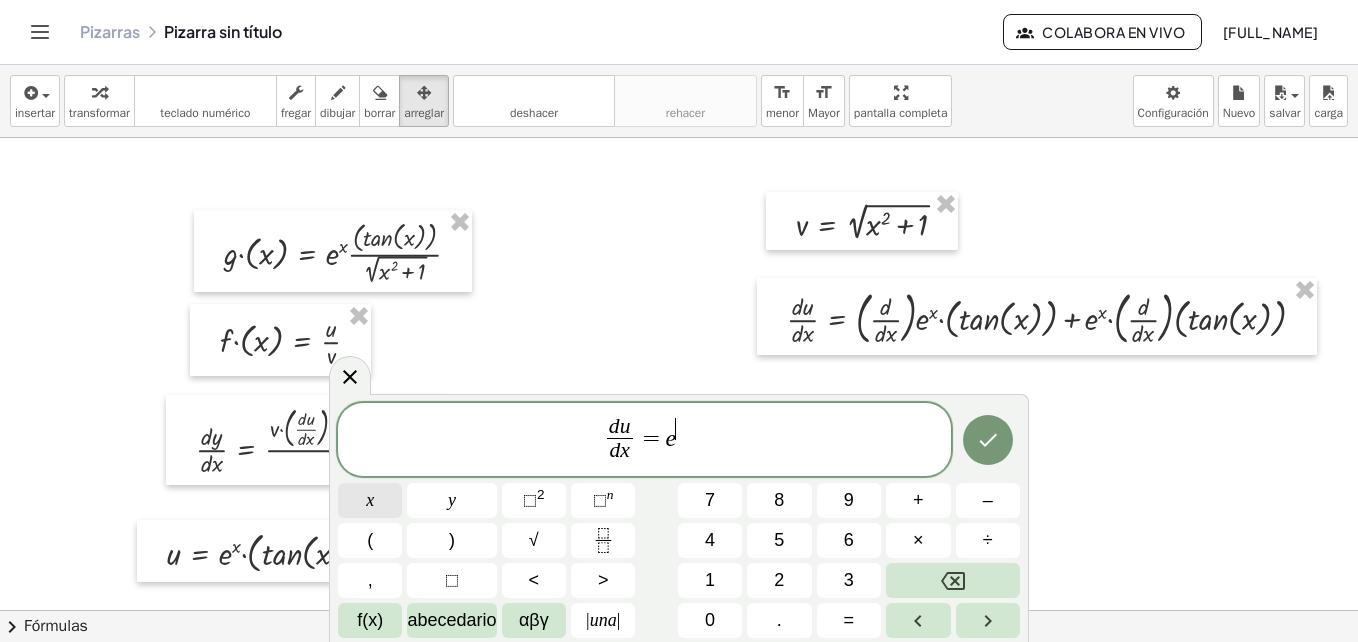 click on "x" at bounding box center (370, 500) 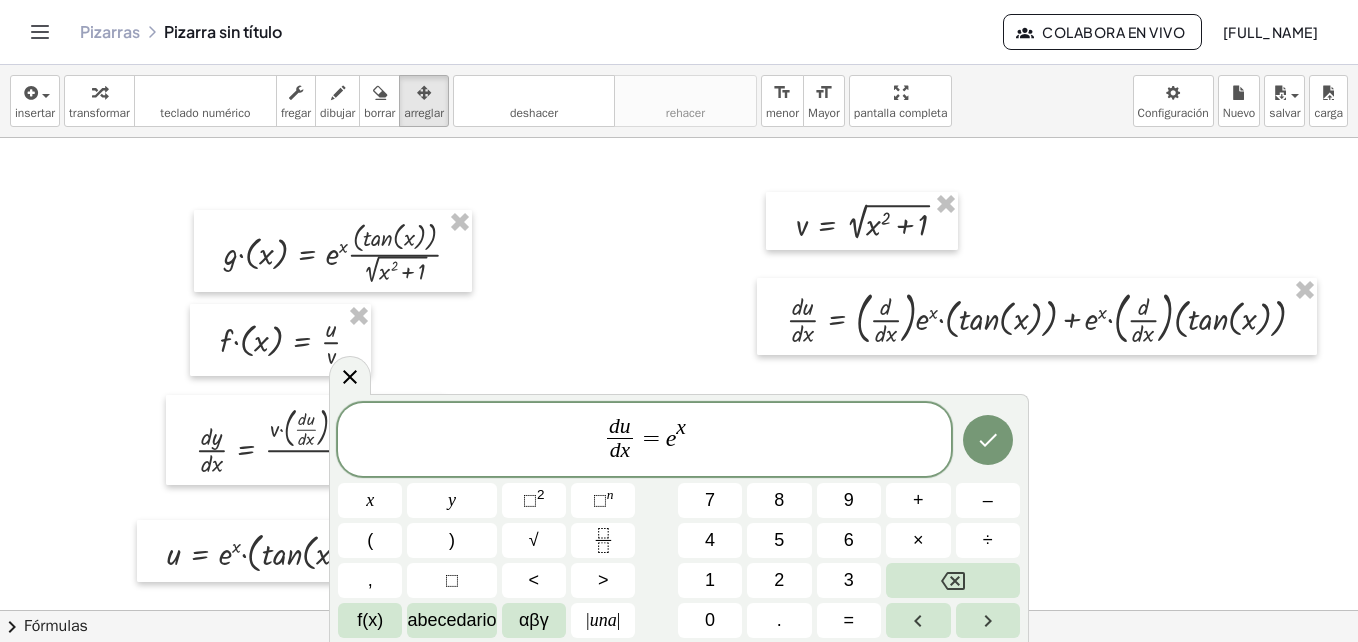 click on "d u d x ​ = e x x y ⬚ 2 ⬚ n 7 8 9 + – ( ) √ 4 5 6 × ÷ , ⬚ < > 1 2 3 f(x) abecedario αβγ | una | 0 . =" at bounding box center [679, 518] 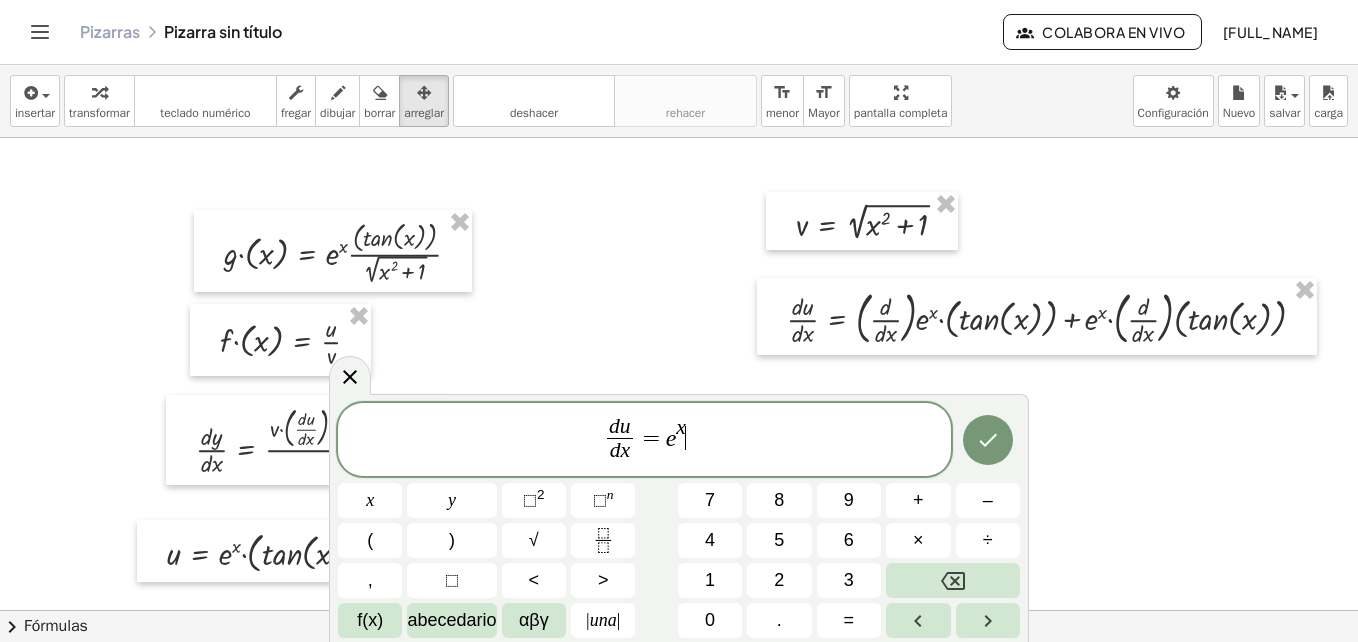 click on "d u d x ​ = e x ​" at bounding box center (644, 441) 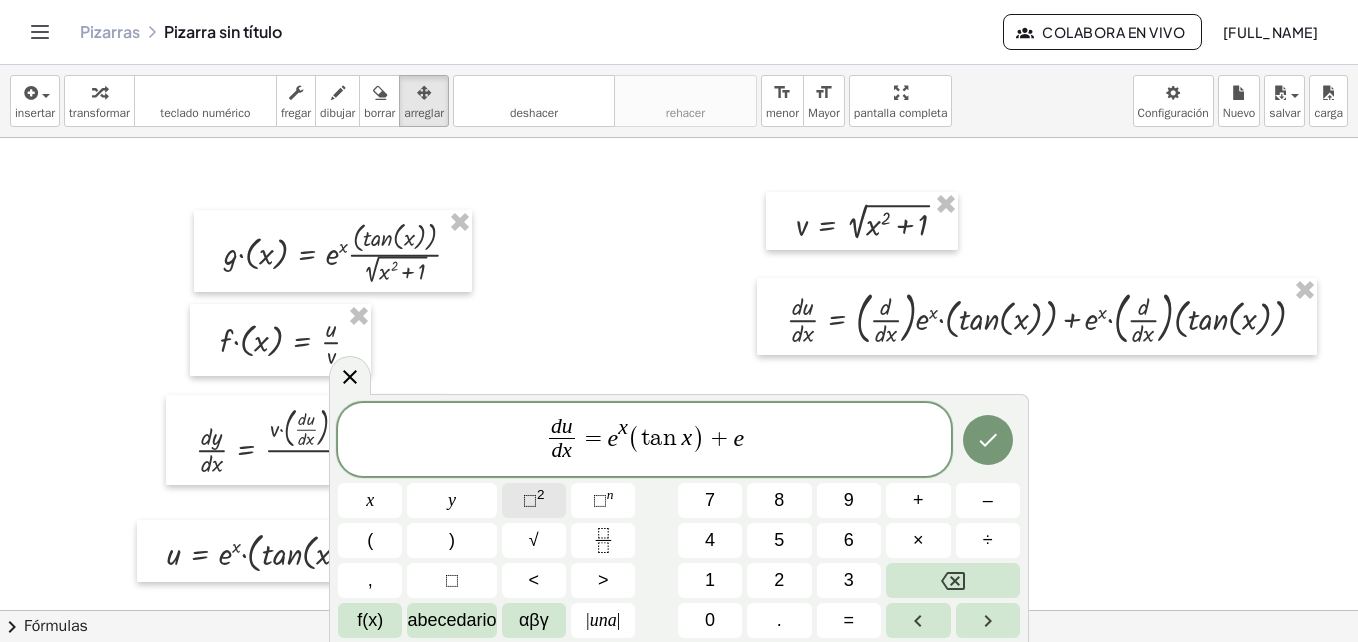 click on "⬚" at bounding box center (530, 500) 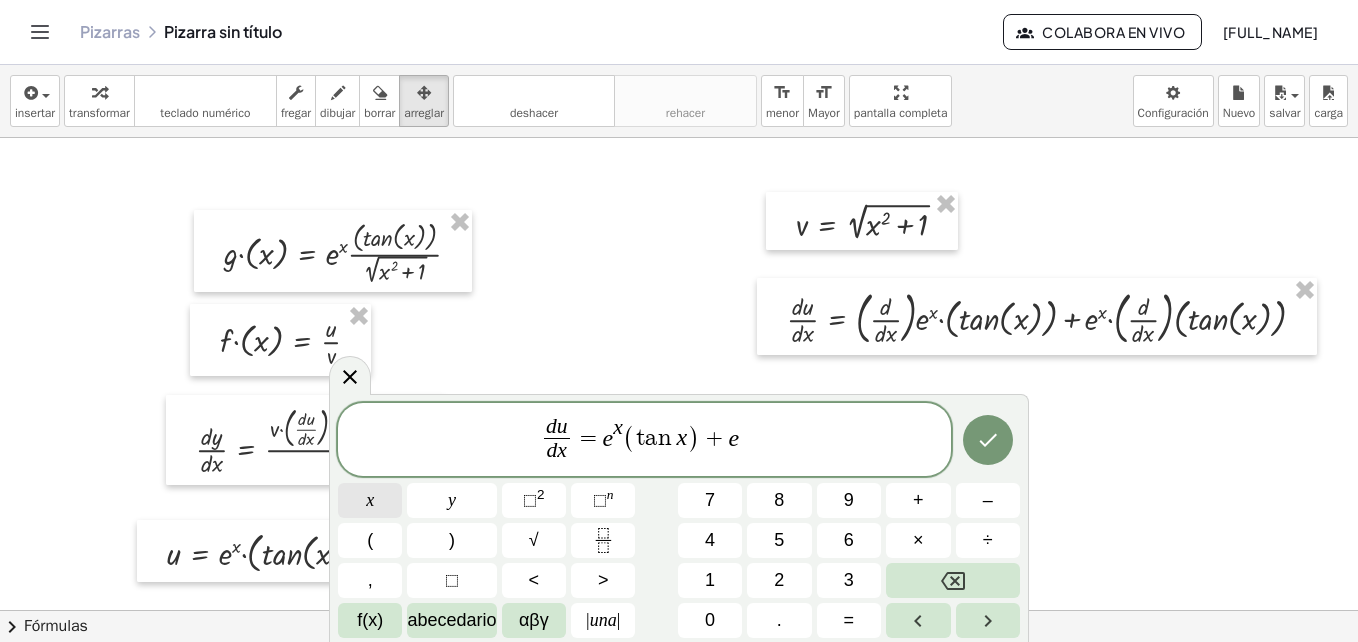 click on "x" at bounding box center (370, 500) 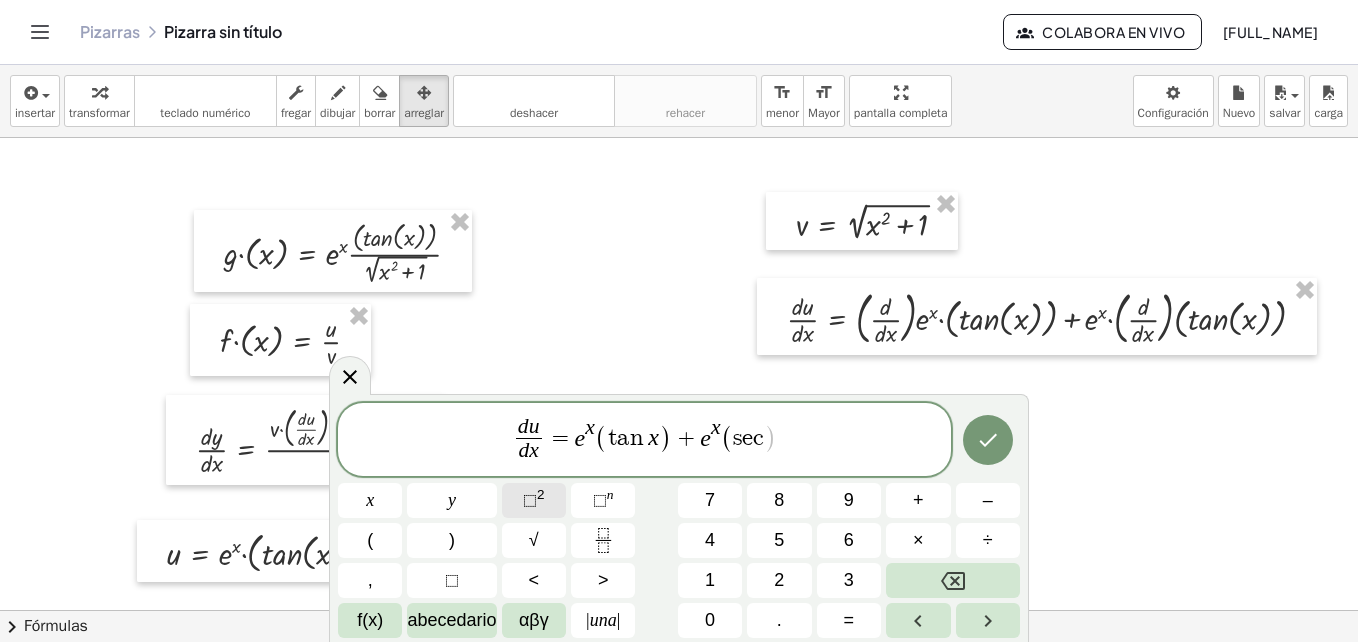 click on "⬚" at bounding box center [530, 500] 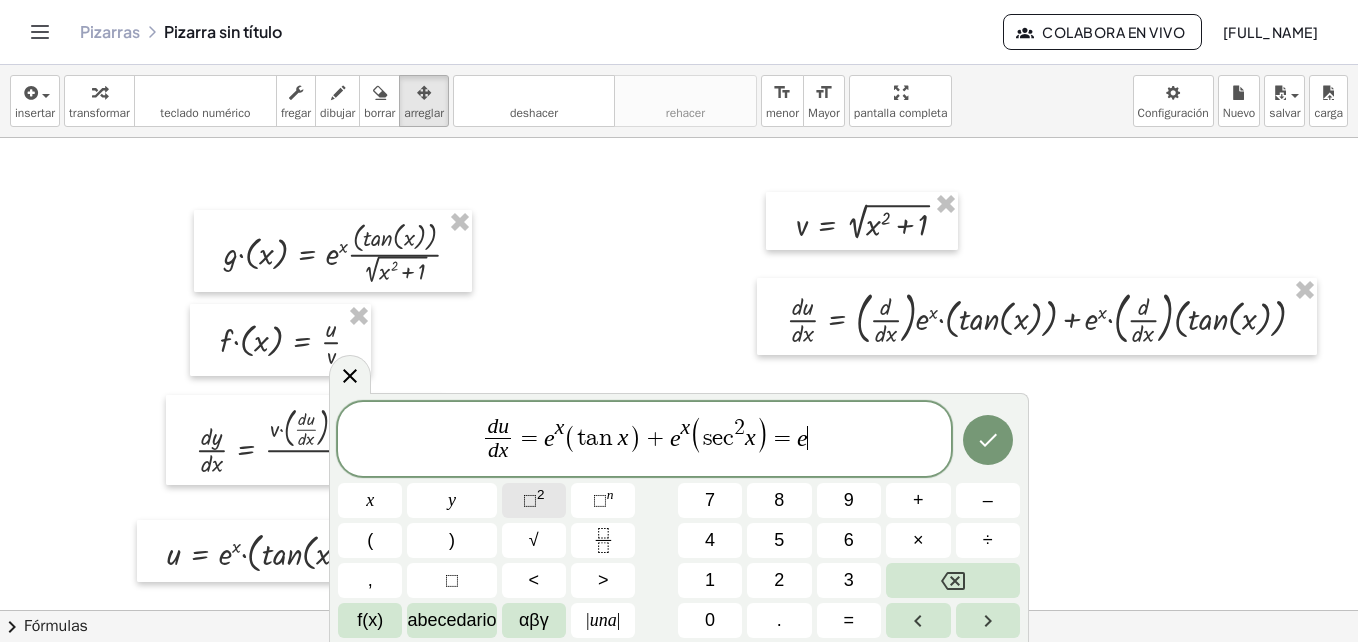 click on "⬚" at bounding box center [530, 500] 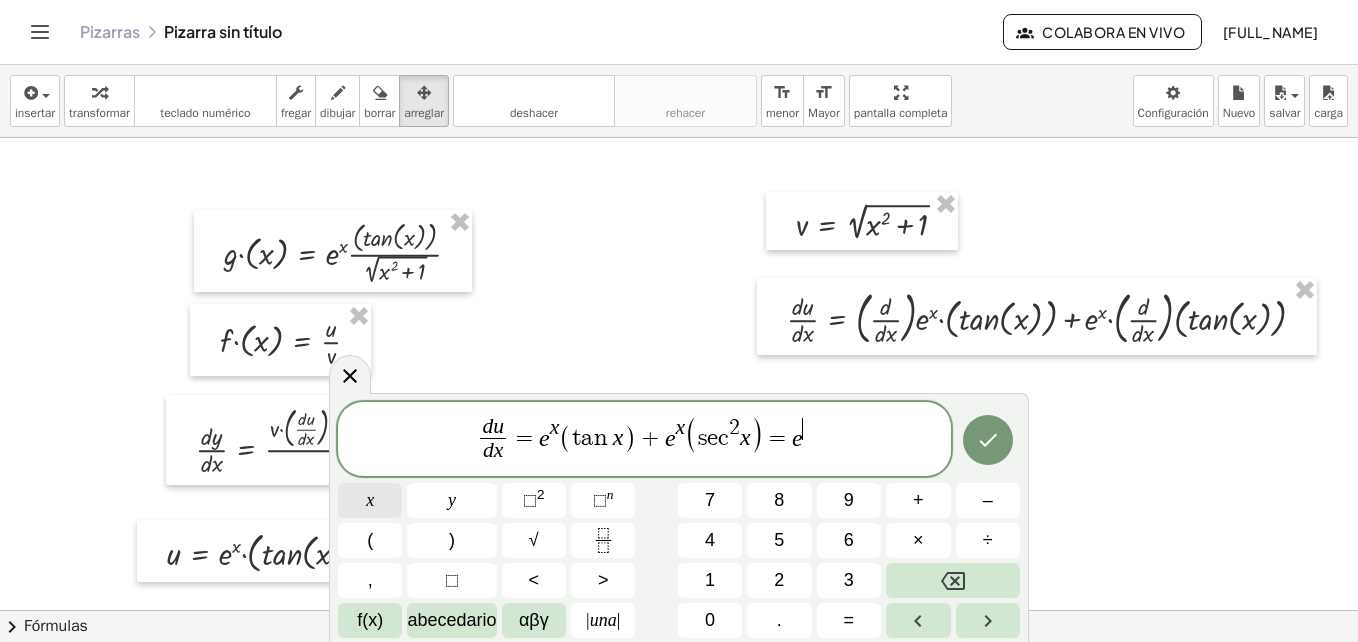 click on "x" at bounding box center [370, 500] 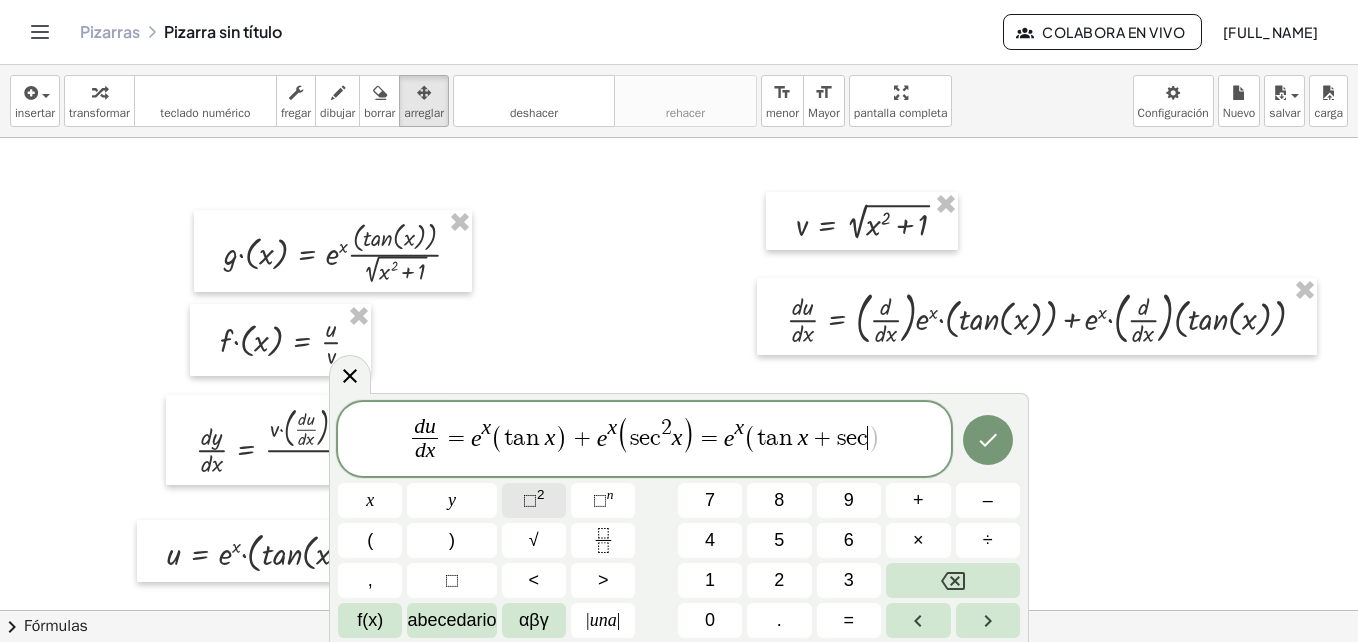 click on "⬚" at bounding box center (530, 500) 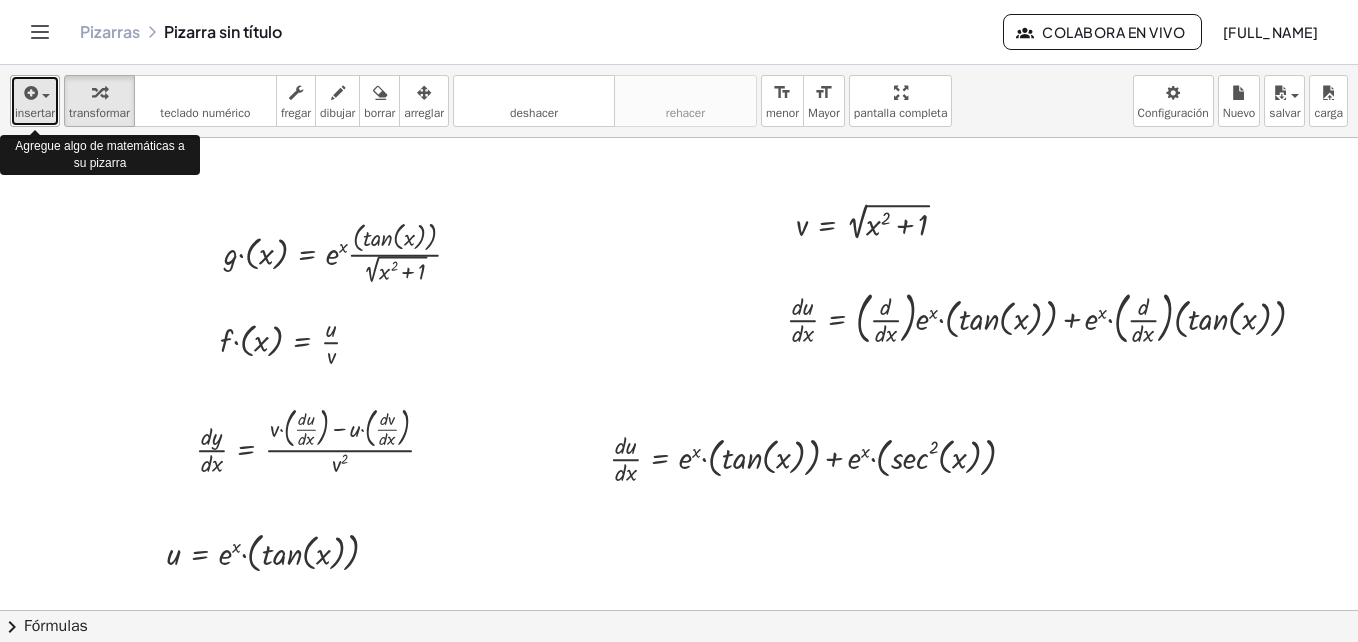 click at bounding box center (29, 93) 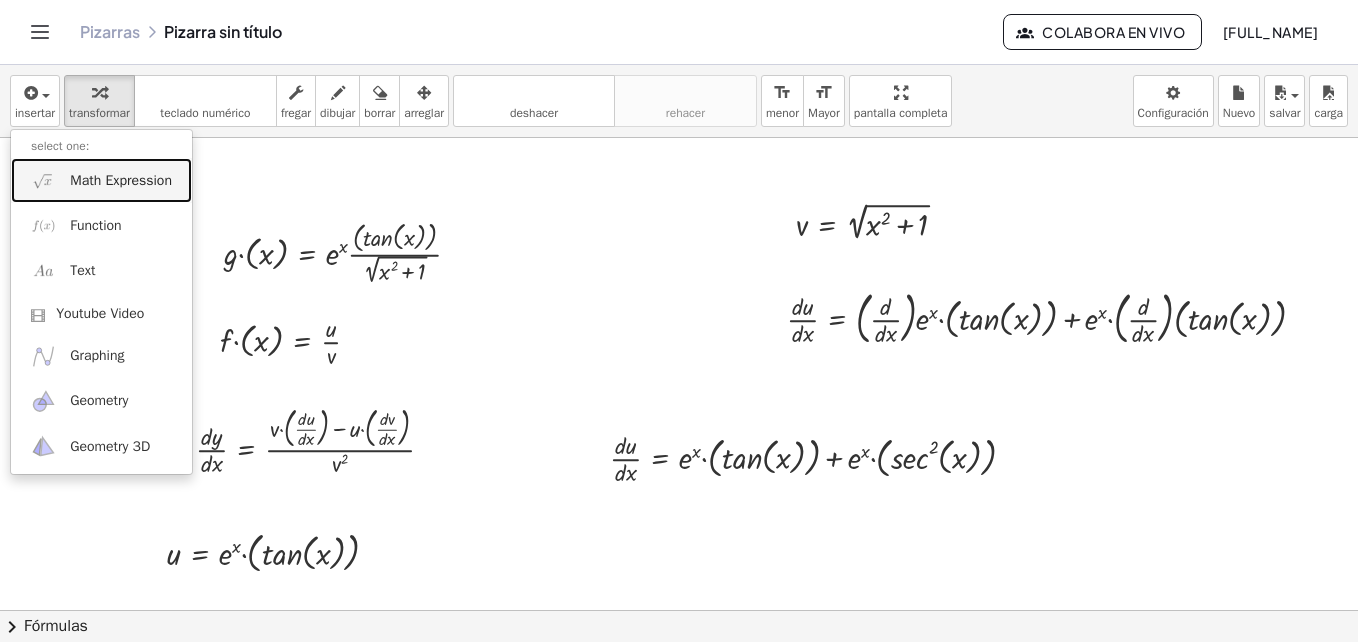 click on "Math Expression" at bounding box center [121, 181] 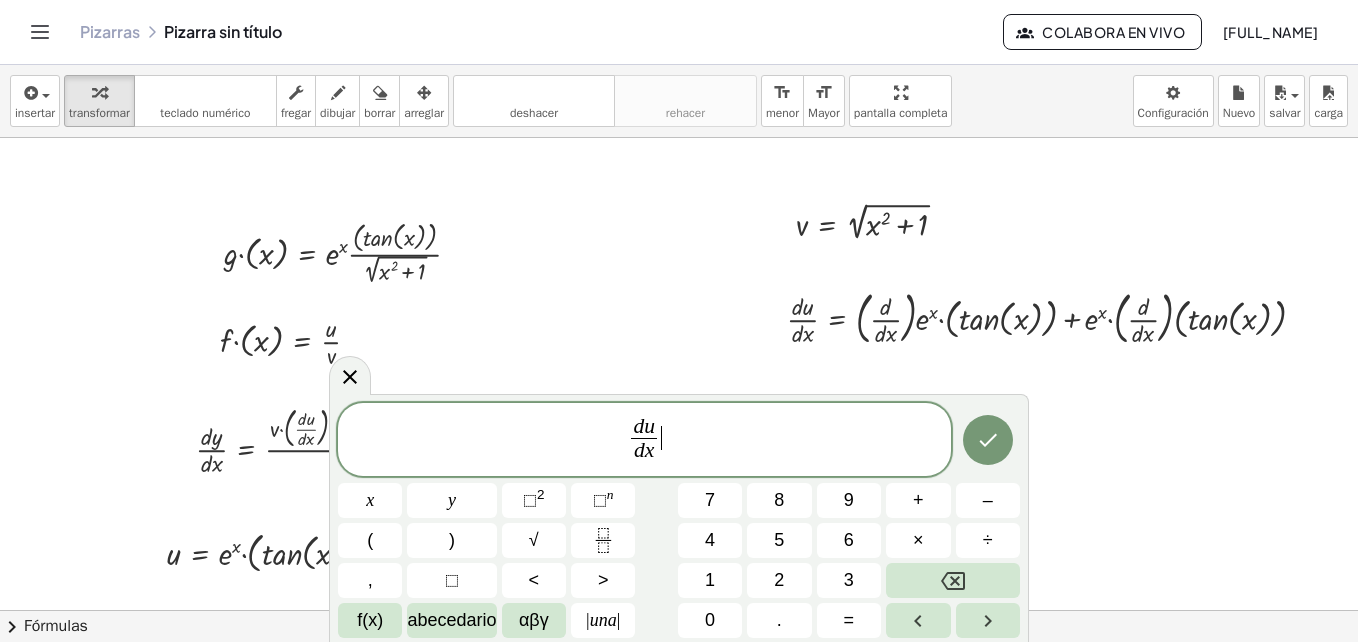 click on "d u d x ​ ​" at bounding box center [644, 441] 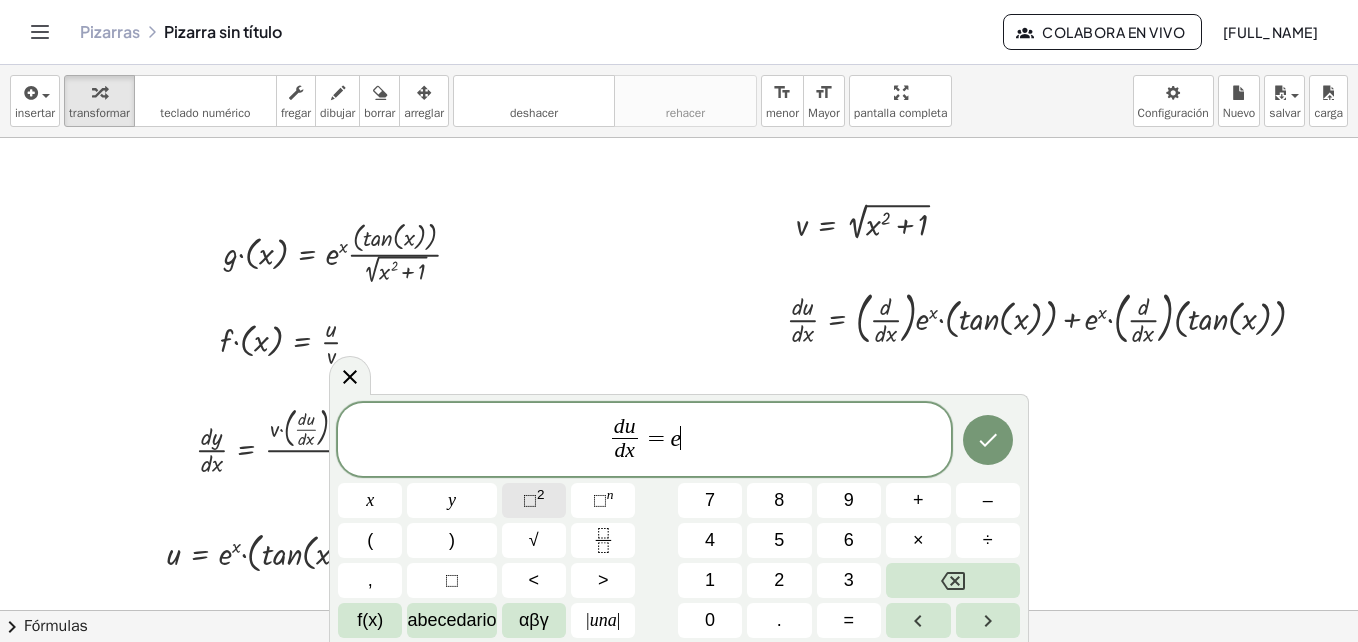 click on "⬚" at bounding box center (530, 500) 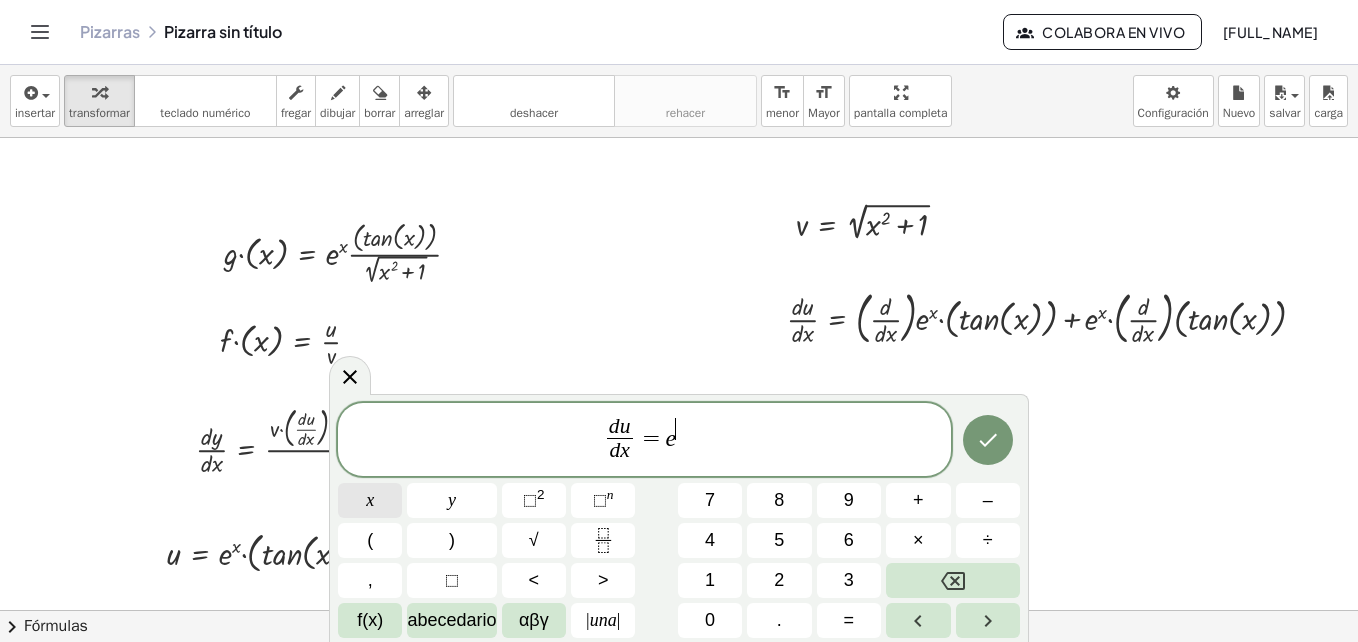 click on "x" at bounding box center [370, 500] 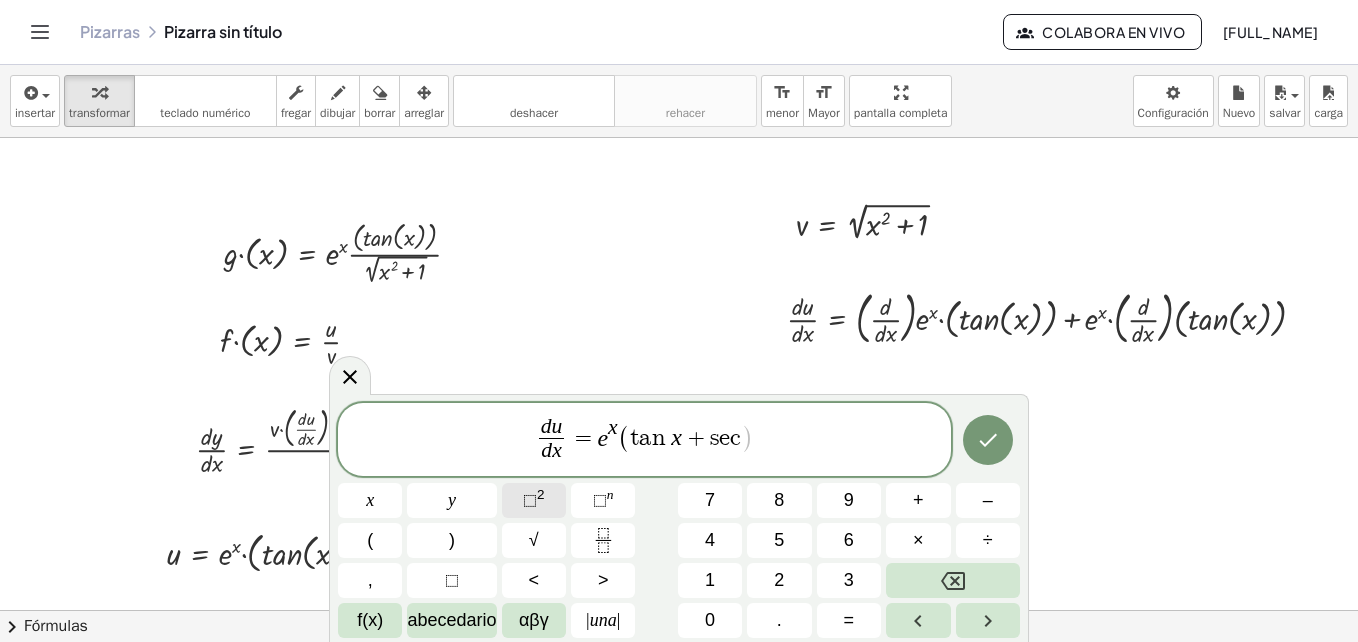 click on "⬚" at bounding box center (530, 500) 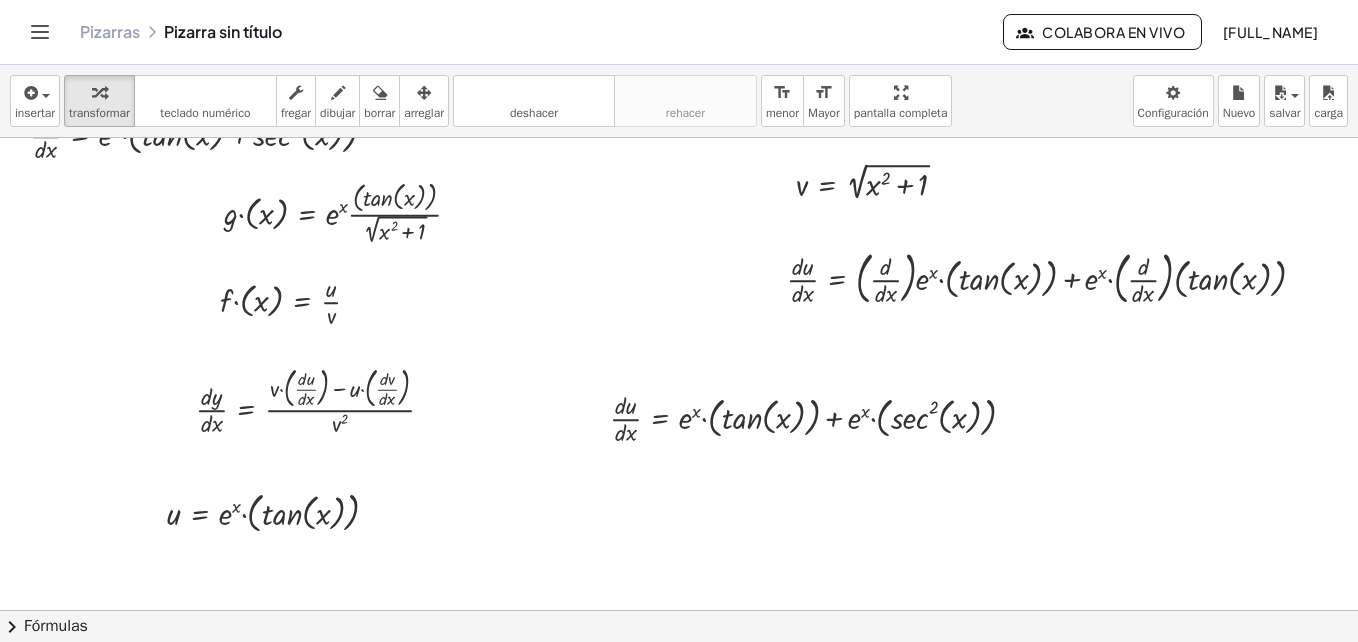 scroll, scrollTop: 253, scrollLeft: 0, axis: vertical 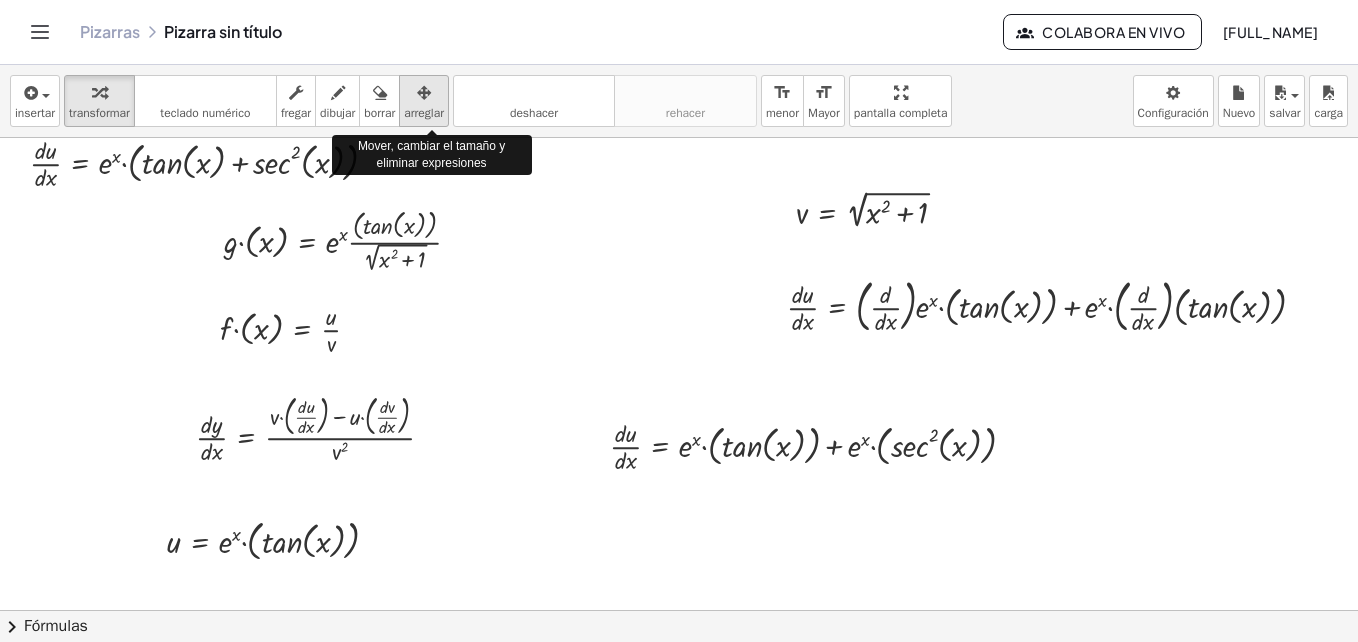 click at bounding box center [424, 93] 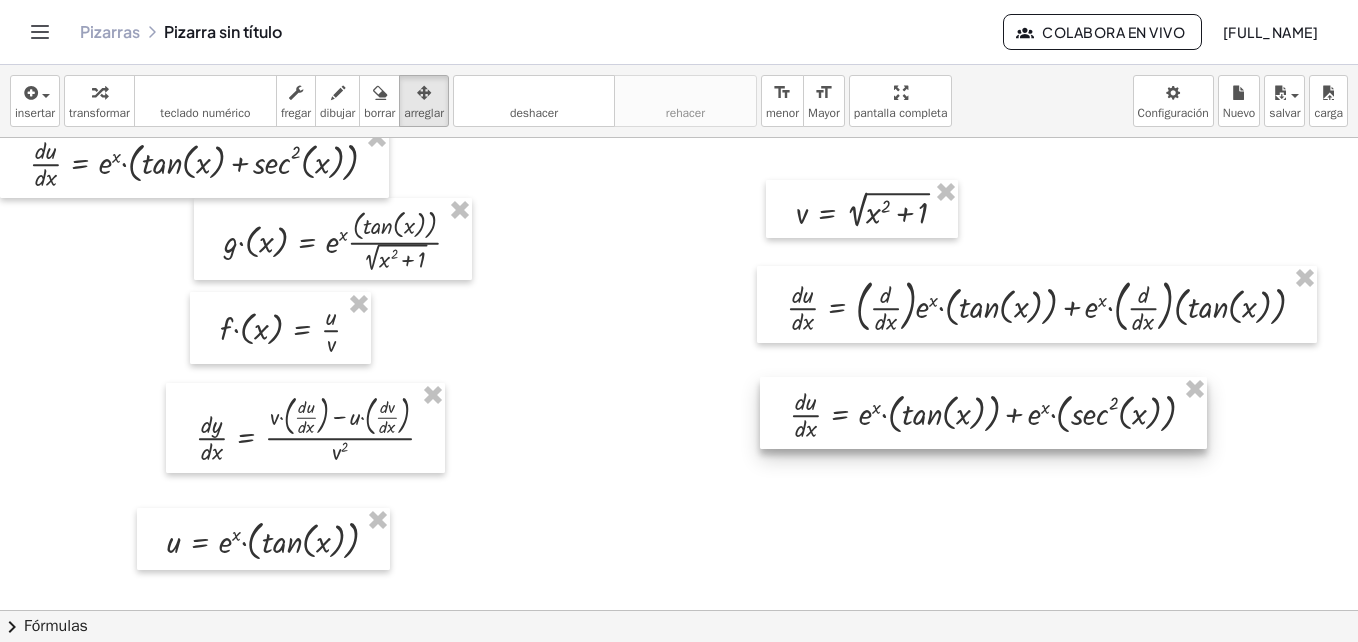 drag, startPoint x: 896, startPoint y: 460, endPoint x: 1076, endPoint y: 428, distance: 182.82231 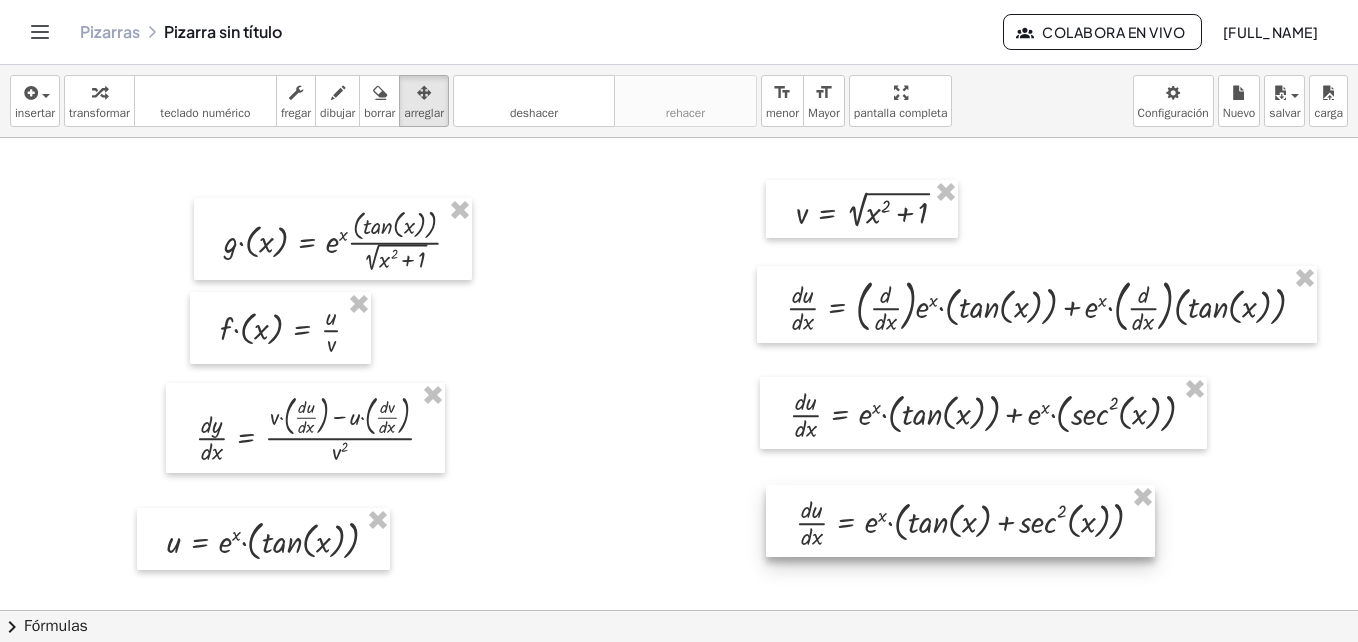 drag, startPoint x: 169, startPoint y: 169, endPoint x: 936, endPoint y: 528, distance: 846.8589 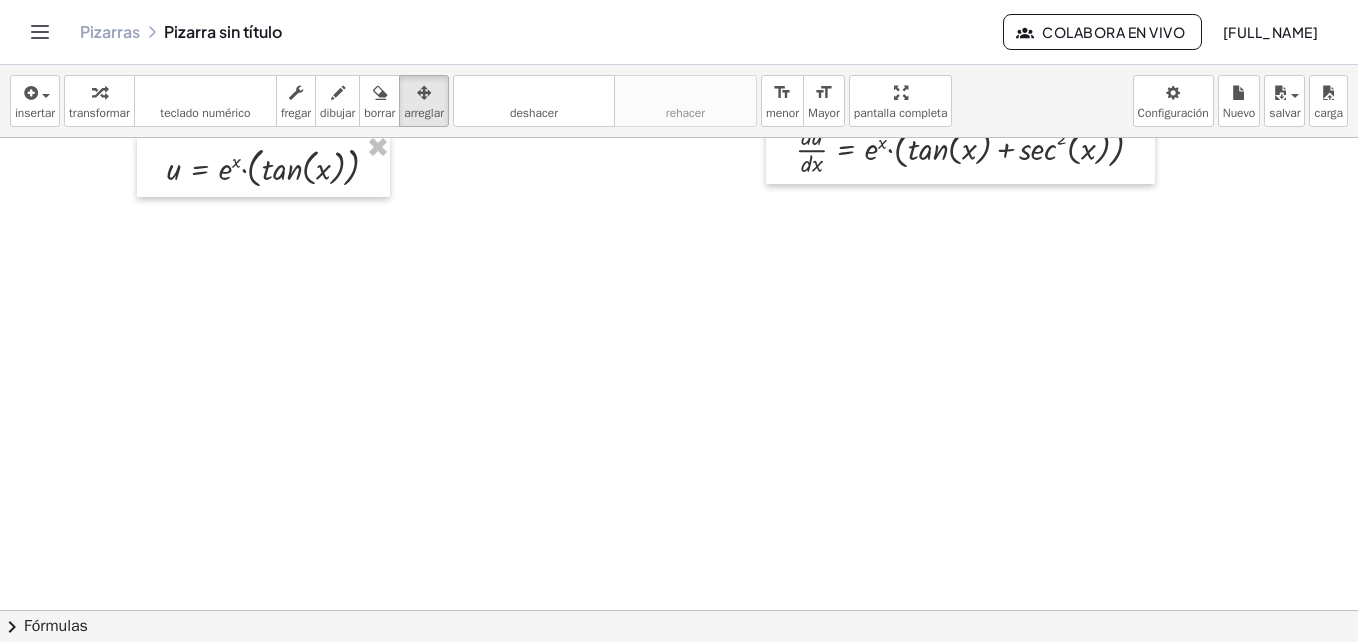 scroll, scrollTop: 598, scrollLeft: 0, axis: vertical 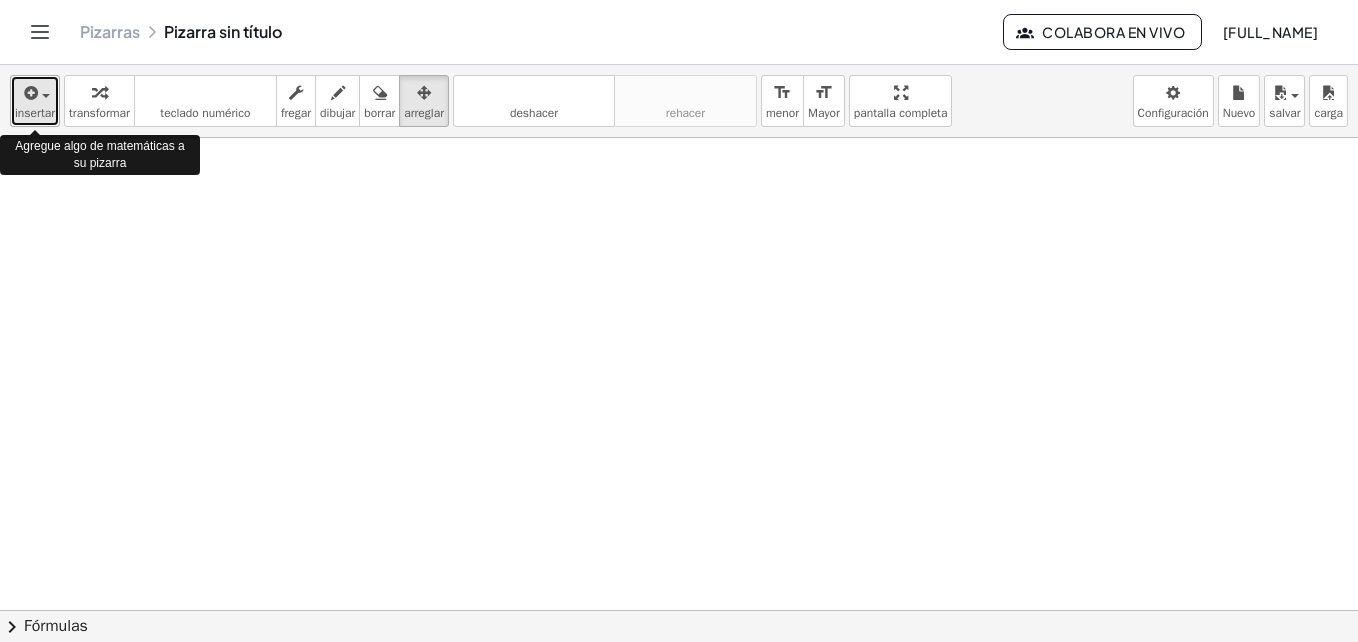 click at bounding box center (29, 93) 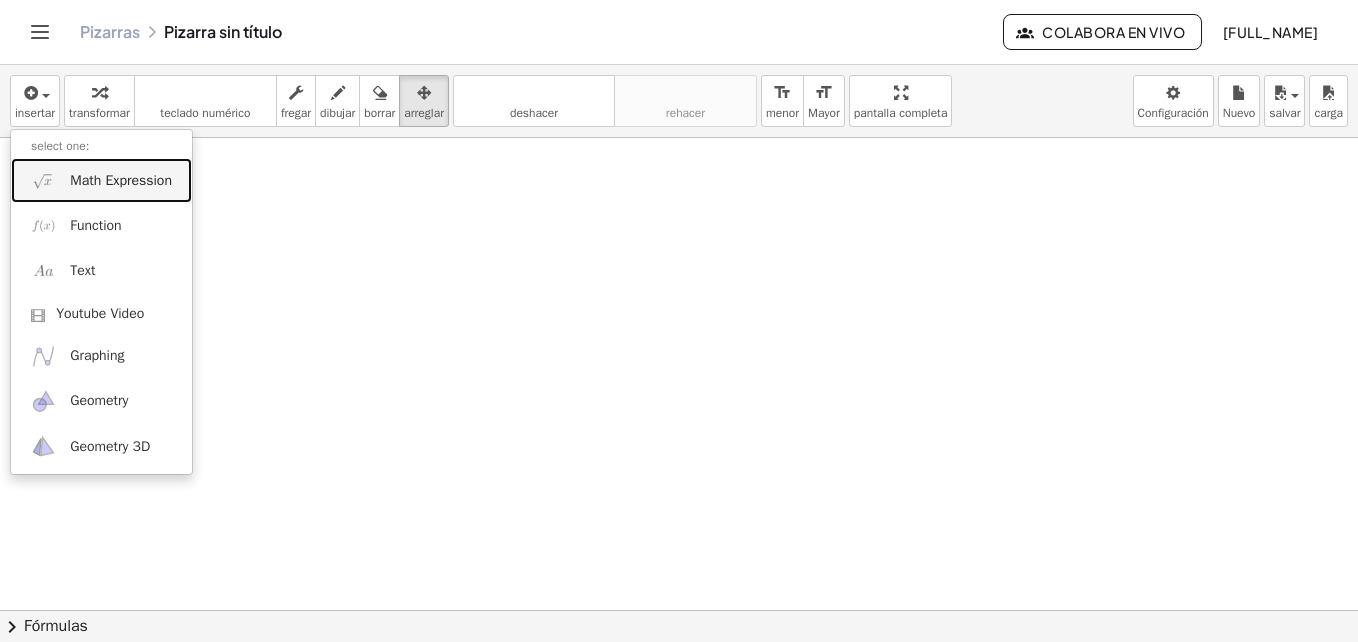 click on "Math Expression" at bounding box center (121, 181) 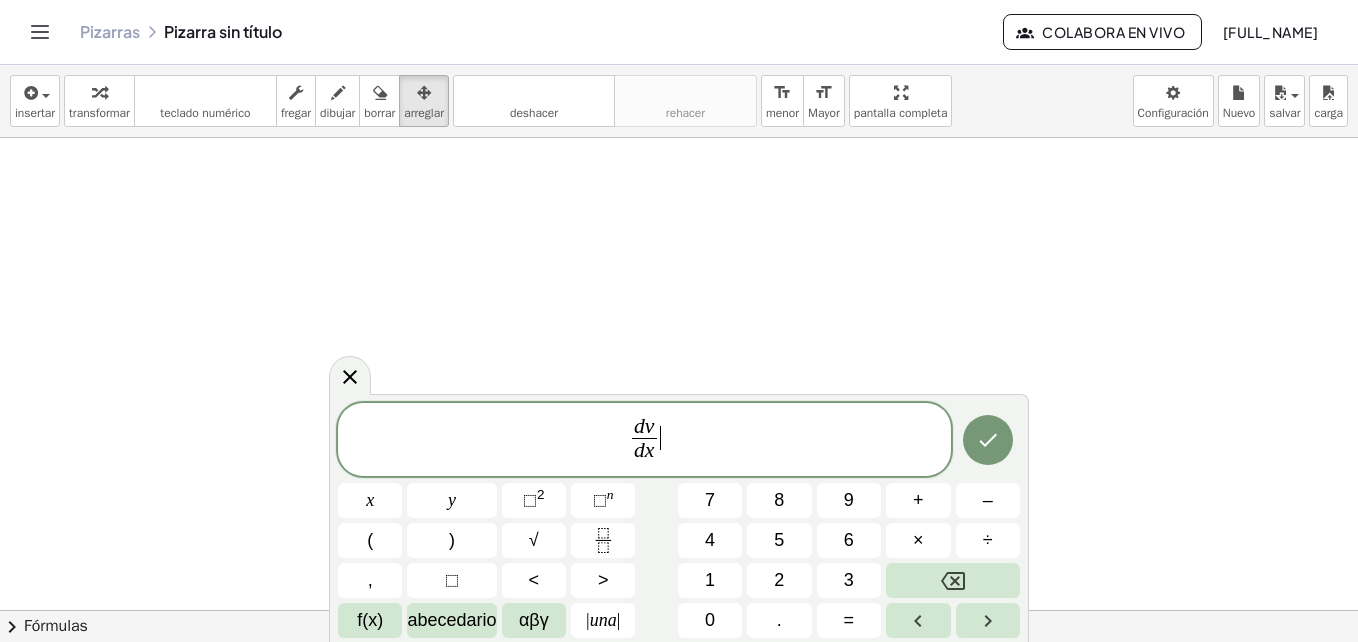 click on "d v d x ​ ​" at bounding box center [644, 441] 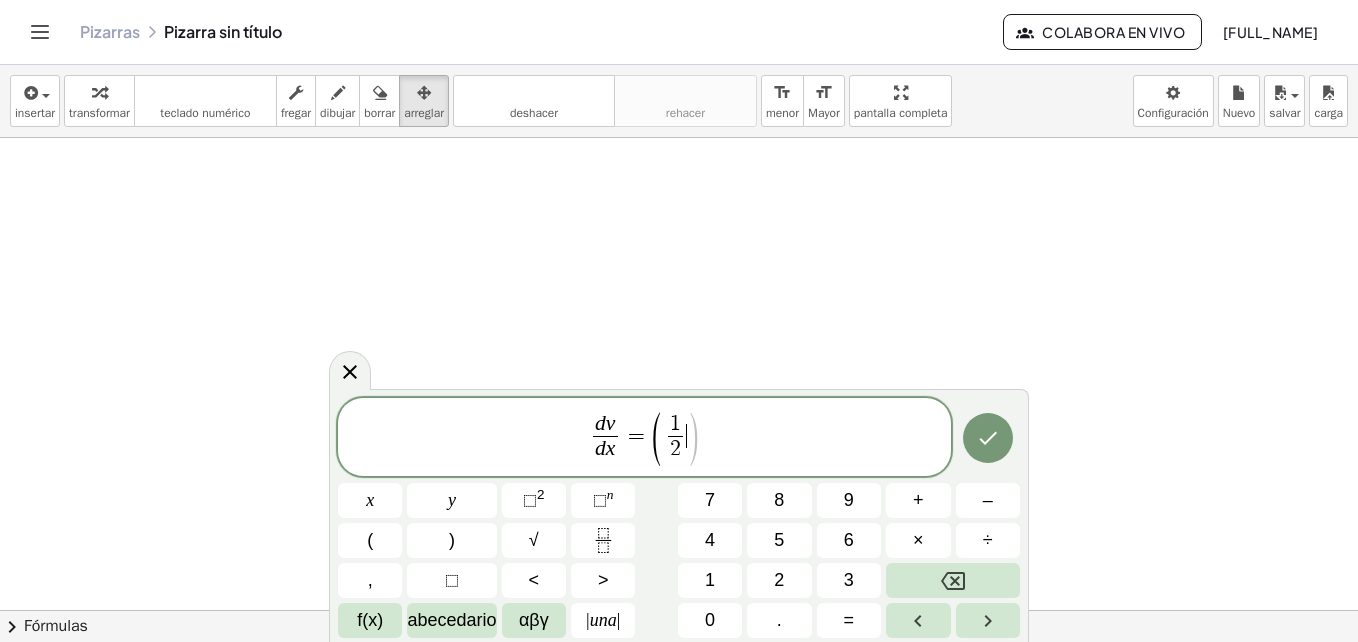 click on ")" at bounding box center [693, 439] 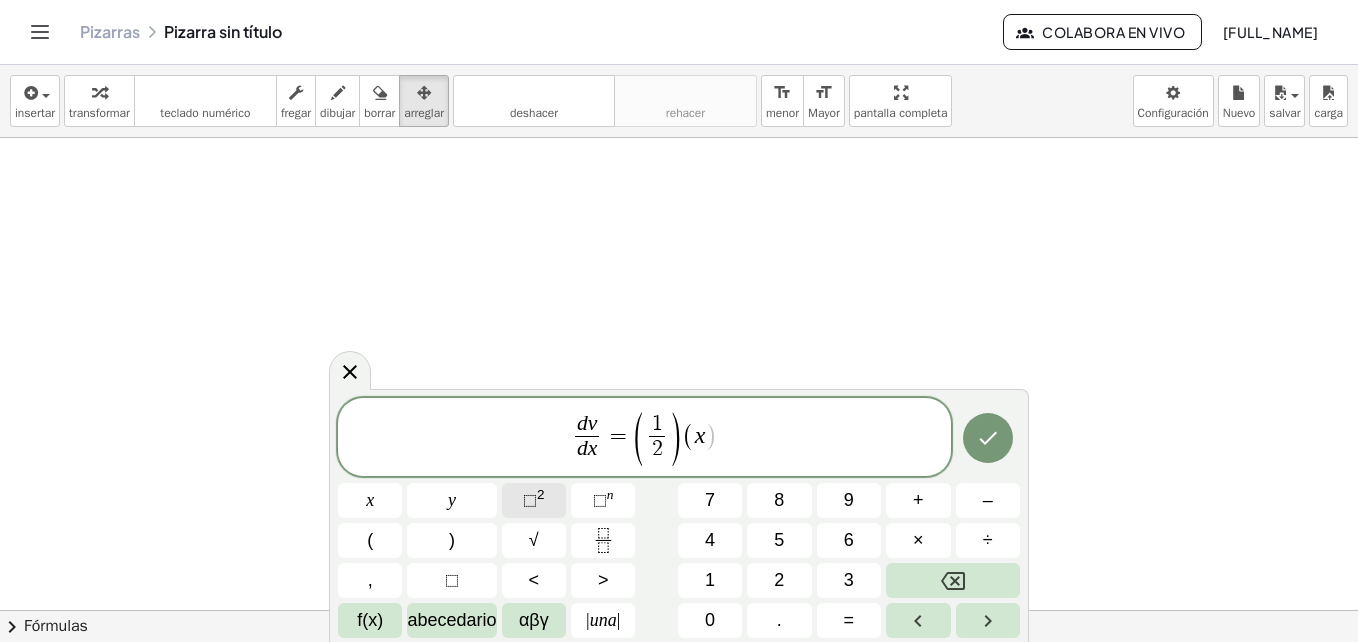 click on "⬚" at bounding box center [530, 500] 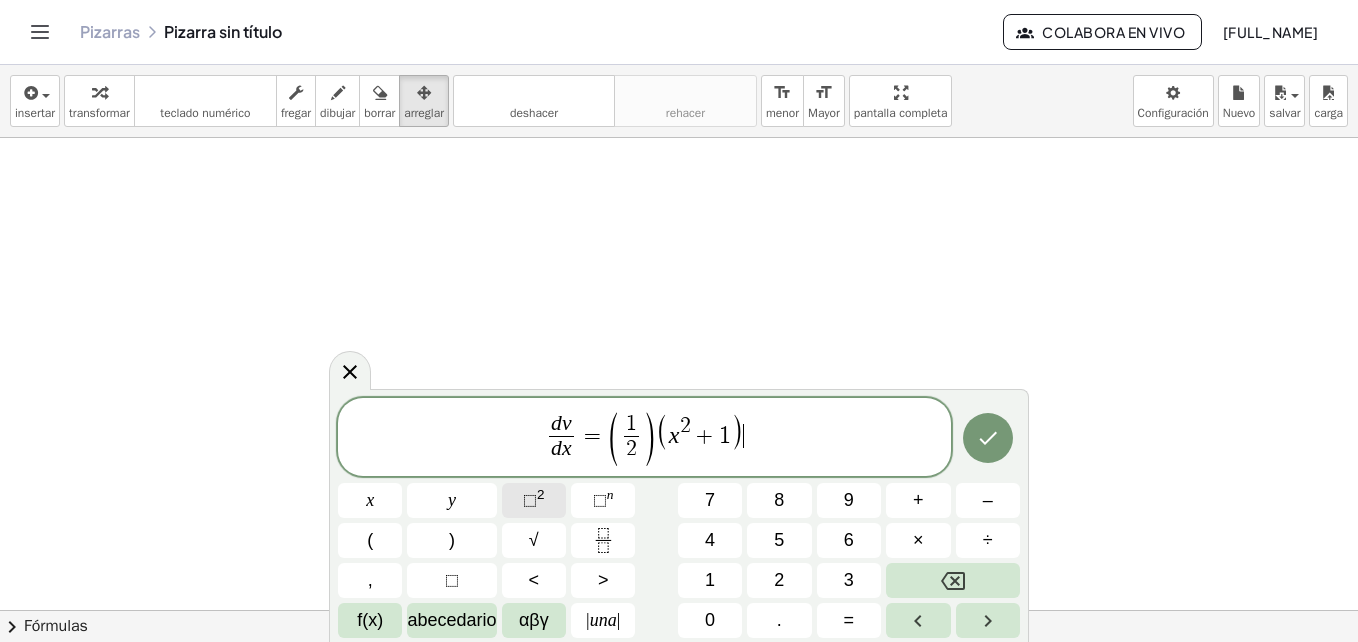 click on "⬚" at bounding box center (530, 500) 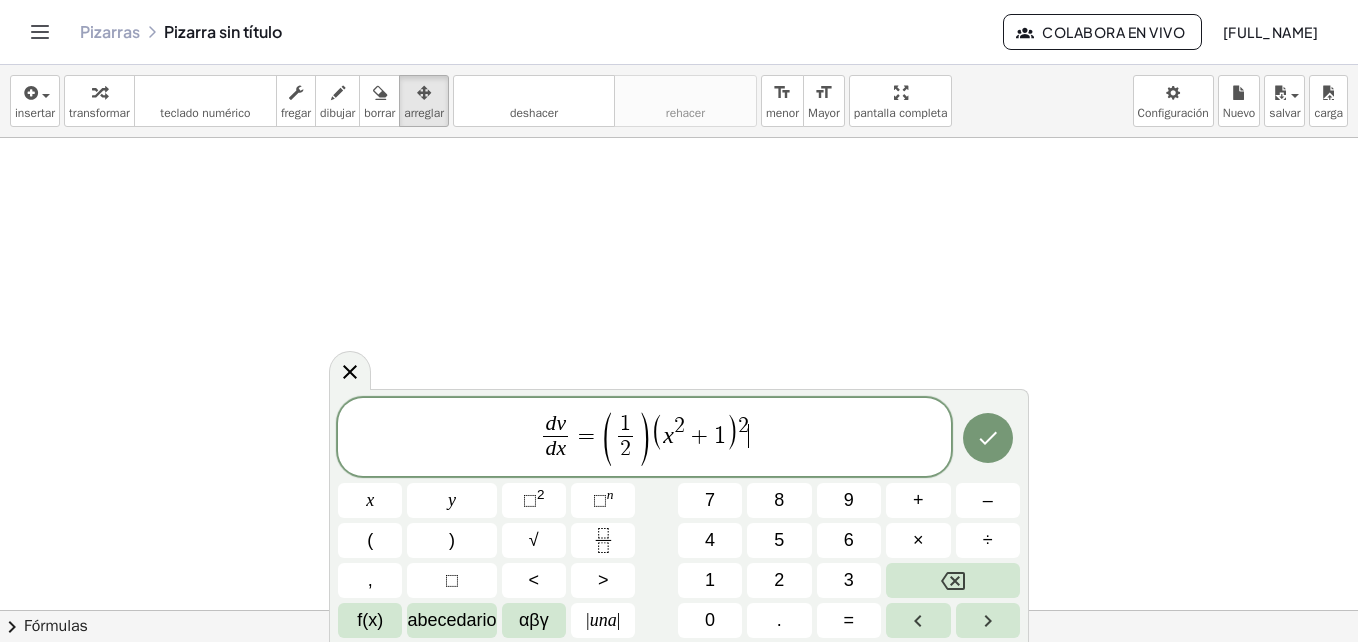click on "d v d x ​ = ( 1 2 ​ ) ( x 2 + 1 ) 2 ​" at bounding box center (644, 438) 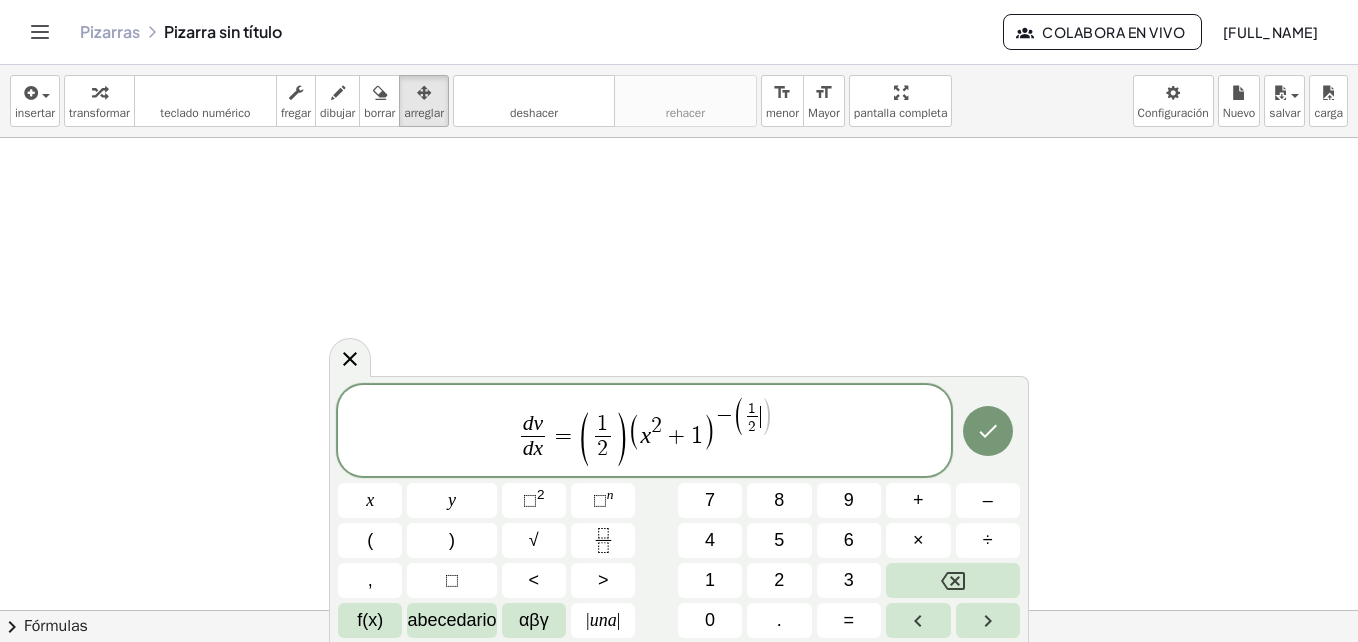 click on ")" at bounding box center (766, 418) 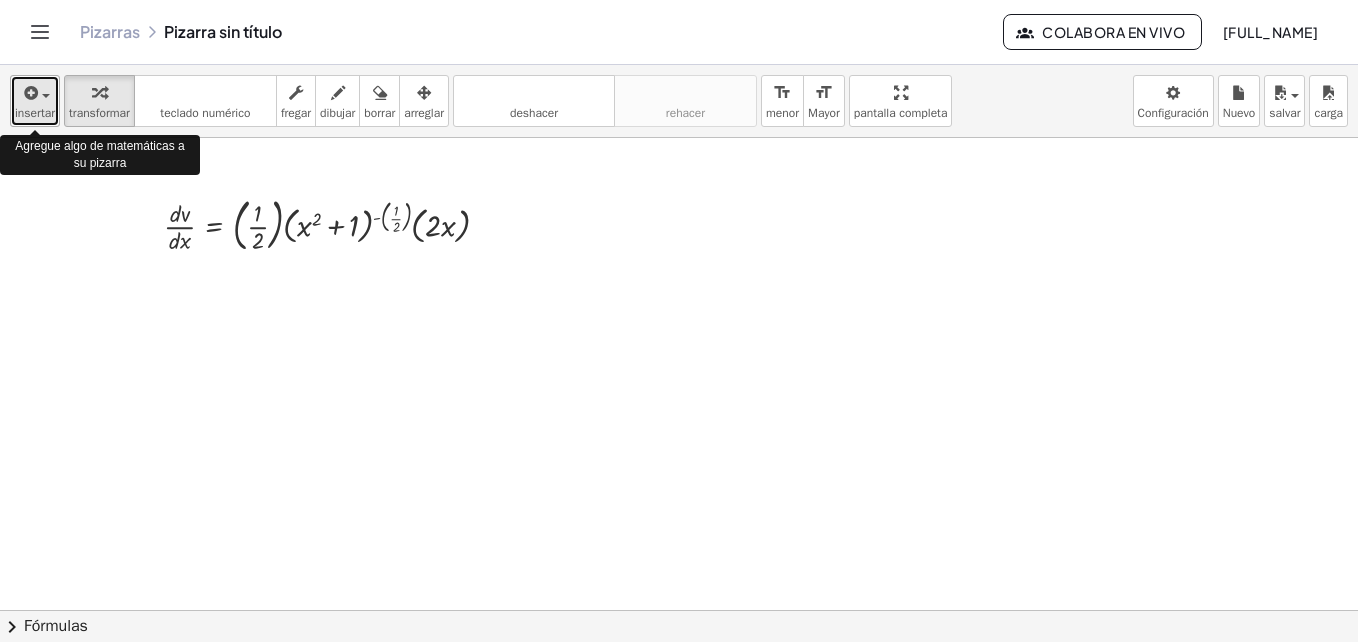 click at bounding box center [29, 93] 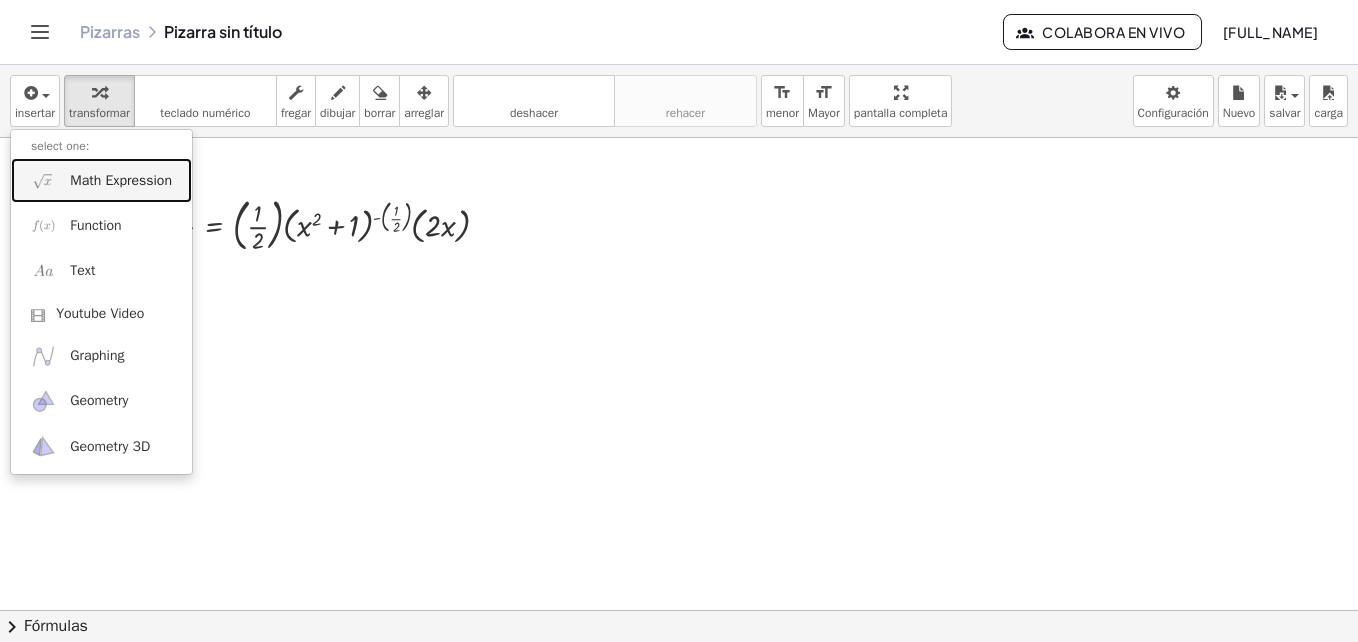 click on "Math Expression" at bounding box center [121, 181] 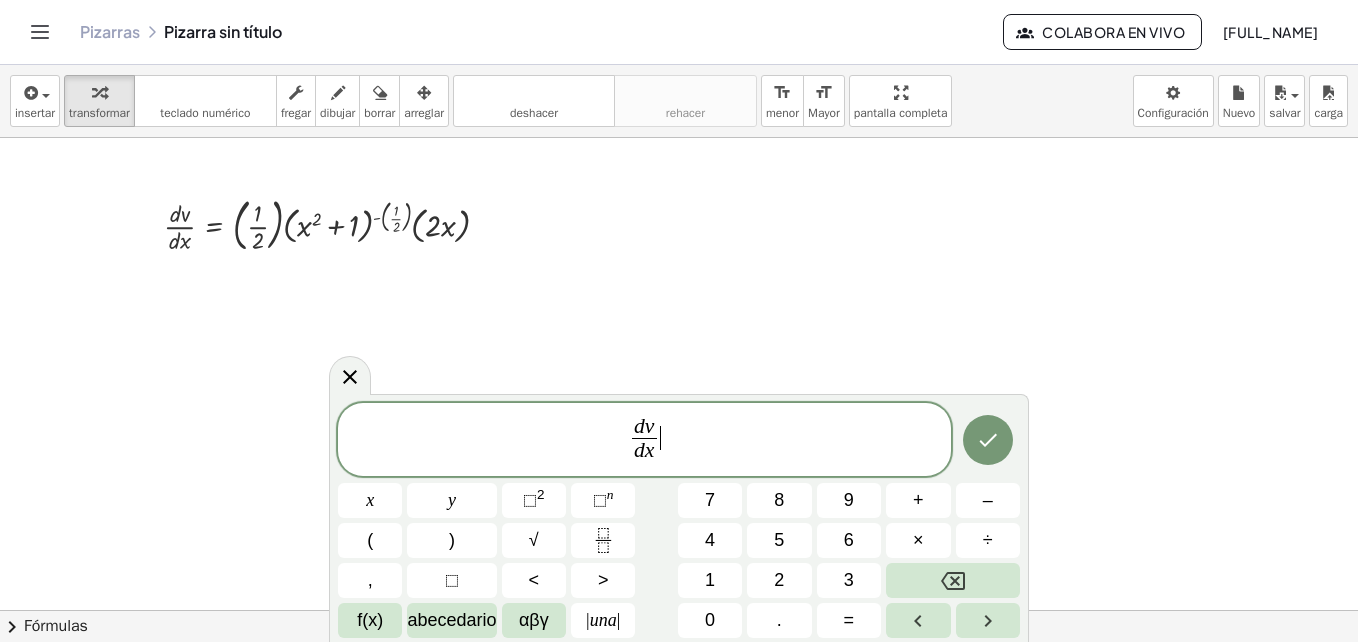 click on "d v d x ​ ​" at bounding box center [644, 441] 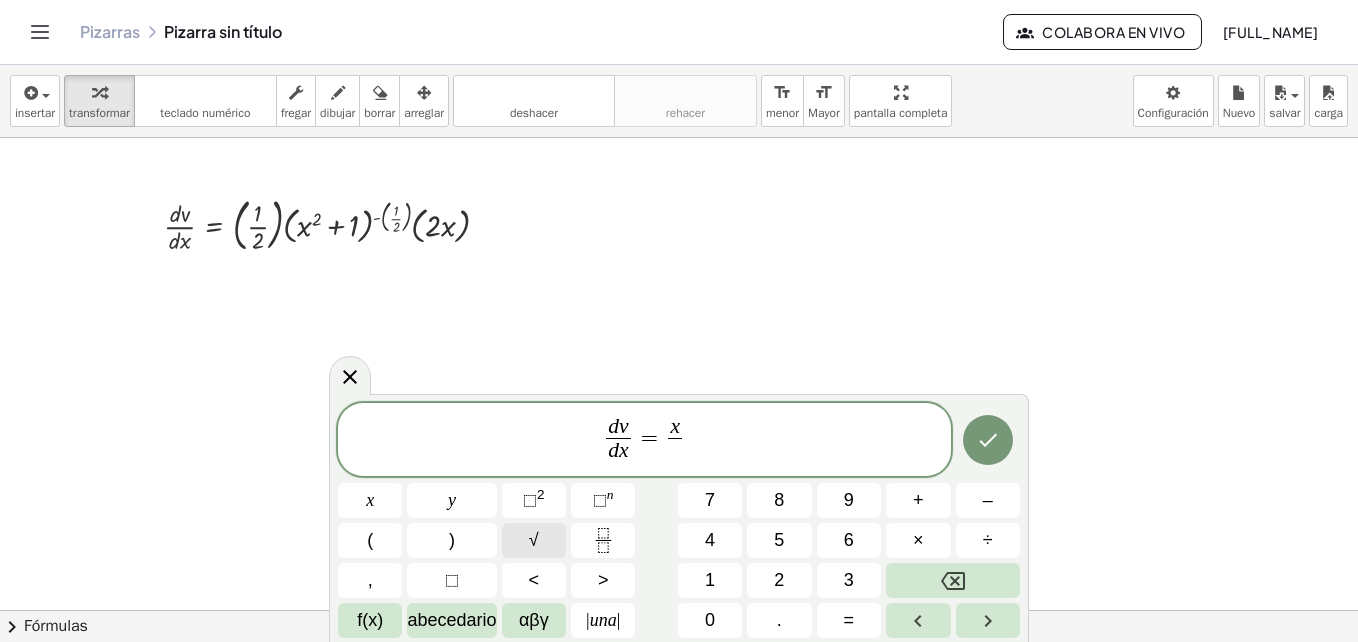 click on "√" at bounding box center (534, 540) 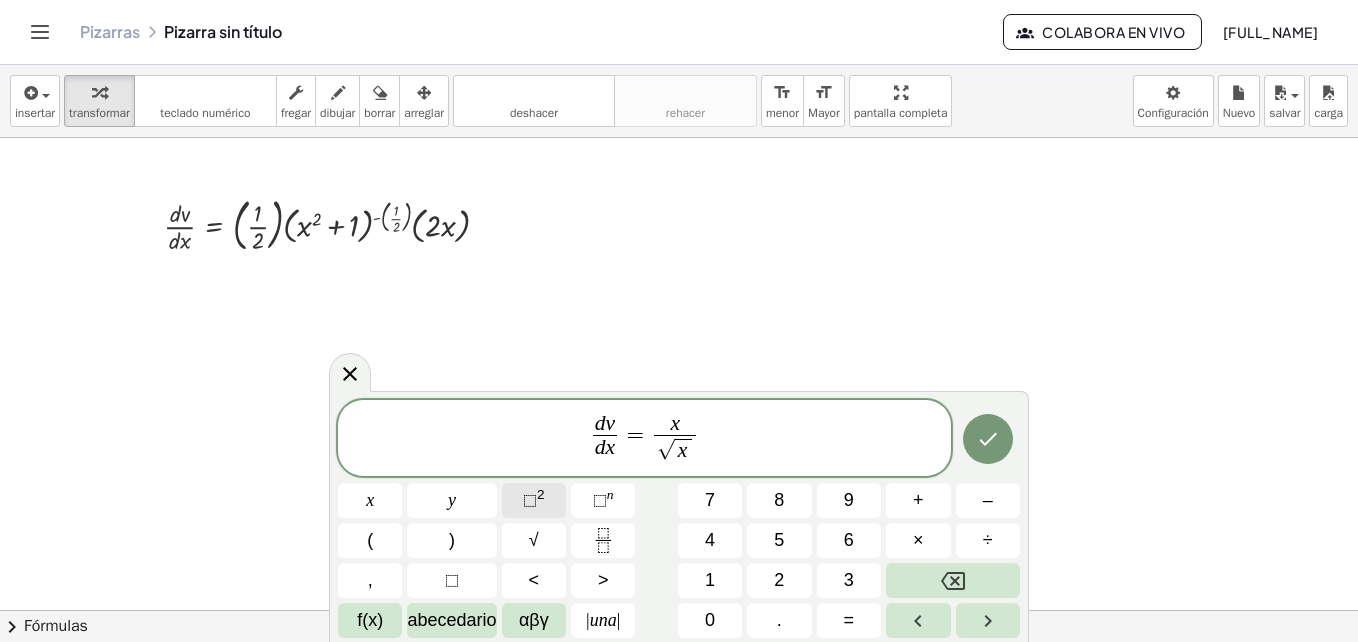 click on "⬚" at bounding box center [530, 500] 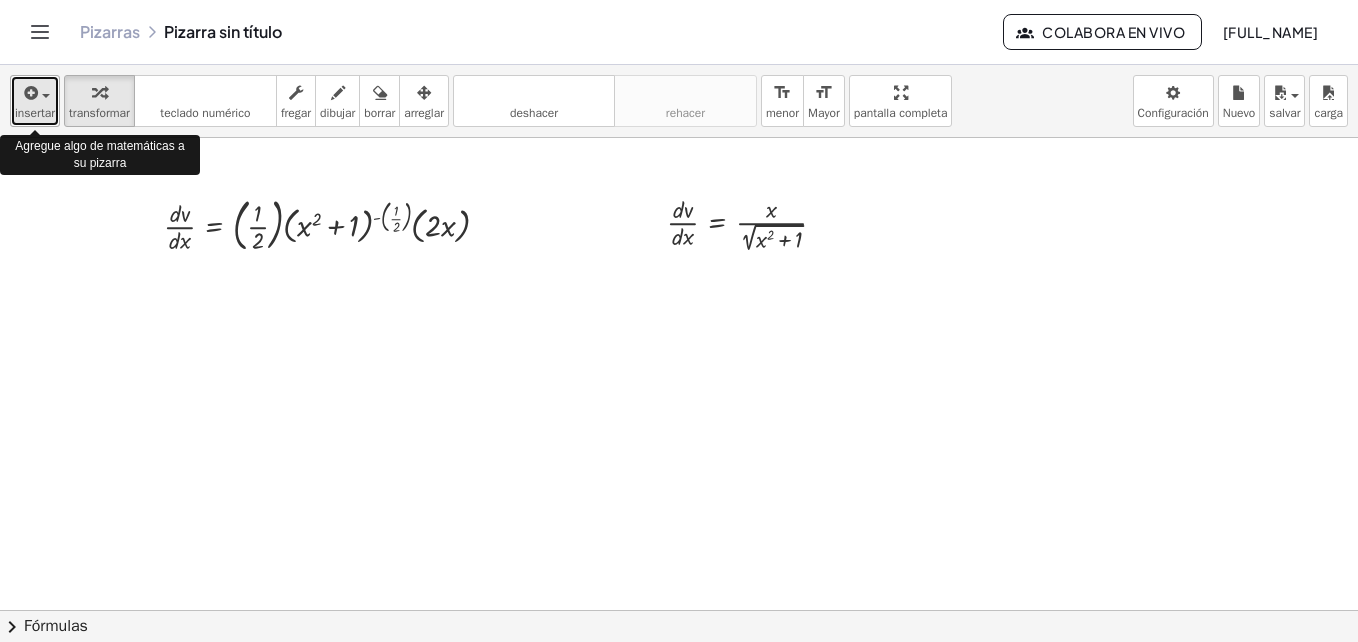 click at bounding box center (29, 93) 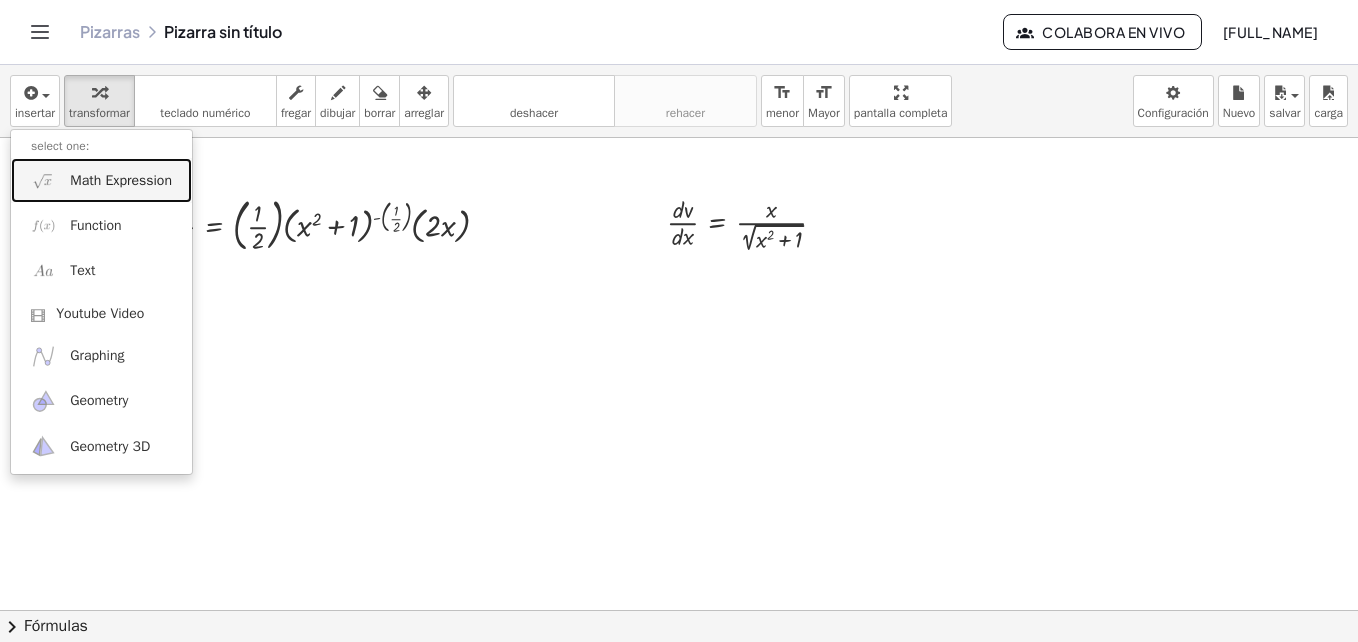 click on "Math Expression" at bounding box center [121, 181] 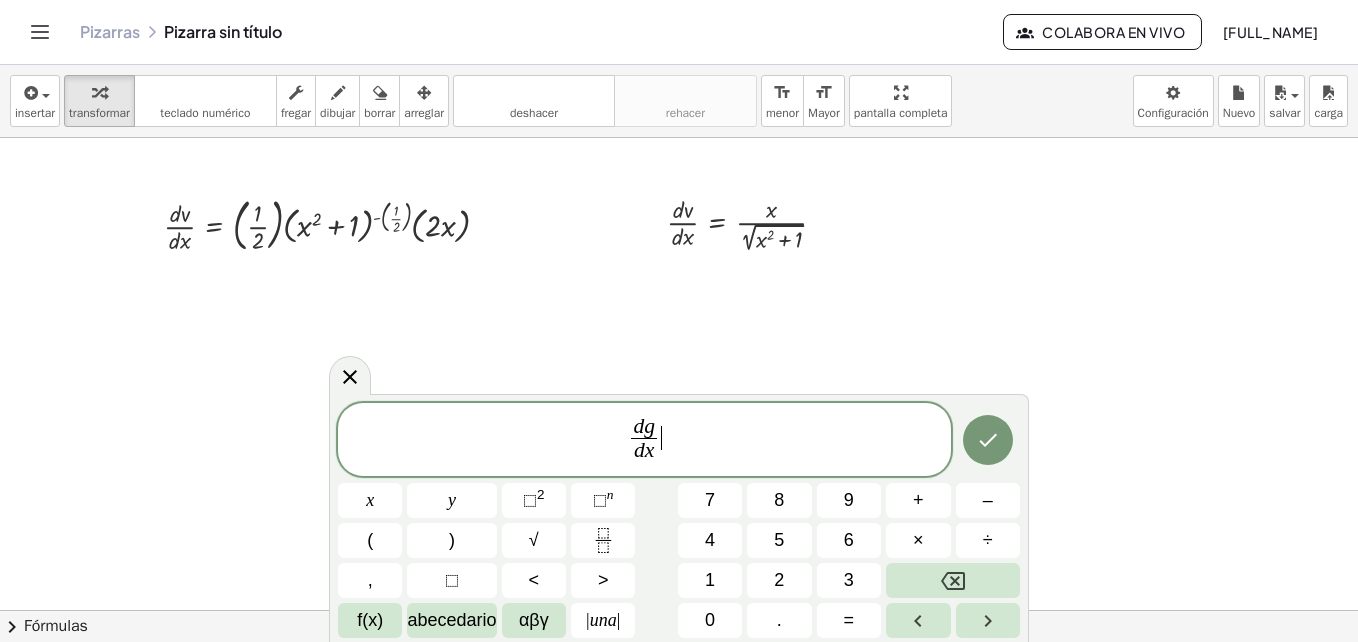 click on "d g d x ​ ​" at bounding box center (644, 441) 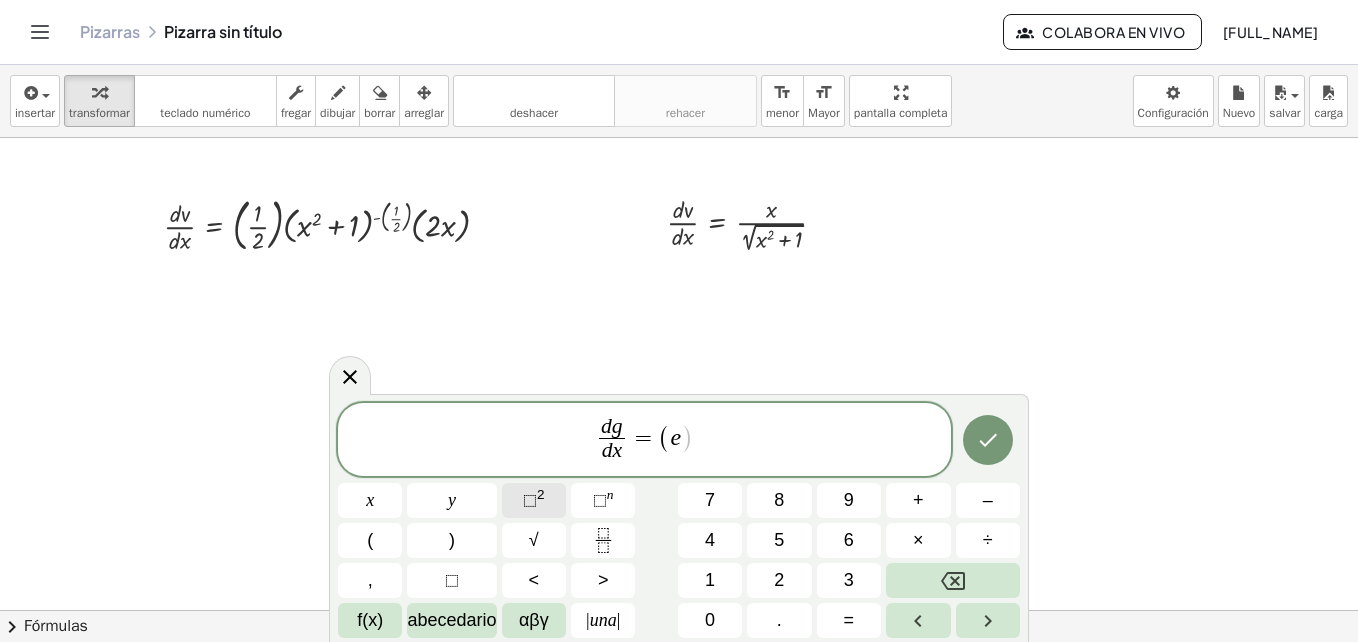 click on "⬚" at bounding box center [530, 500] 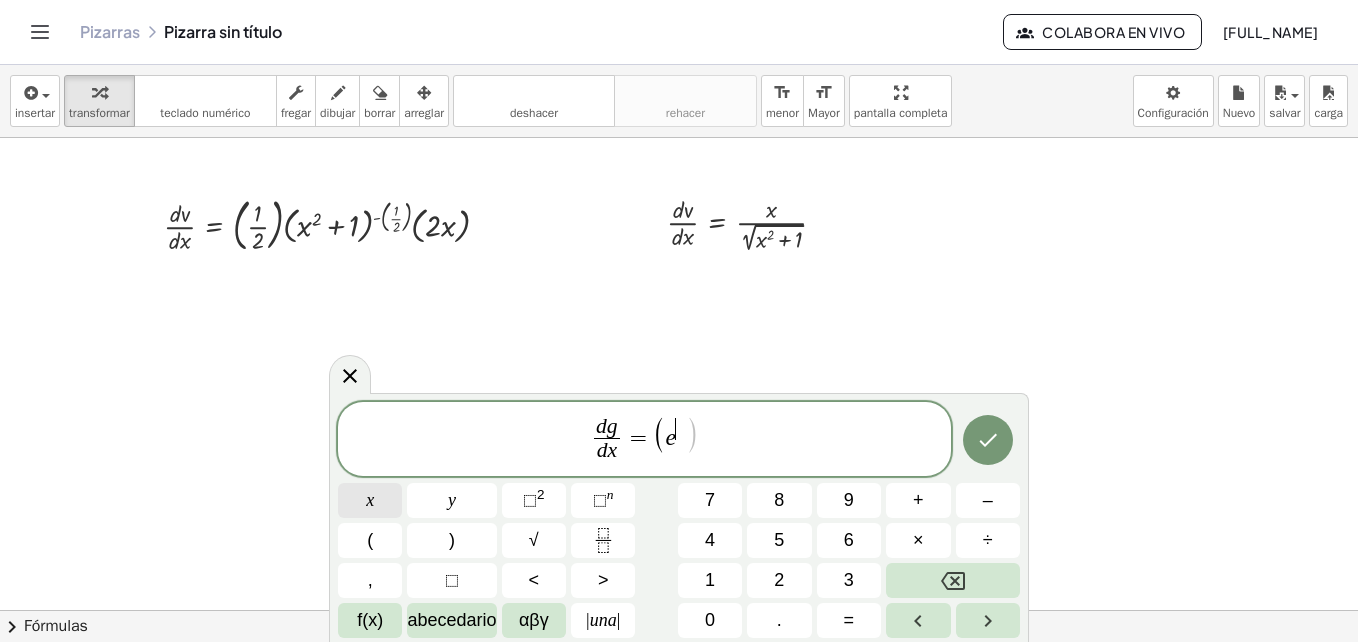 click on "x" at bounding box center [370, 500] 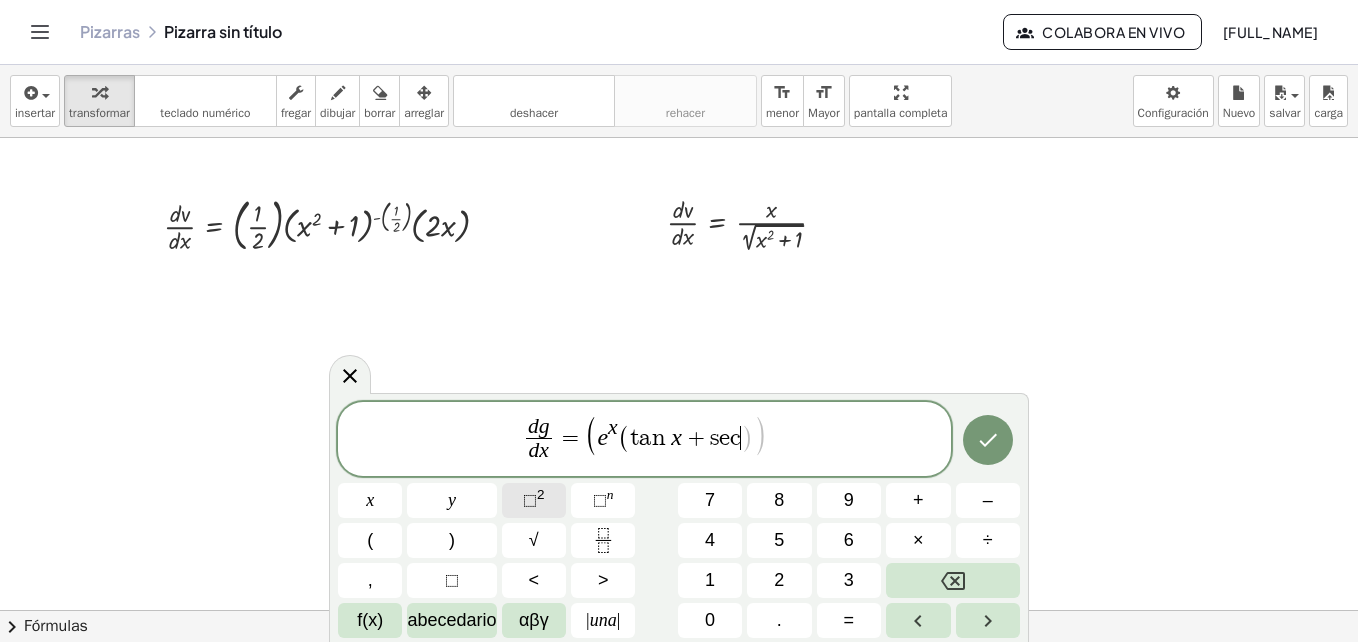 click on "⬚" at bounding box center (530, 500) 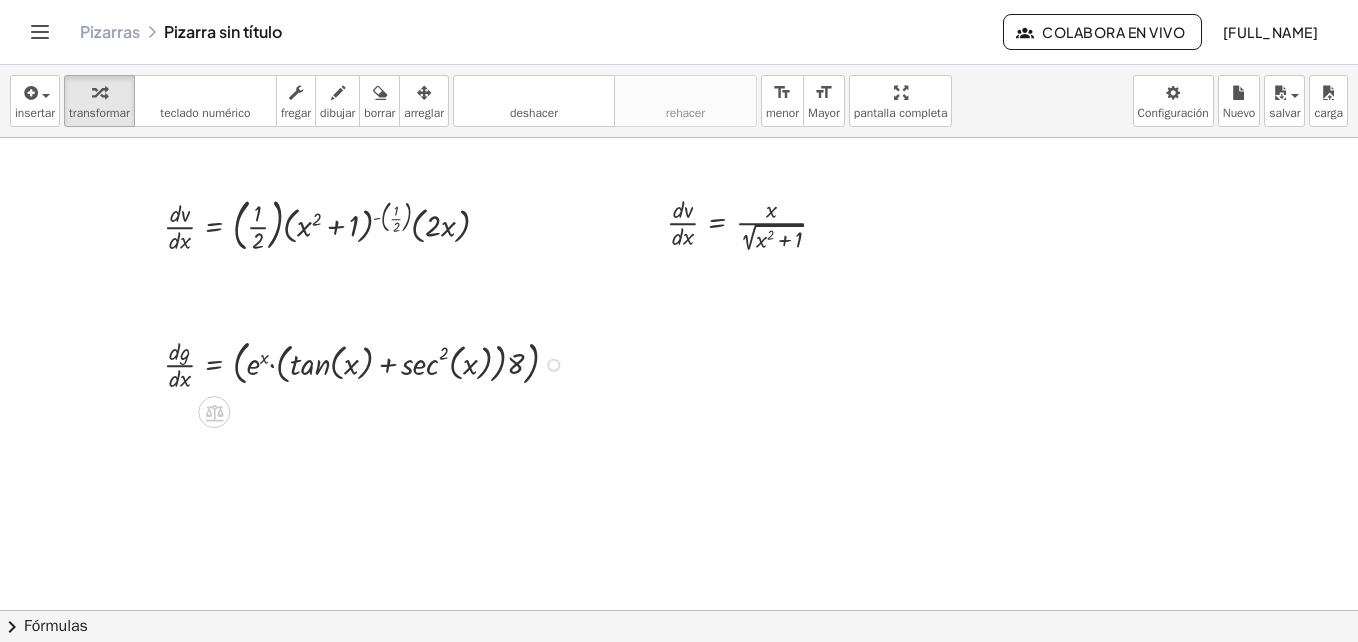 click at bounding box center (553, 365) 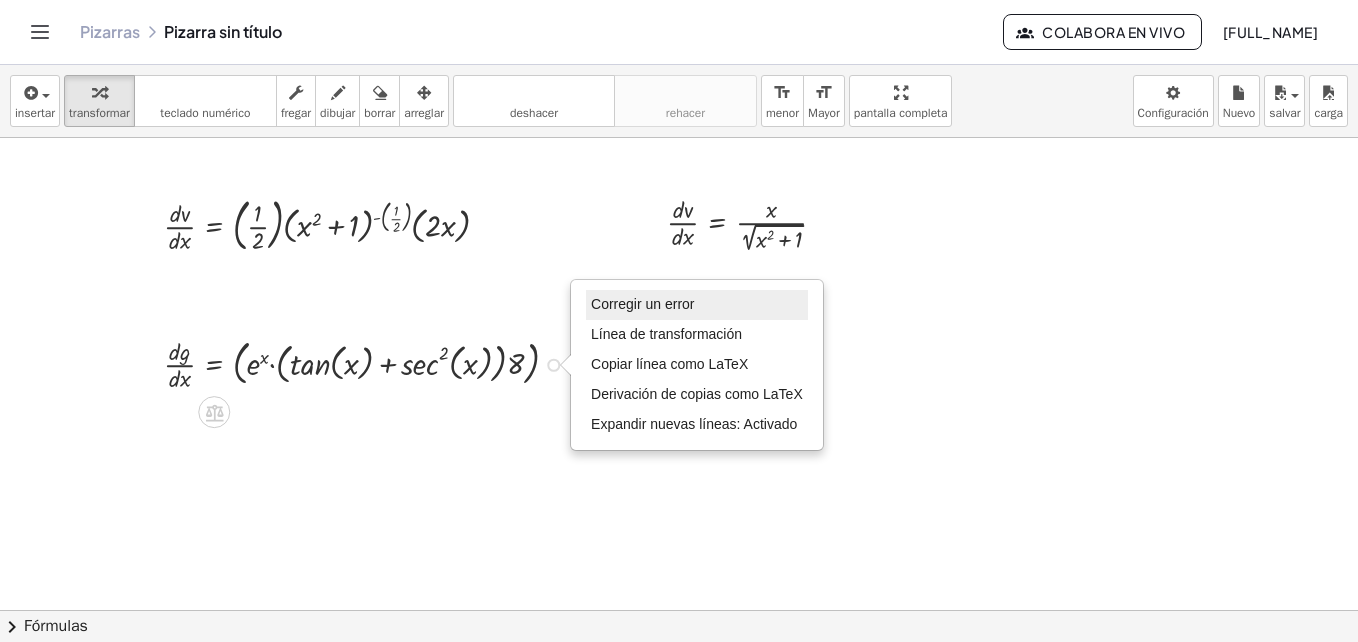 click on "Corregir un error" at bounding box center (642, 304) 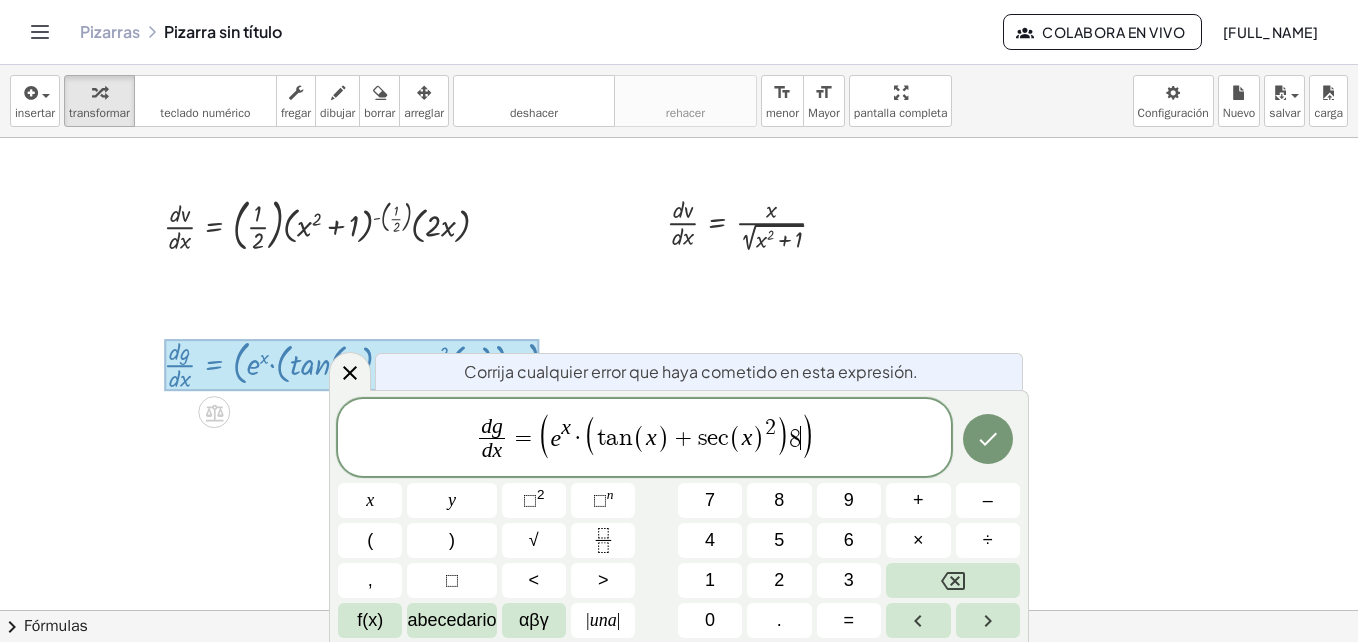 click on ")" at bounding box center [807, 436] 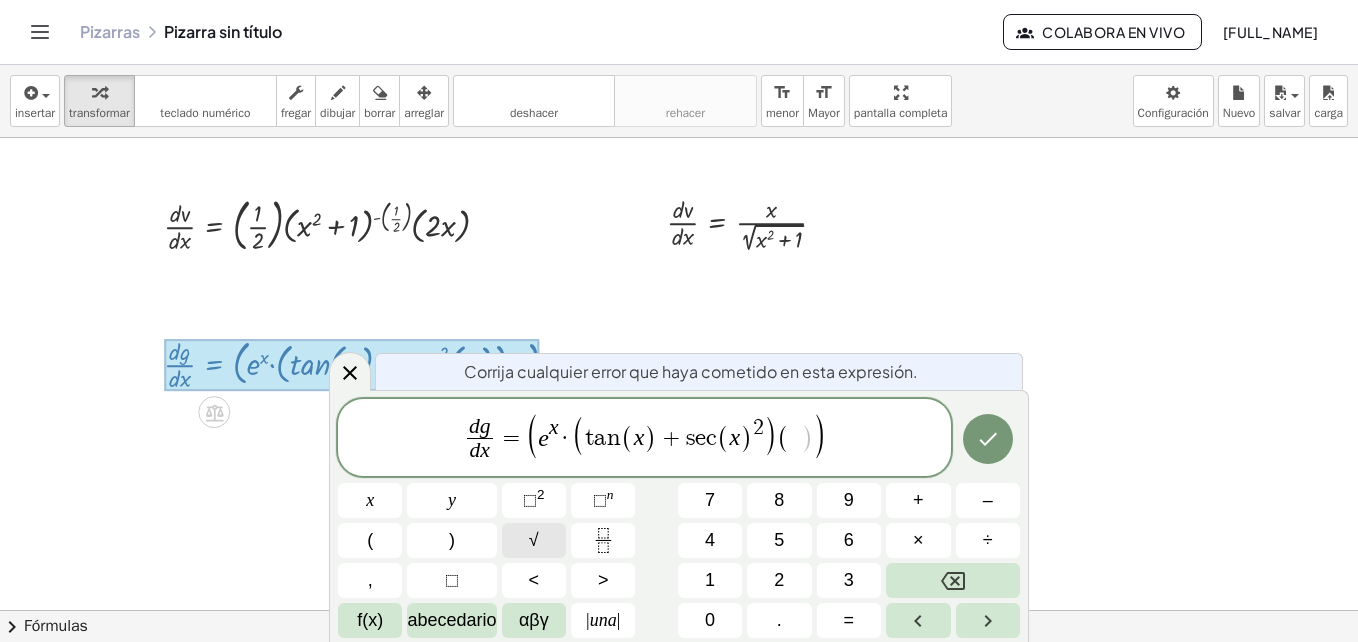 click on "√" at bounding box center [534, 540] 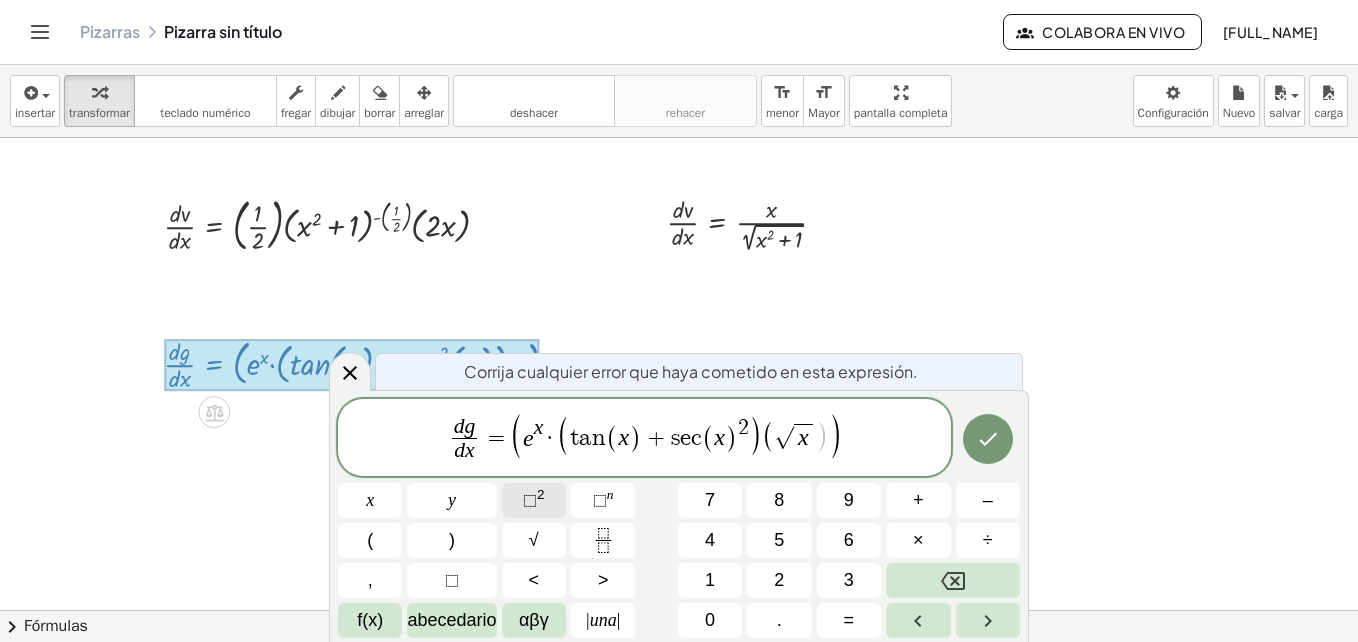 click on "⬚" at bounding box center (530, 500) 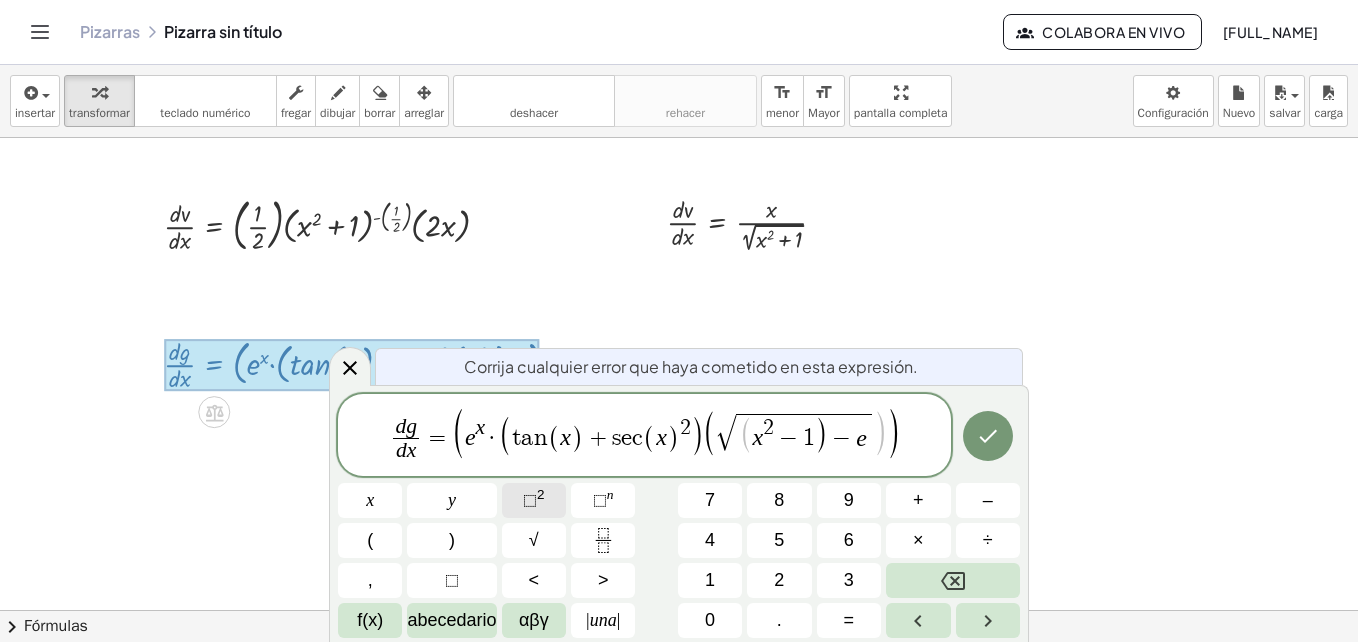click on "⬚" at bounding box center (530, 500) 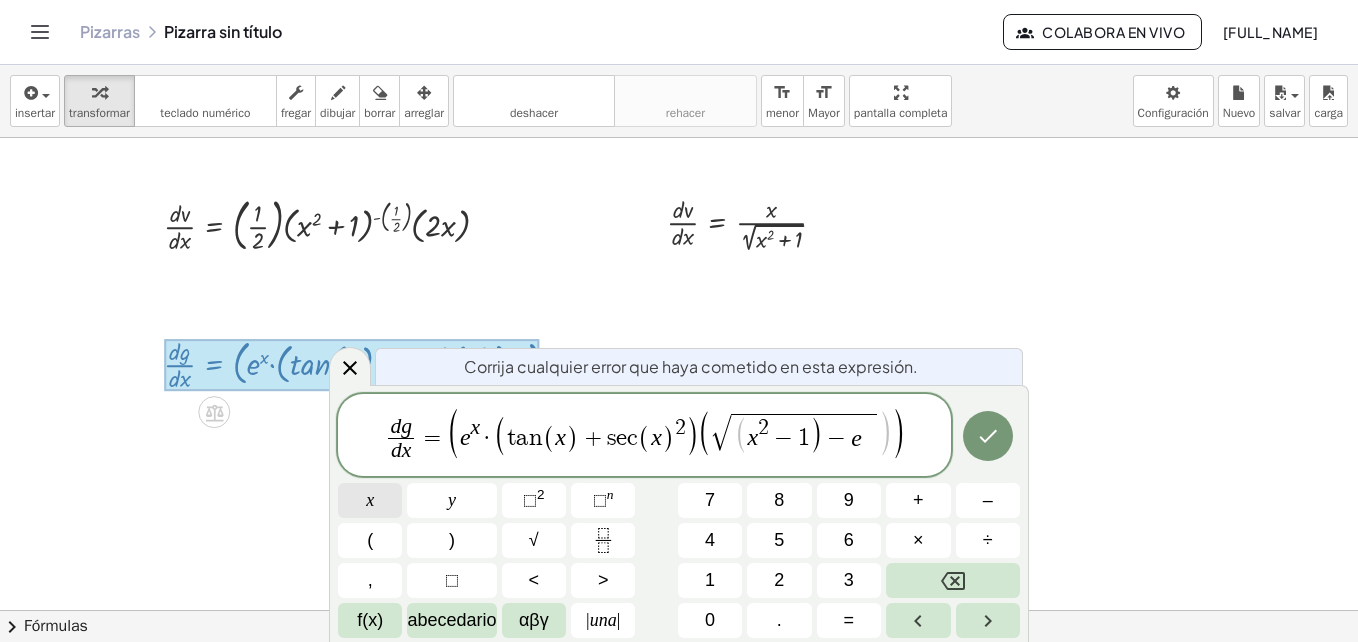 click on "x" at bounding box center [370, 500] 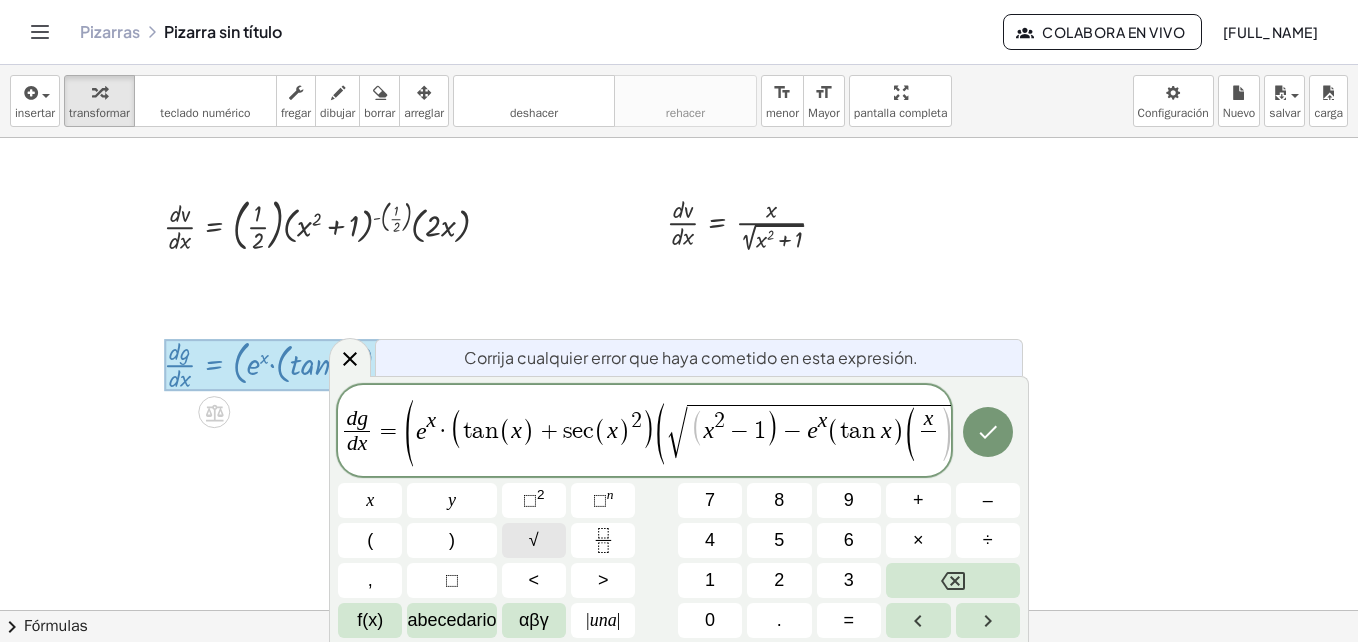 click on "√" at bounding box center (534, 540) 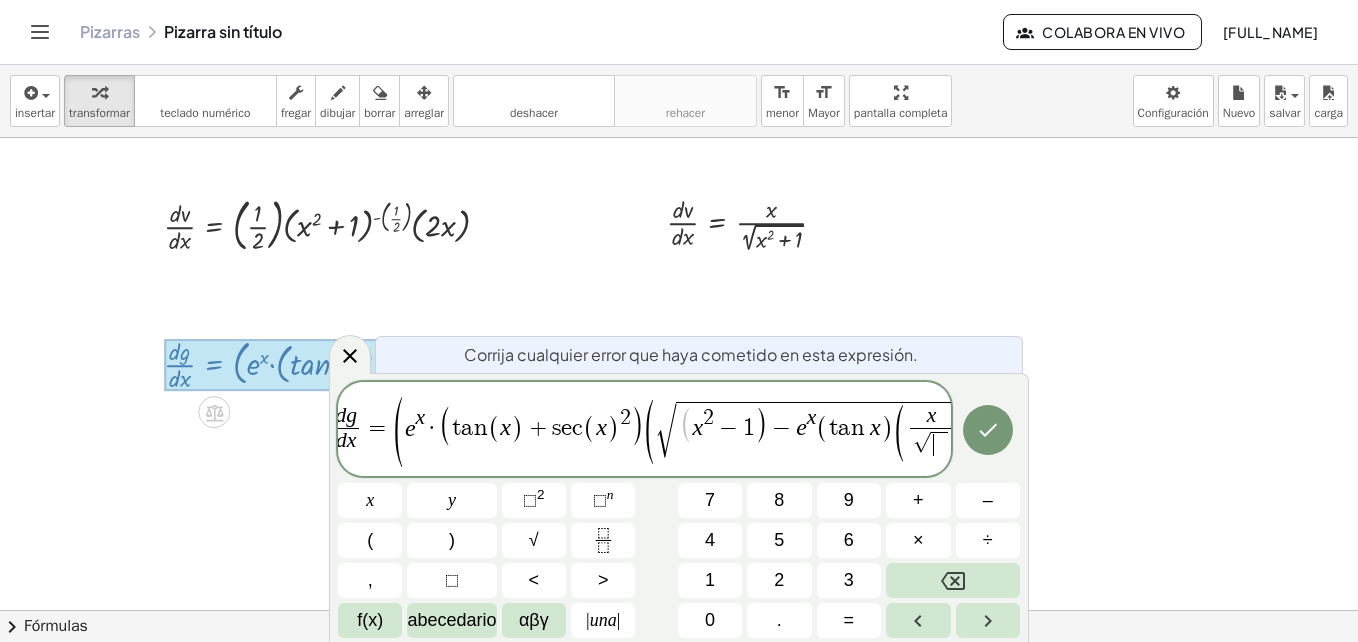 scroll, scrollTop: 0, scrollLeft: 20, axis: horizontal 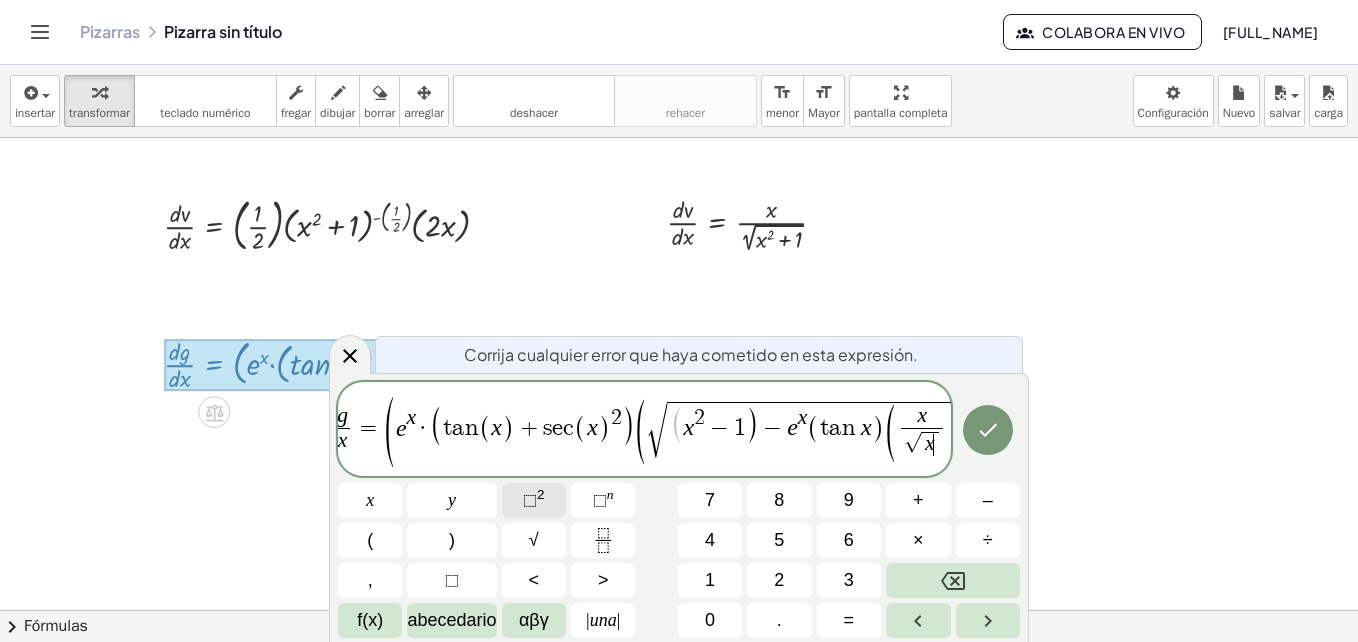 click on "⬚" at bounding box center (530, 500) 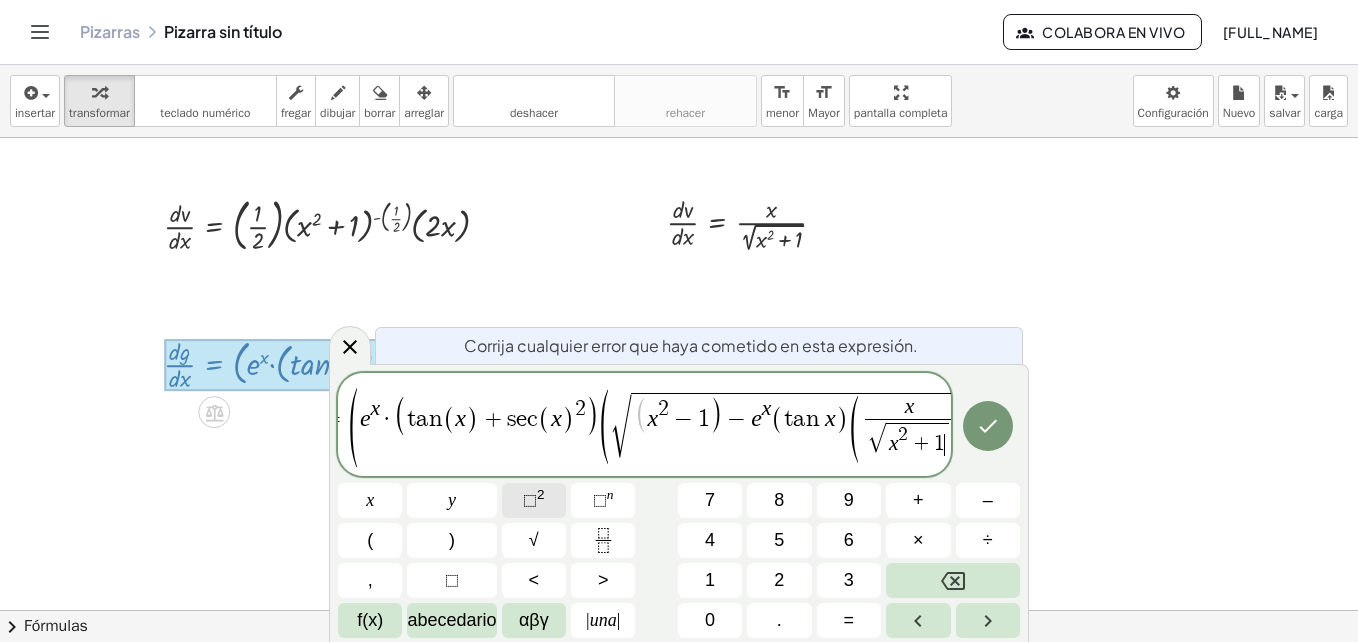 scroll, scrollTop: 0, scrollLeft: 67, axis: horizontal 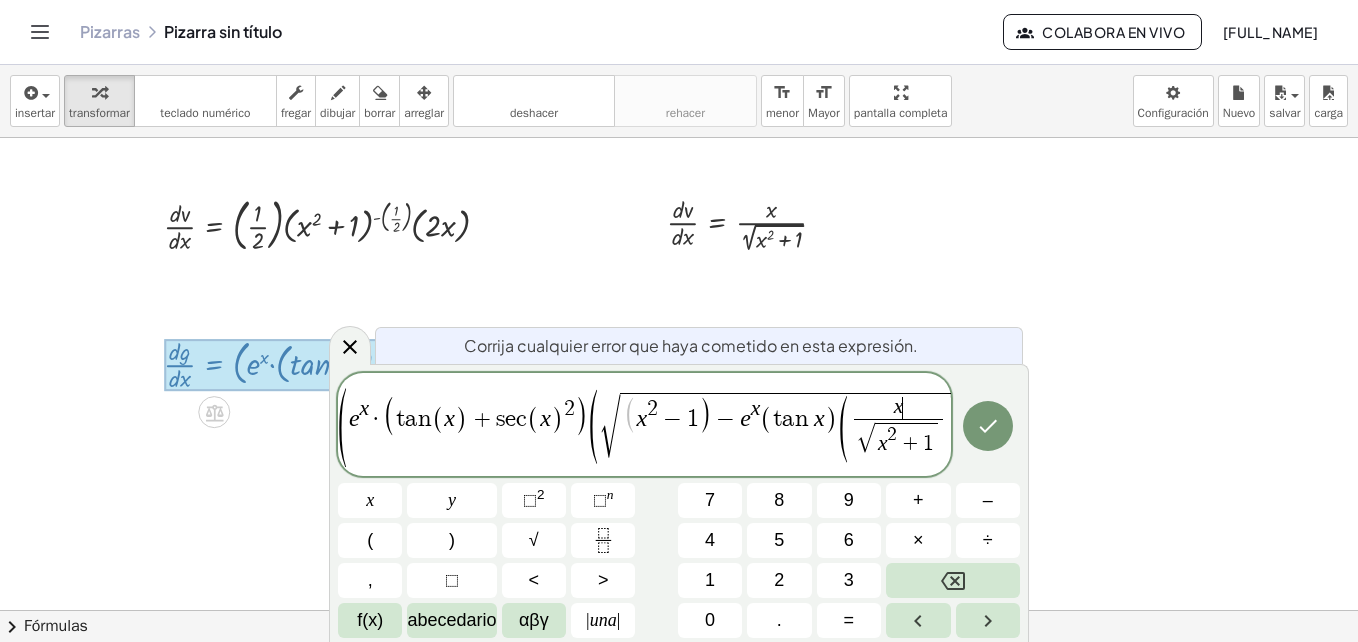 drag, startPoint x: 940, startPoint y: 419, endPoint x: 951, endPoint y: 424, distance: 12.083046 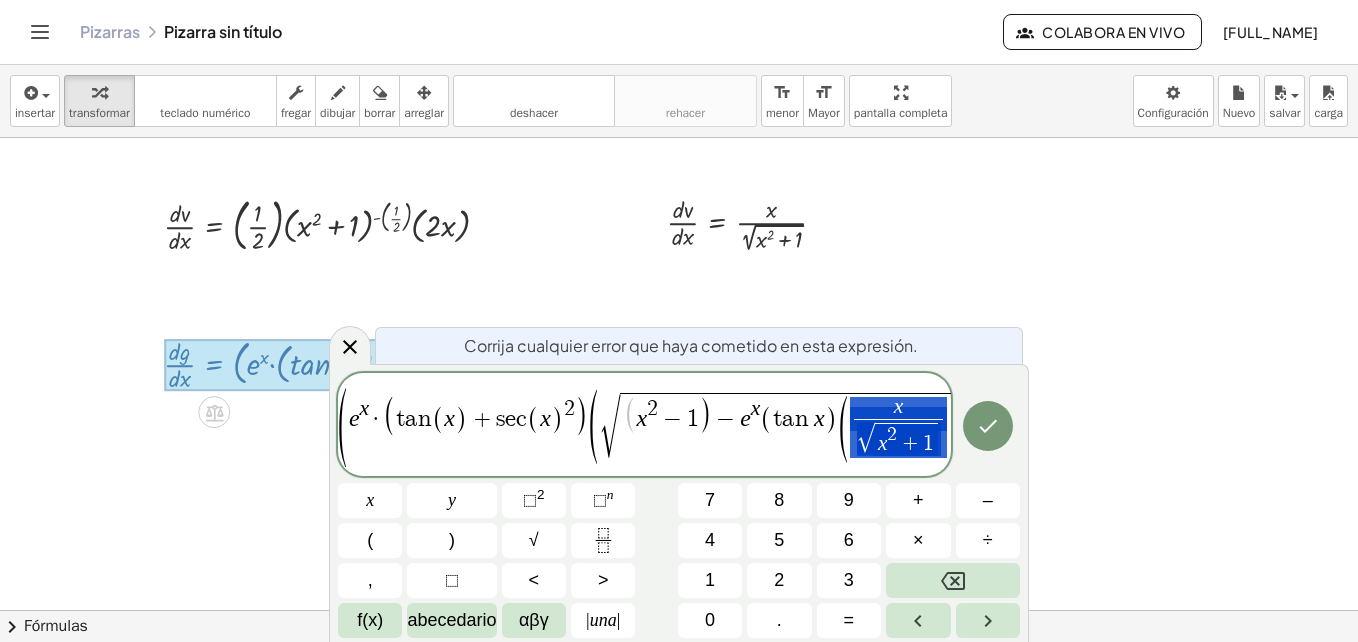 scroll, scrollTop: 0, scrollLeft: 73, axis: horizontal 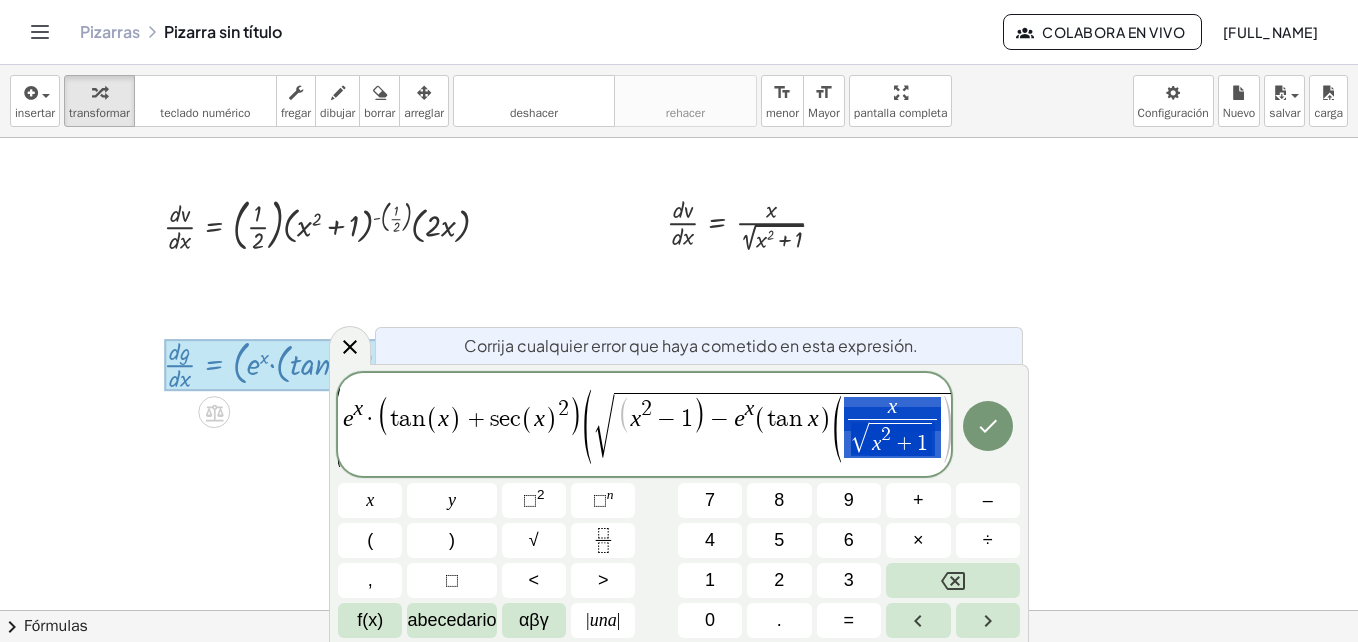 click at bounding box center [679, 248] 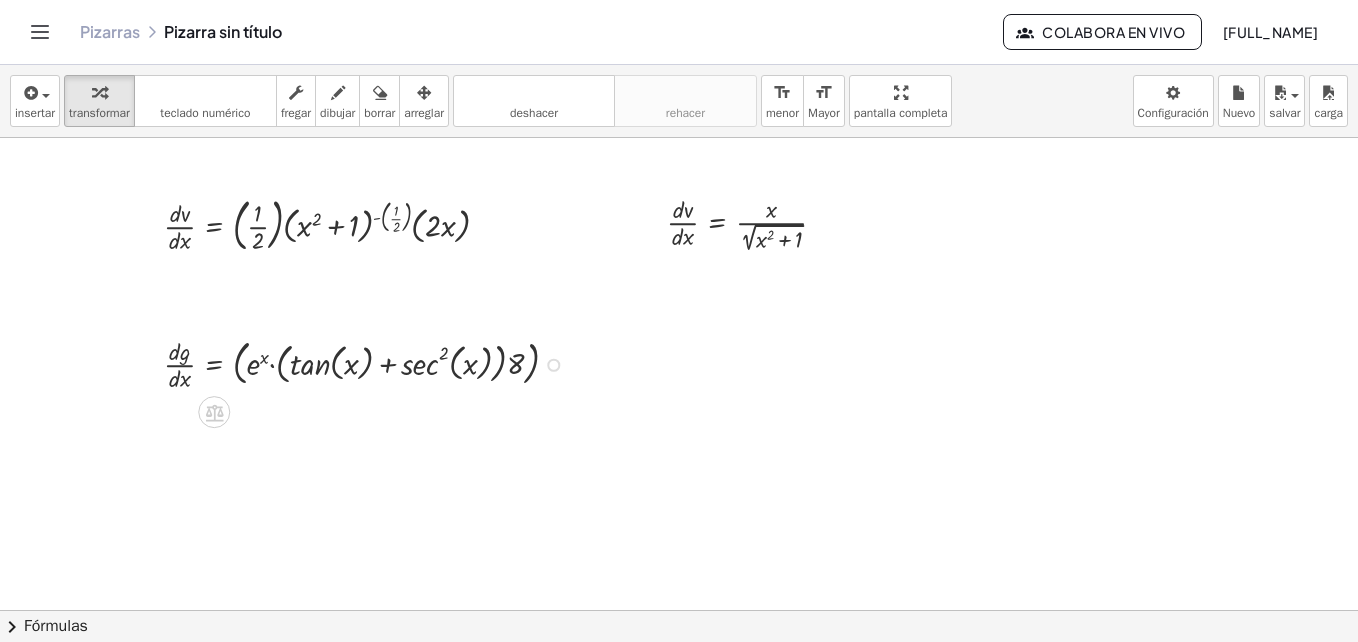 click on "Fix a mistake Transform line Copy line as LaTeX Copy derivation as LaTeX Expand new lines: On" at bounding box center [553, 365] 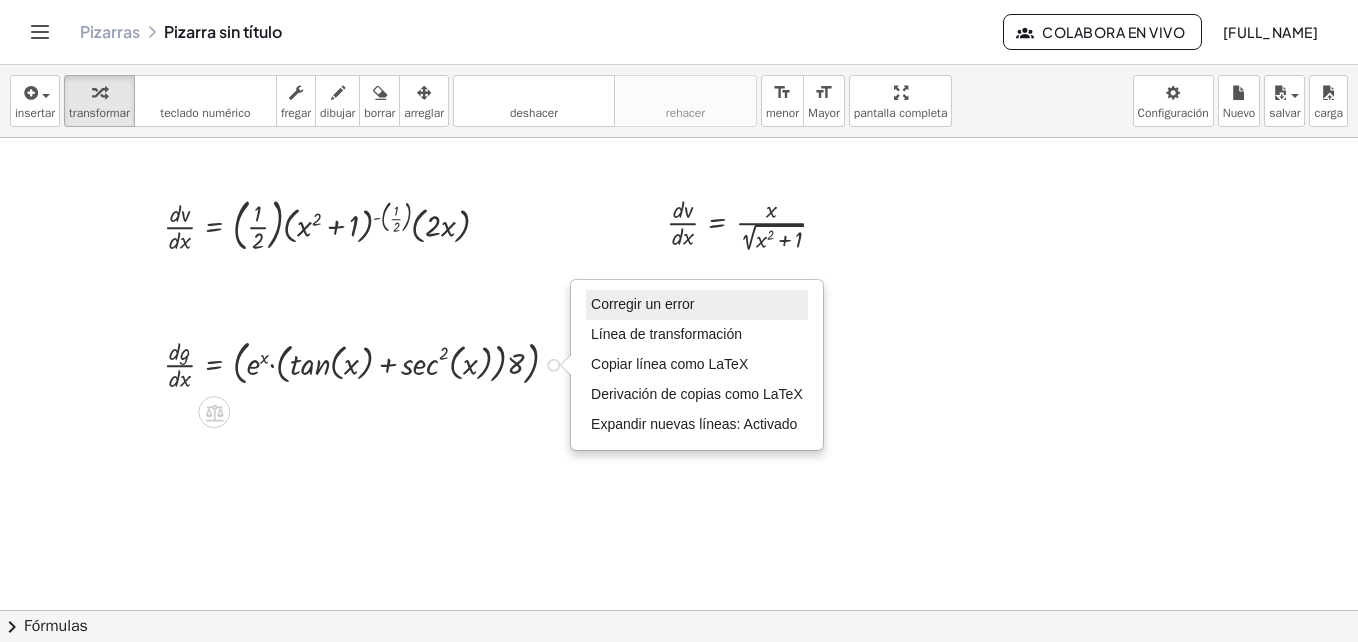 click on "Corregir un error" at bounding box center (642, 304) 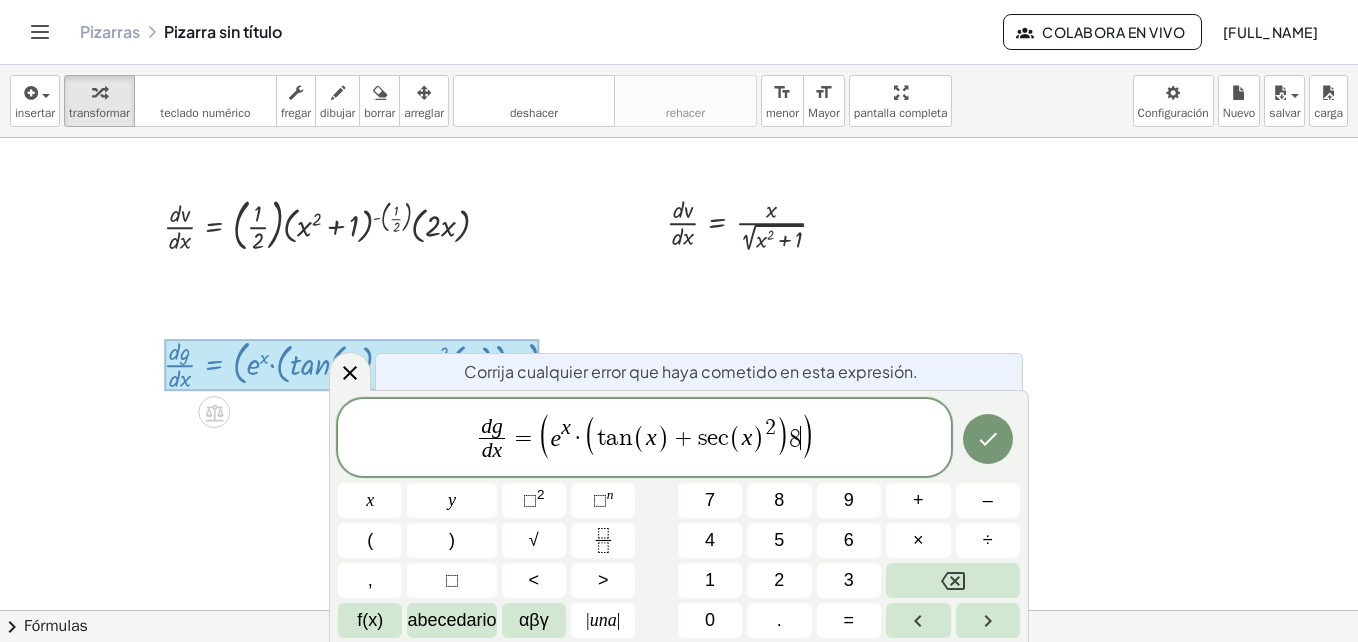 click on ")" at bounding box center (807, 436) 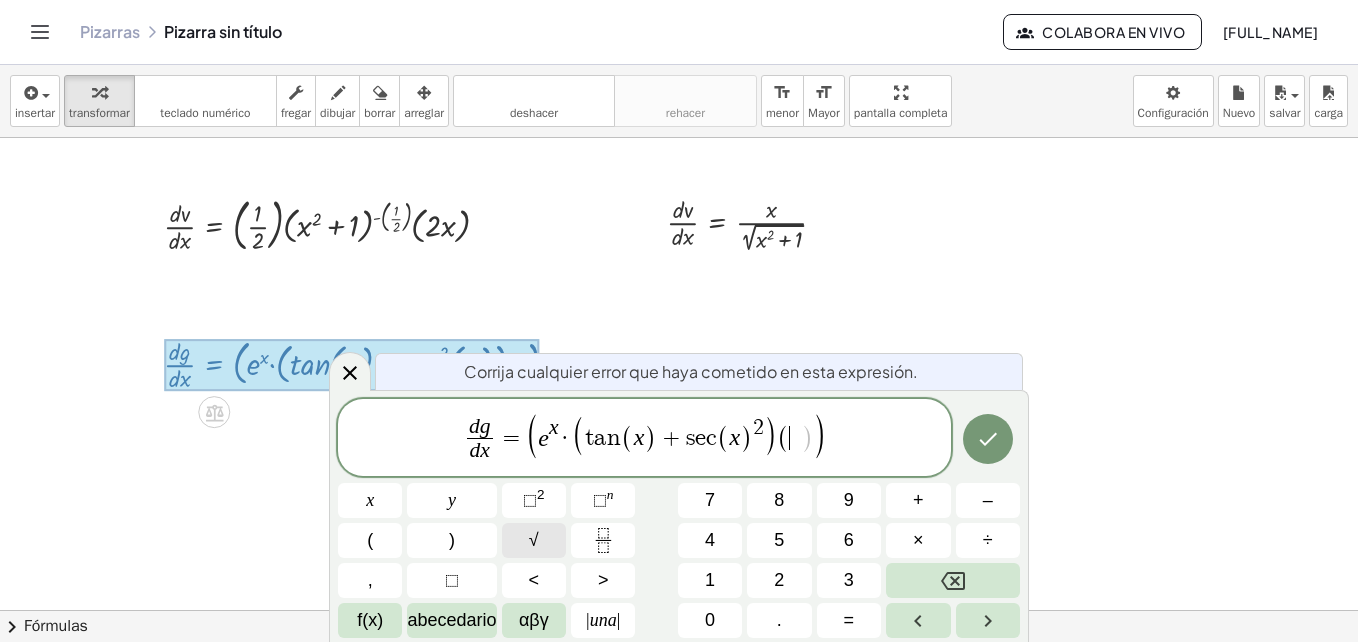 click on "√" at bounding box center [534, 540] 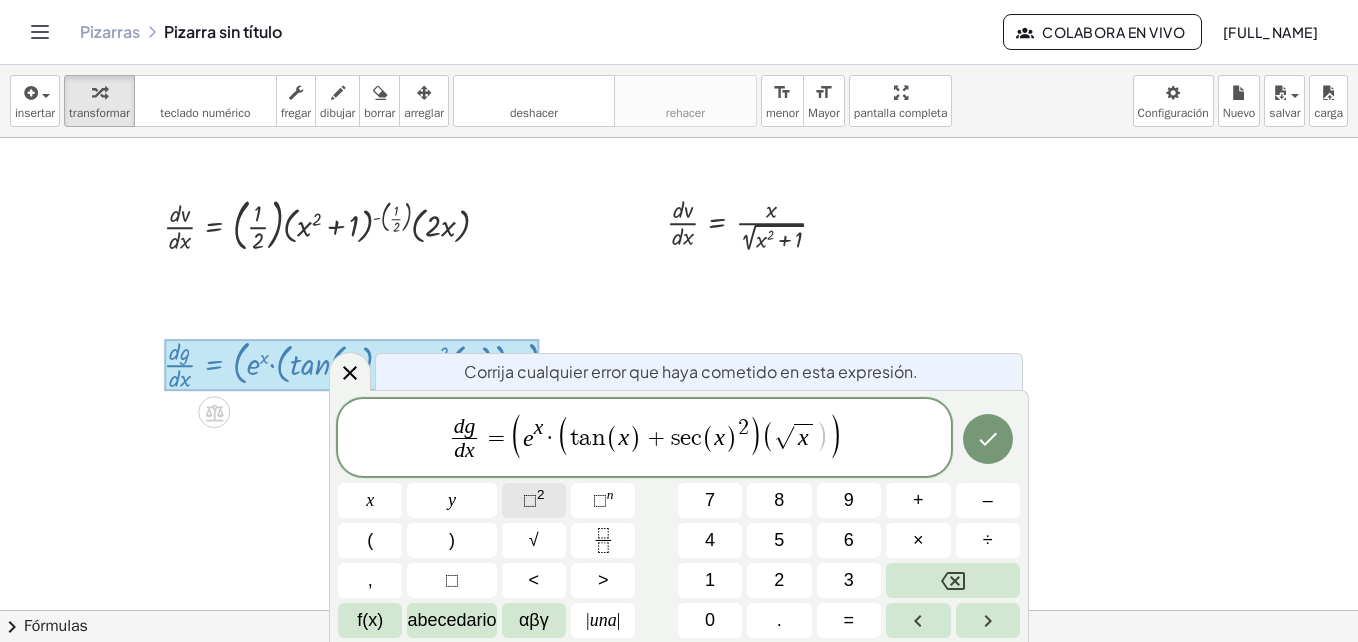 click on "⬚" at bounding box center (530, 500) 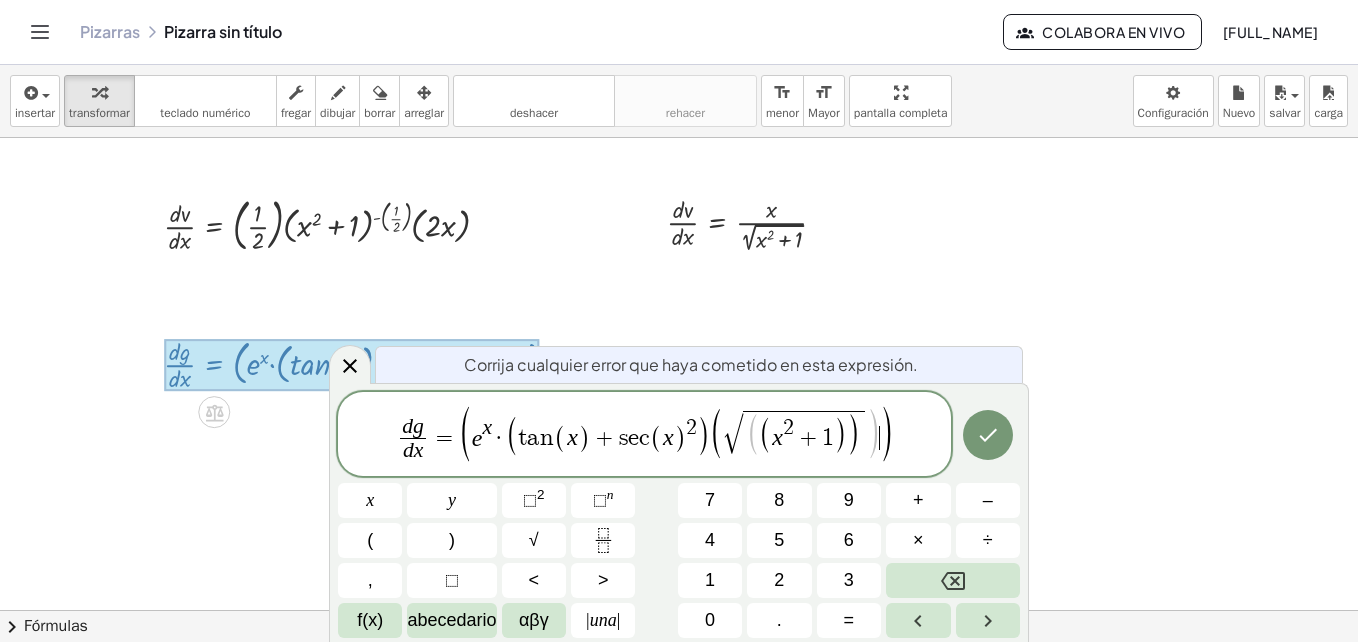 click on ")" at bounding box center (886, 433) 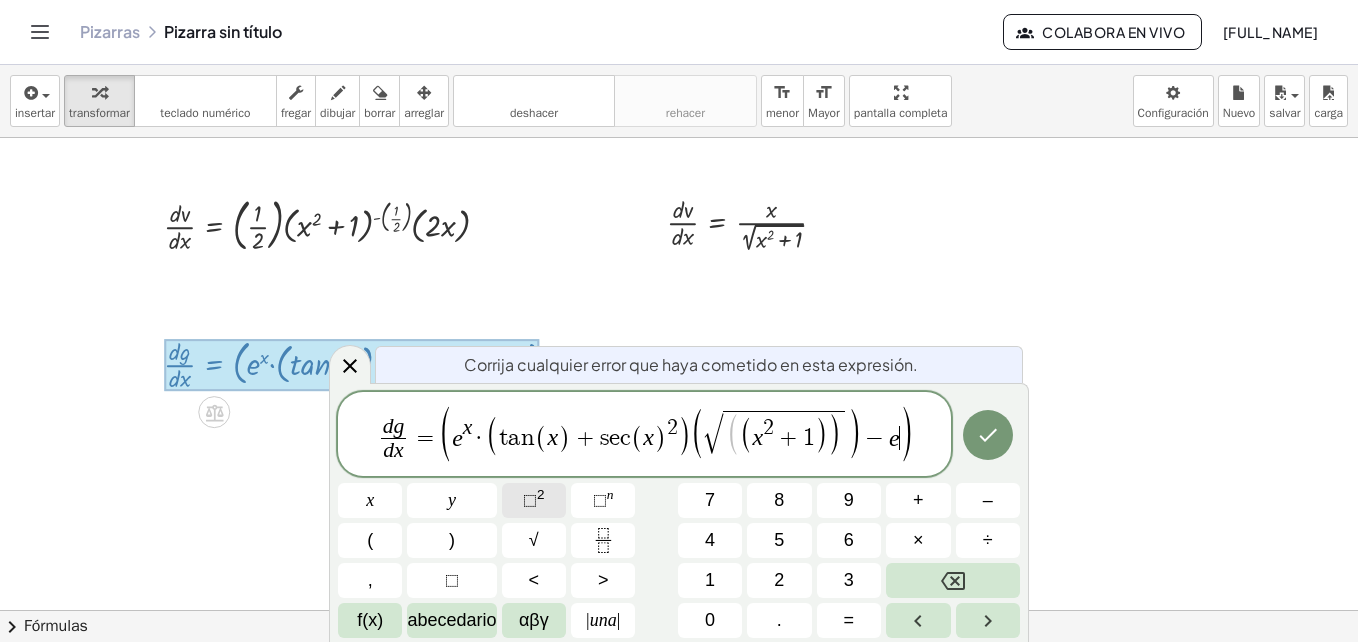 click on "⬚" at bounding box center (530, 500) 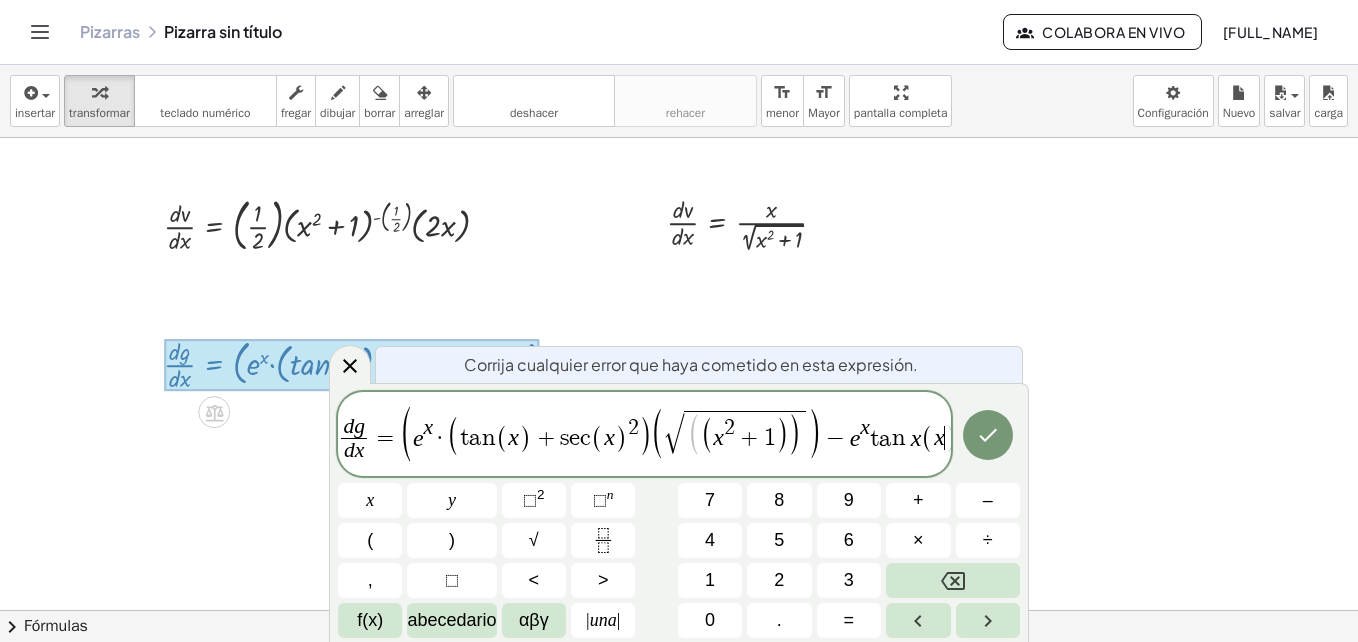 scroll, scrollTop: 0, scrollLeft: 14, axis: horizontal 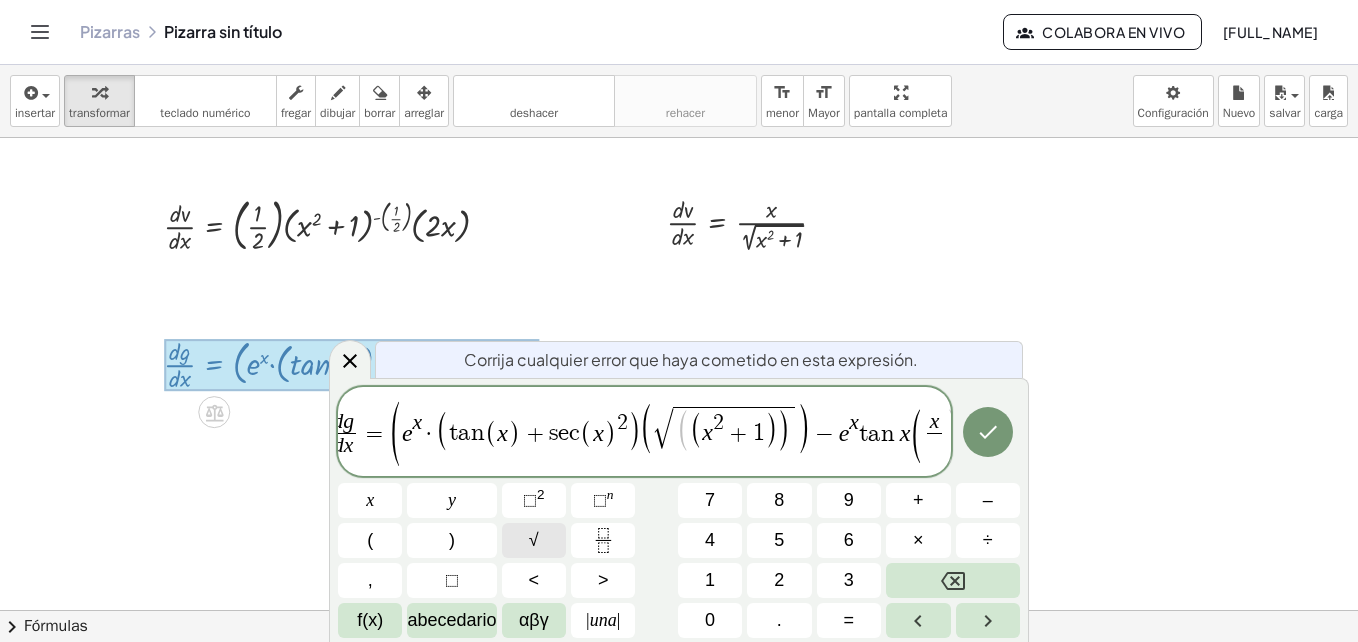 click on "√" at bounding box center [534, 540] 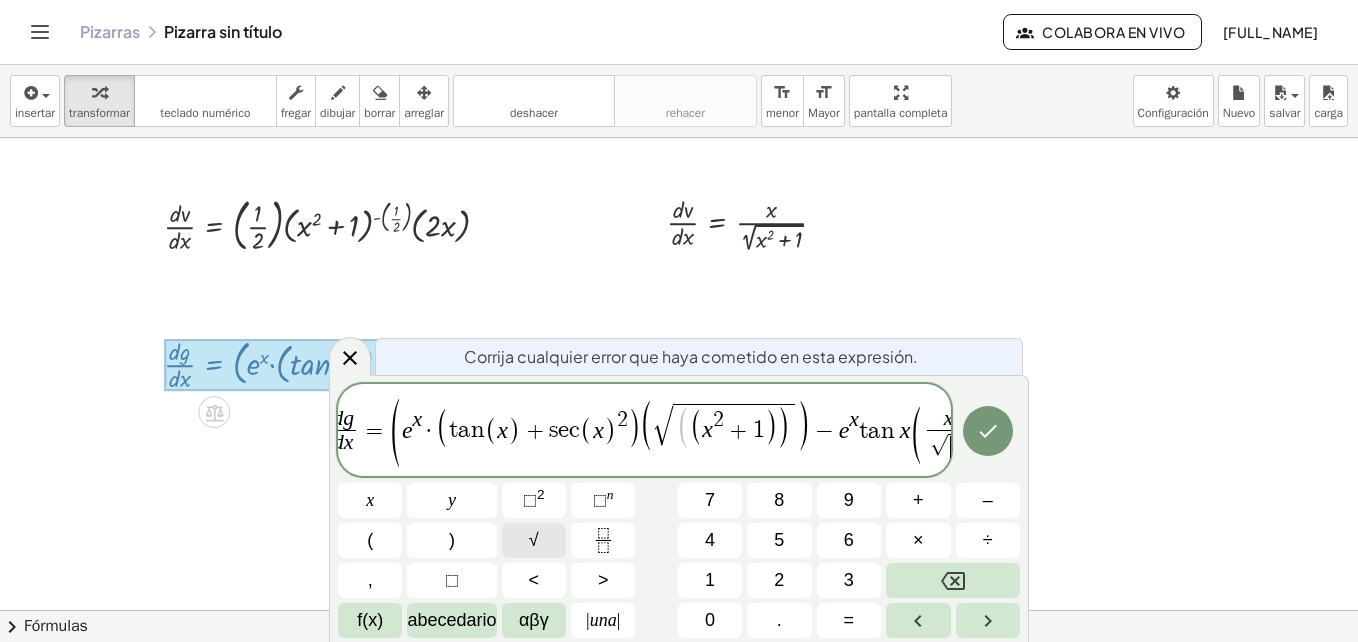 scroll, scrollTop: 0, scrollLeft: 31, axis: horizontal 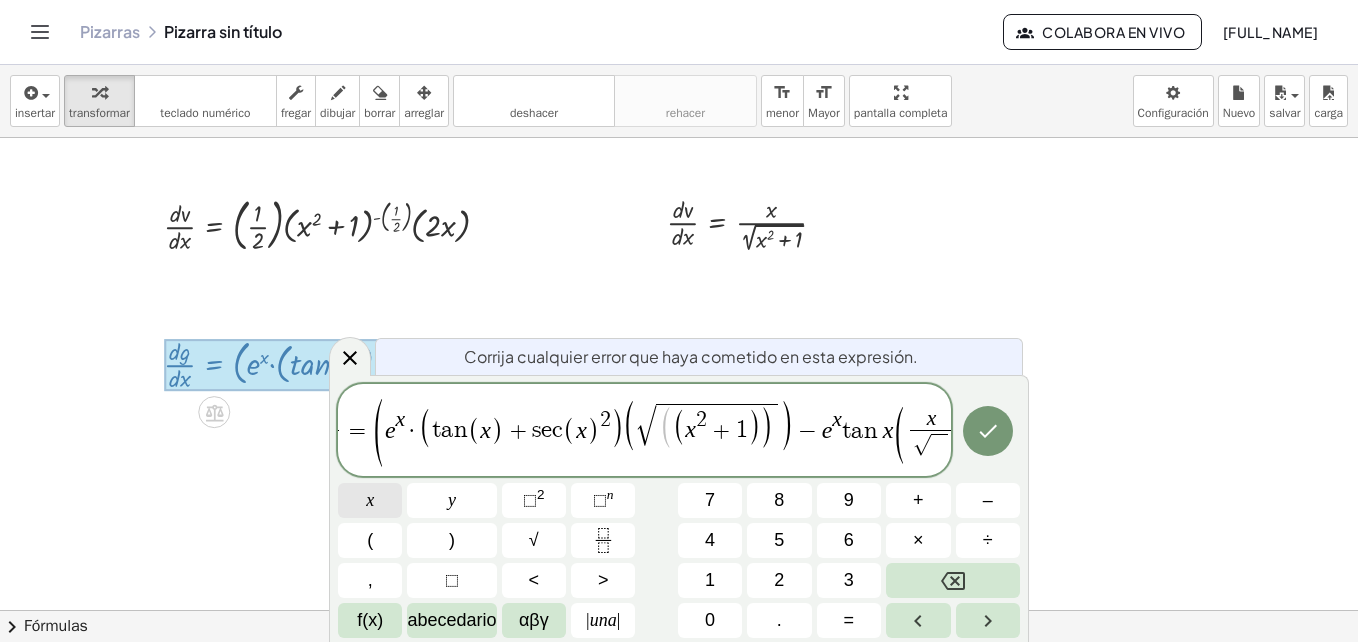 click on "x" at bounding box center (370, 500) 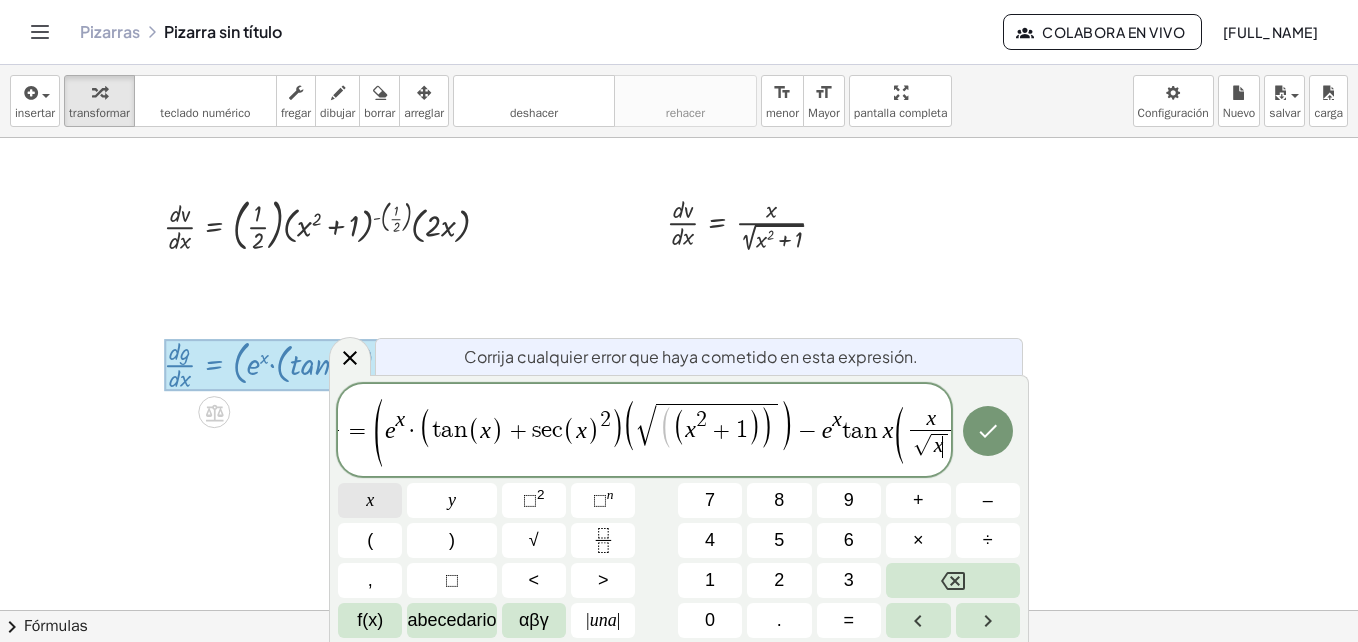 scroll, scrollTop: 0, scrollLeft: 40, axis: horizontal 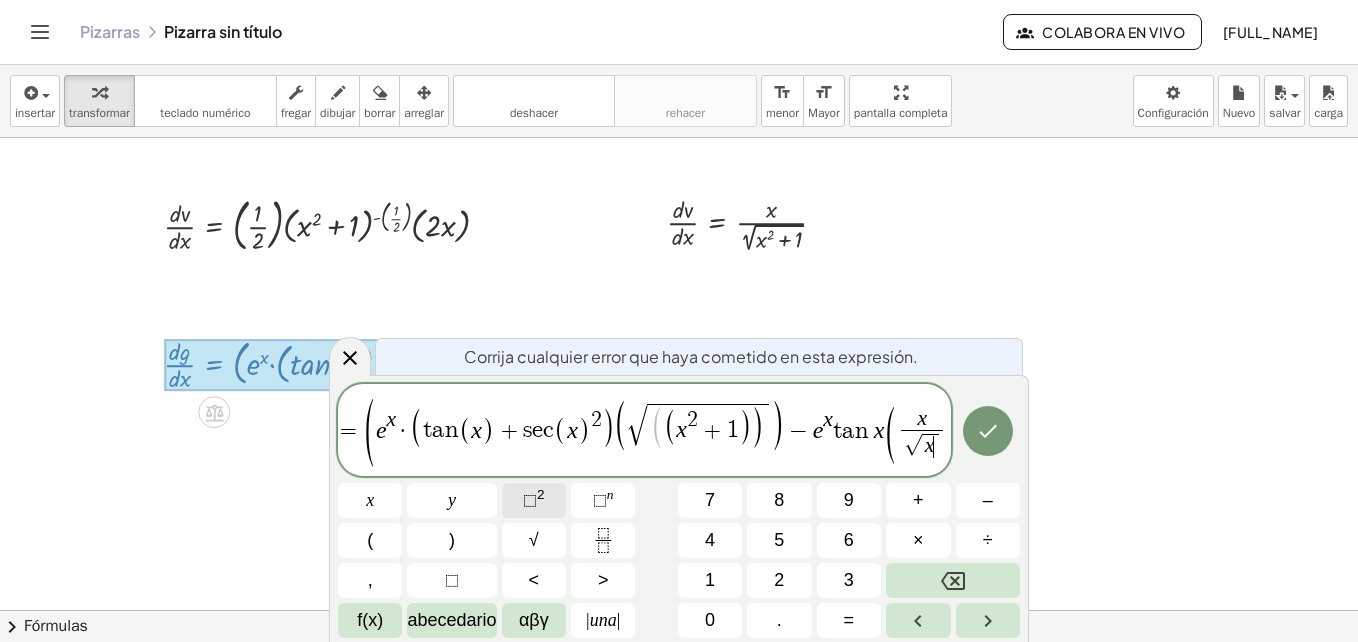 click on "⬚" at bounding box center (530, 500) 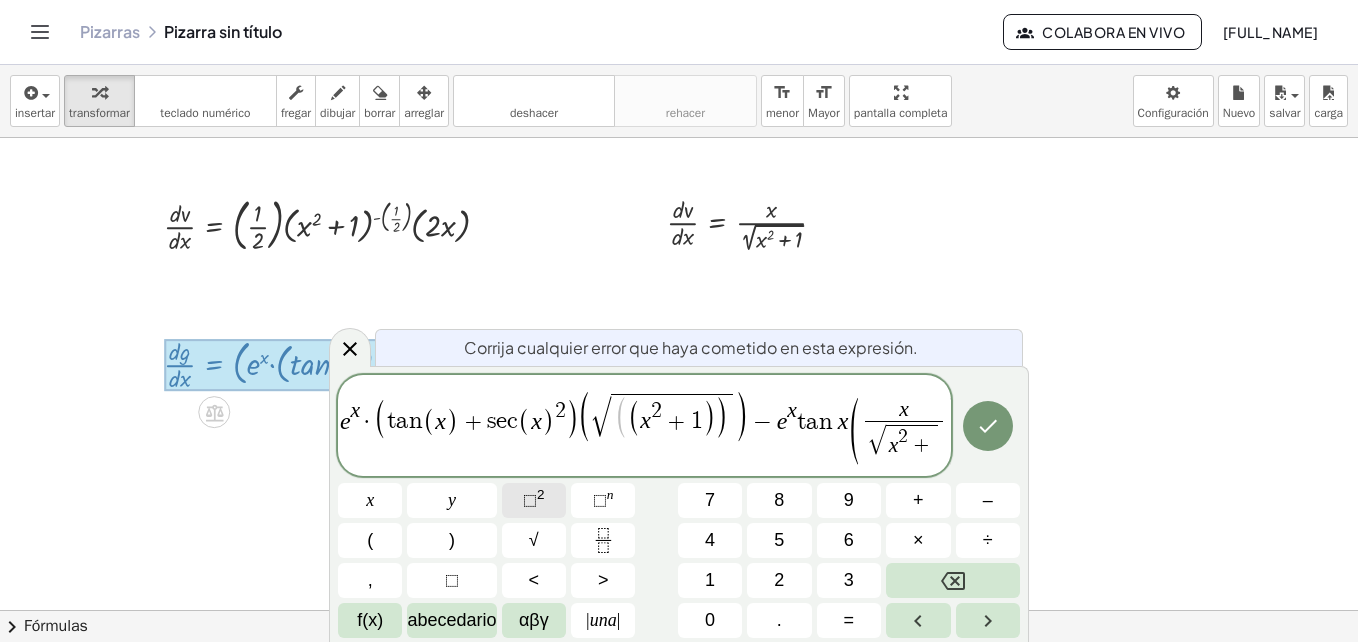 scroll, scrollTop: 0, scrollLeft: 87, axis: horizontal 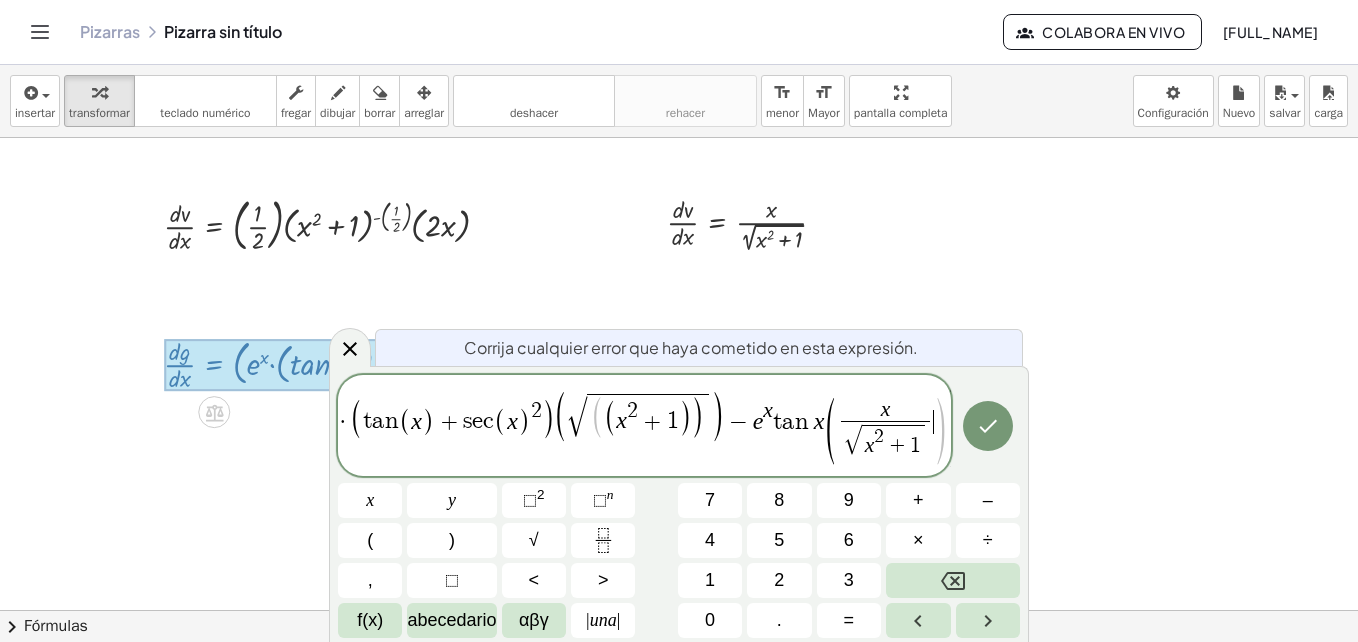 click on "( e x · ( t a n ( x ) + s e c ( x ) 2 ) ( √ ( ( x 2 + 1 ) ) ) − e x t a n x ( x √ x 2 + 1 ​ ​ ) )" at bounding box center [631, 427] 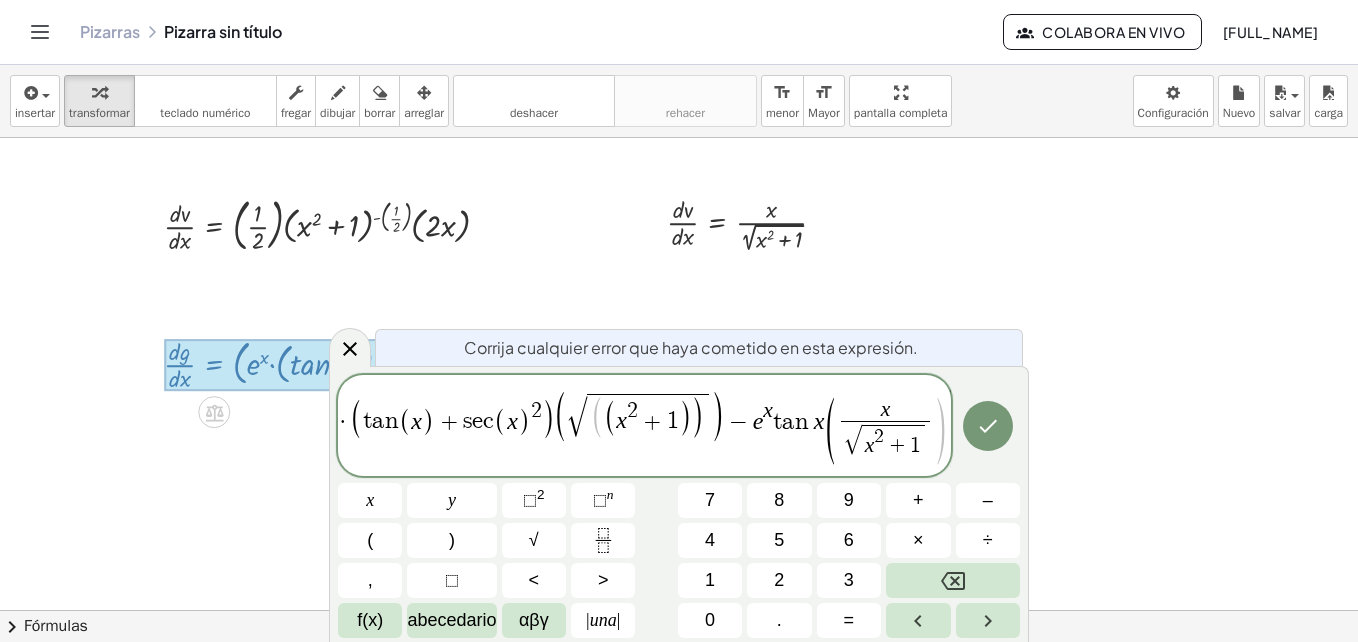 scroll, scrollTop: 0, scrollLeft: 108, axis: horizontal 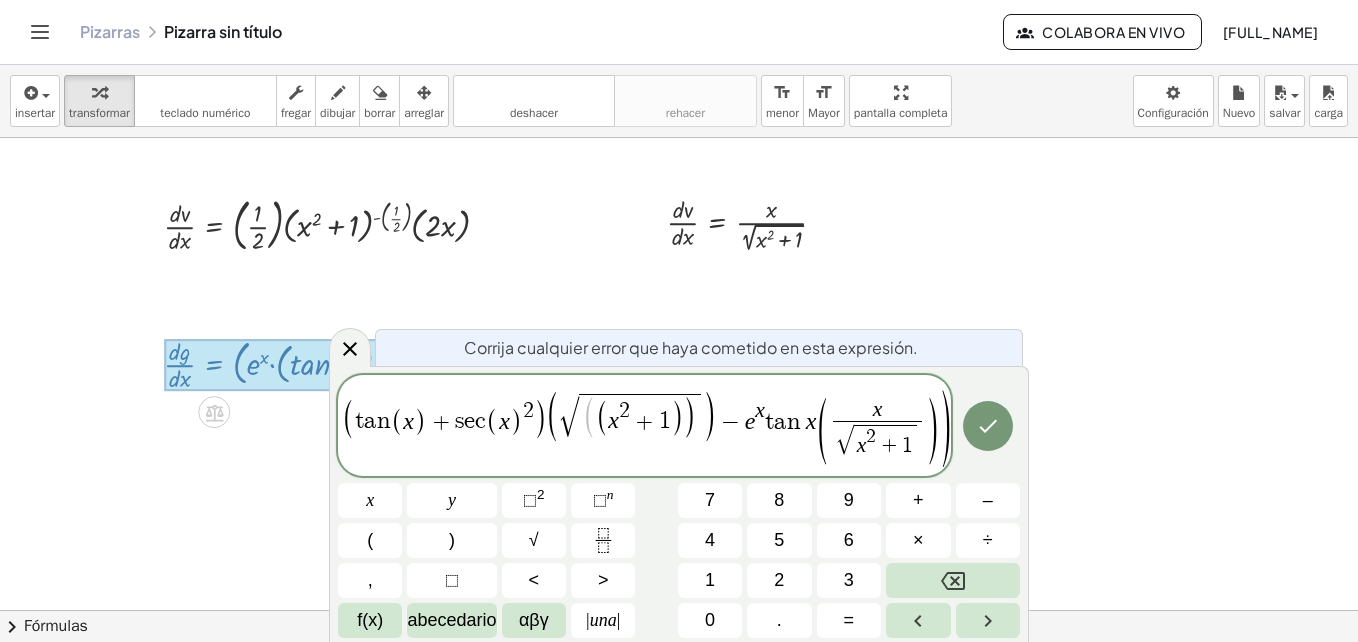 click on "d g d x ​ = ( e x · ( t a n ( x ) + s e c ( x ) 2 ) ( √ ( ( x 2 + 1 ) ) ) − e x t a n x ( x √ x 2 + 1 ​ ) ) ​" at bounding box center (644, 427) 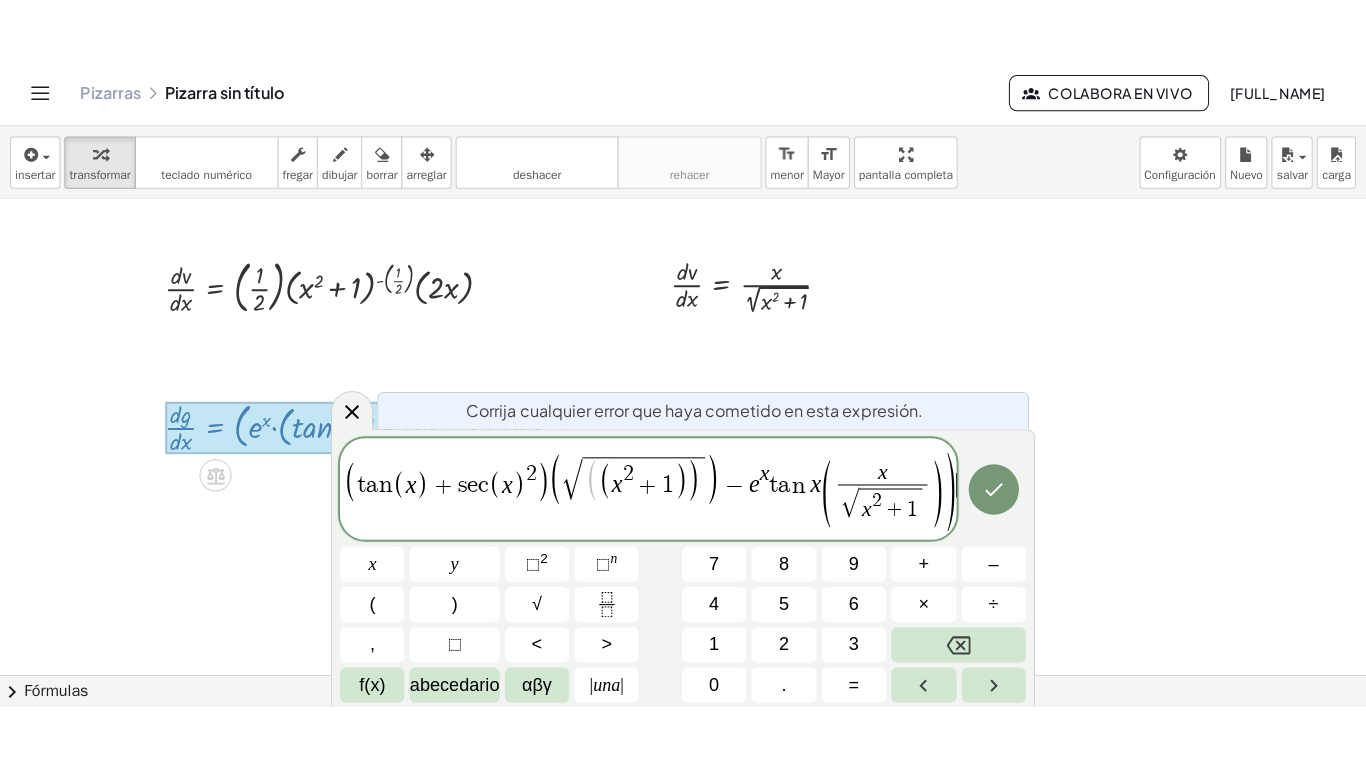 scroll, scrollTop: 0, scrollLeft: 56, axis: horizontal 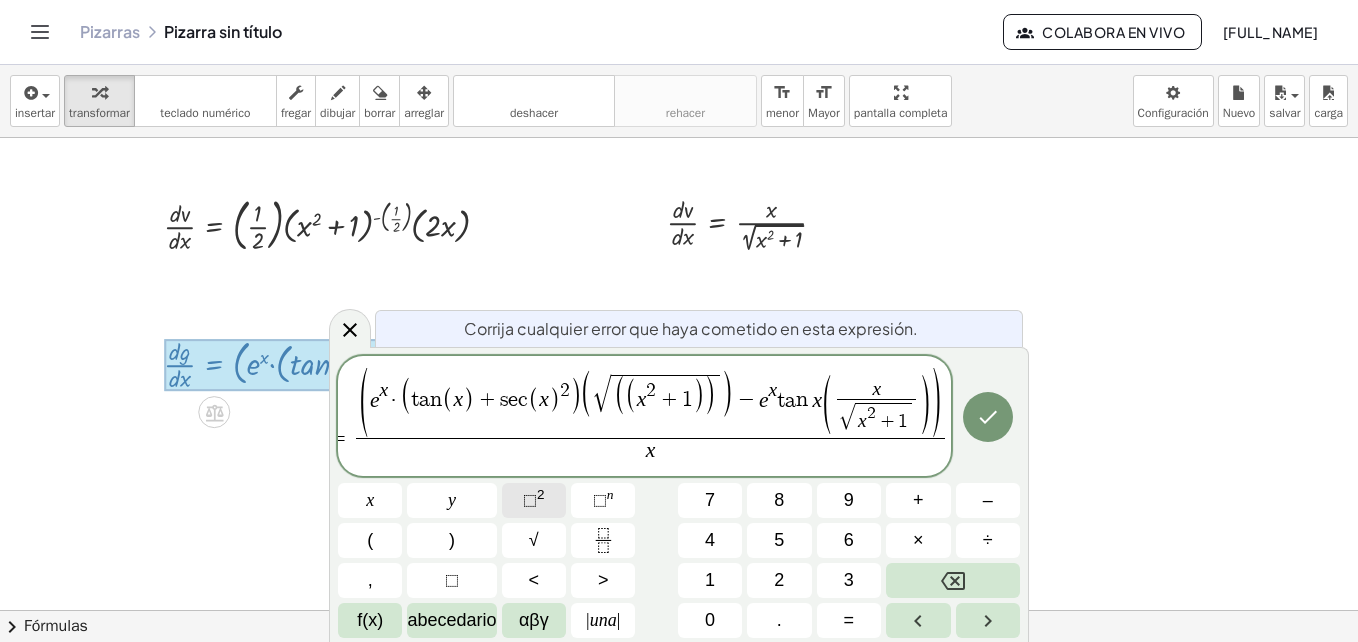 click on "⬚" at bounding box center (530, 500) 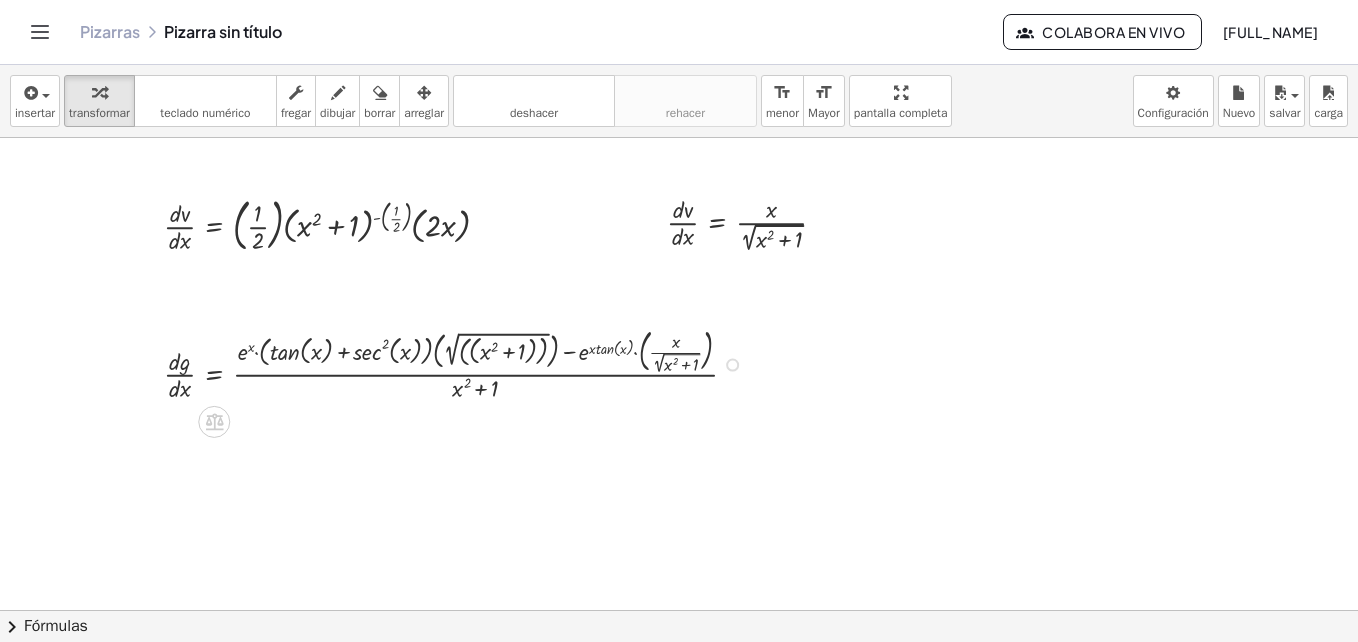 click on "Fix a mistake Transform line Copy line as LaTeX Copy derivation as LaTeX Expand new lines: On" at bounding box center (732, 365) 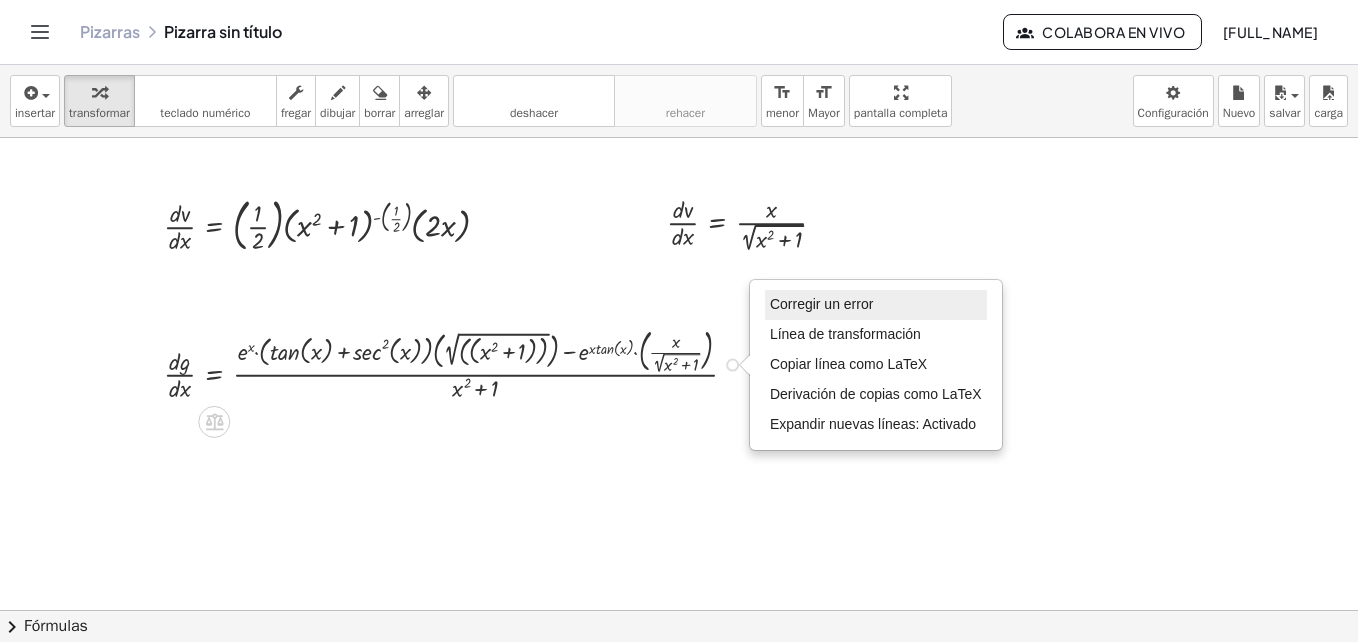 click on "Corregir un error" at bounding box center (821, 304) 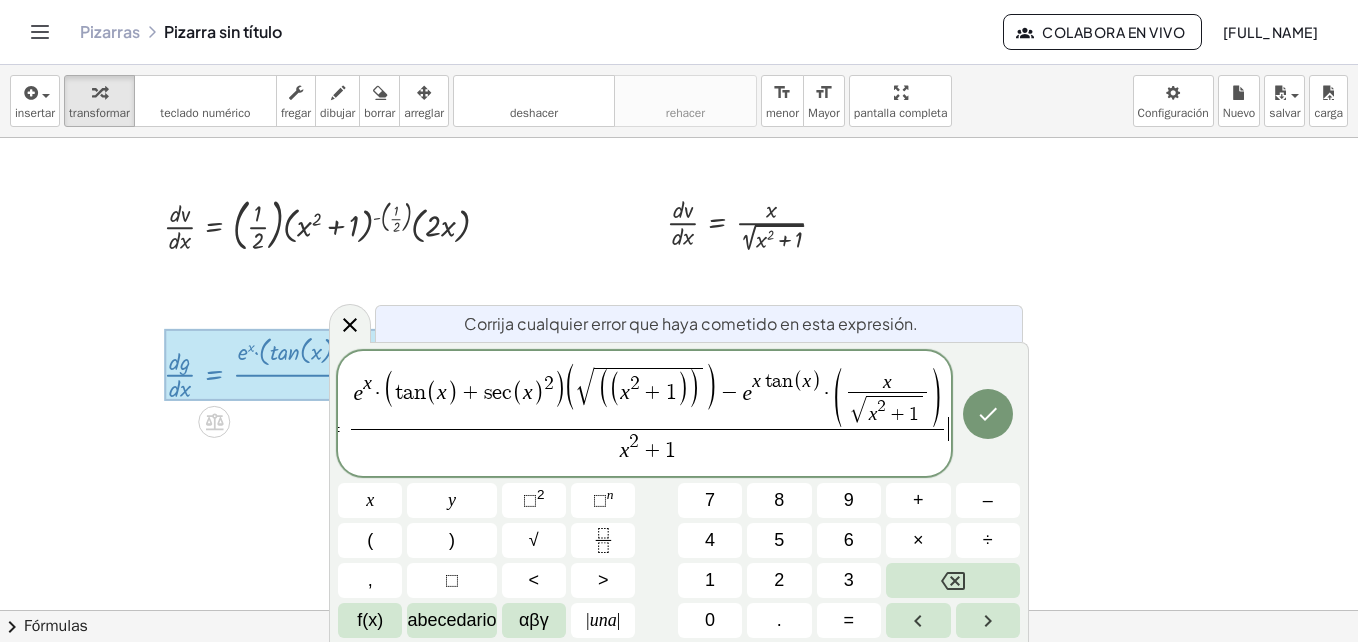 click on ")" at bounding box center (816, 381) 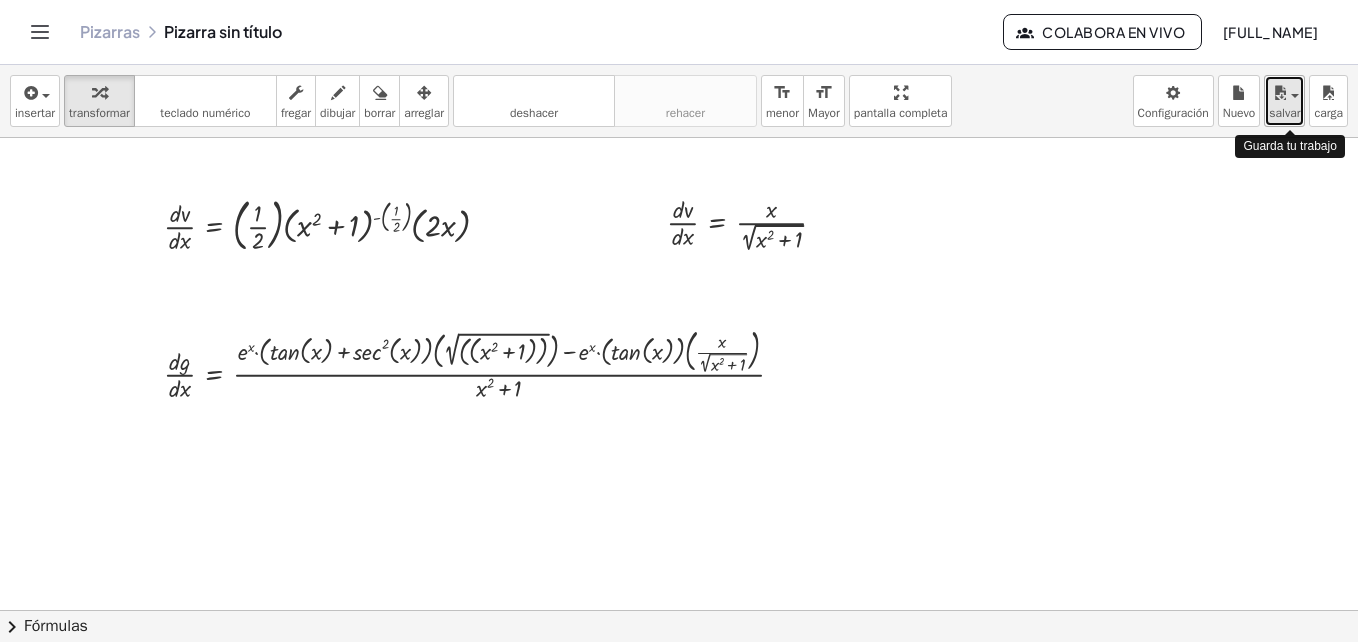 click at bounding box center (1279, 93) 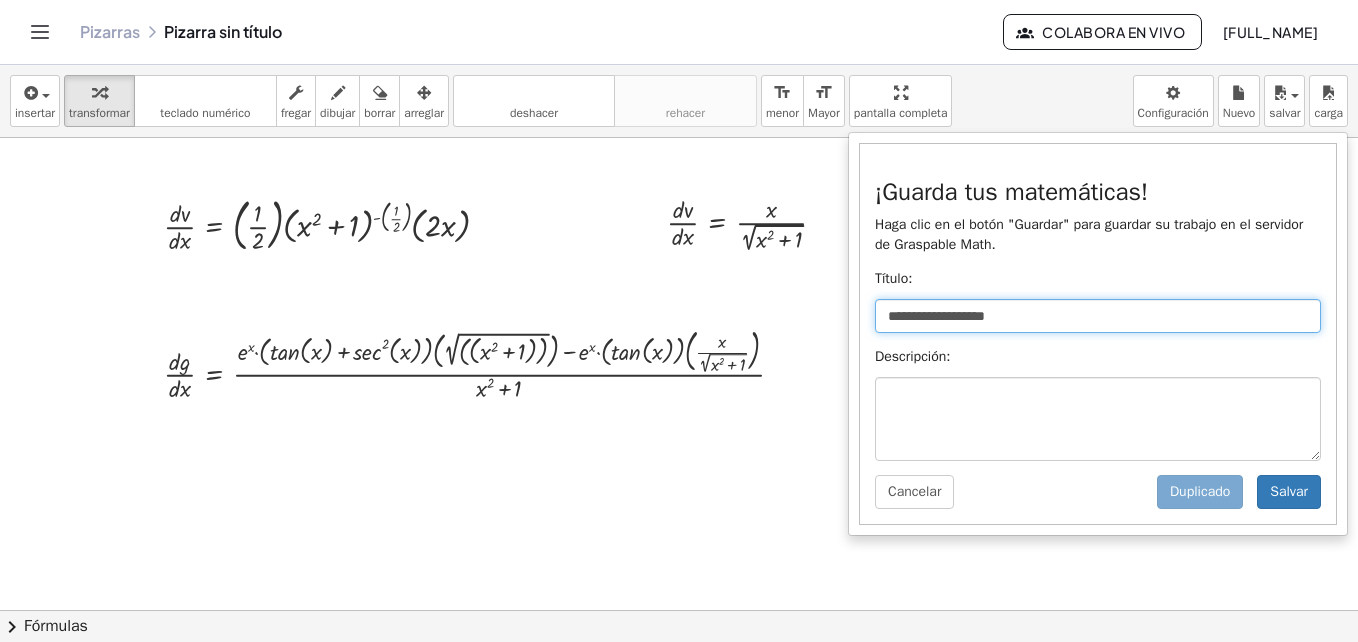 click on "**********" at bounding box center (1098, 316) 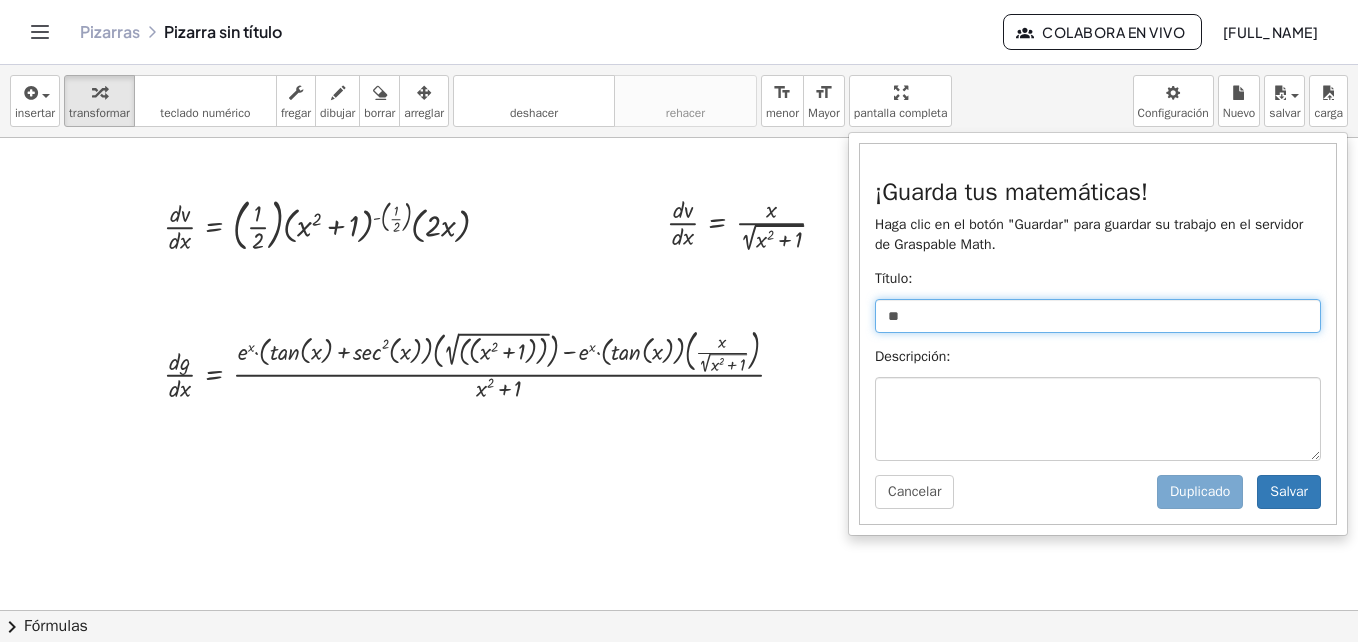 type on "*" 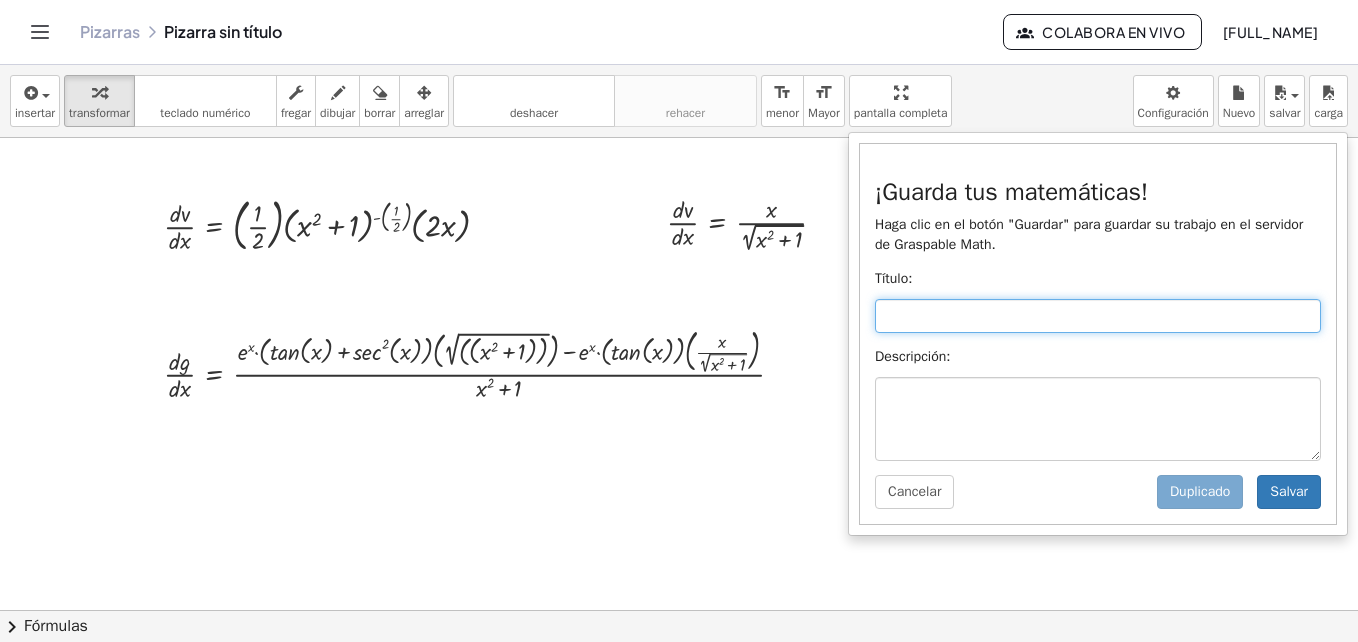 type on "*" 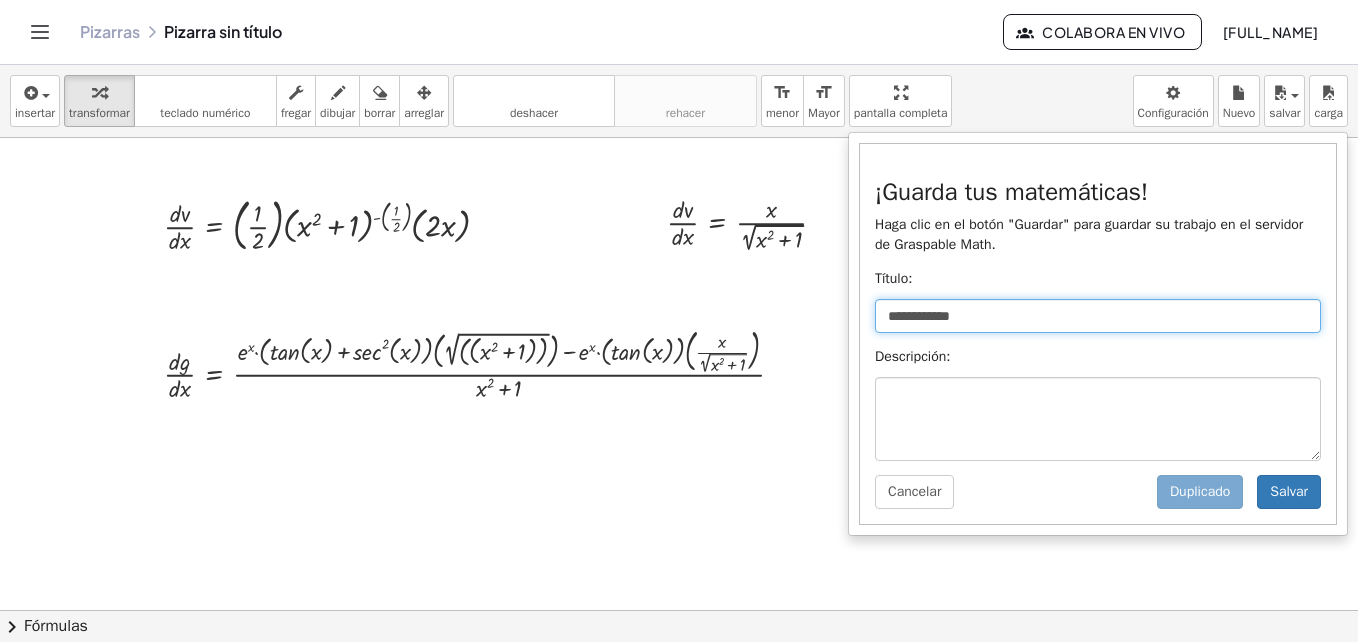 type on "**********" 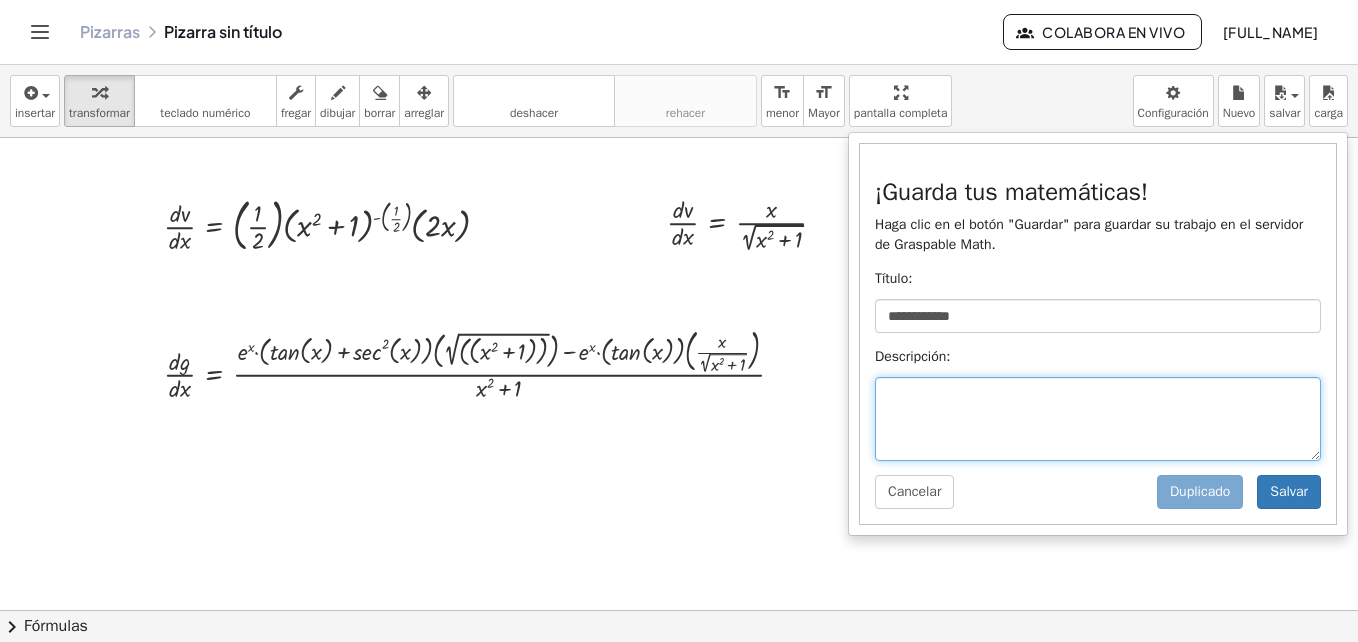 click at bounding box center [1098, 419] 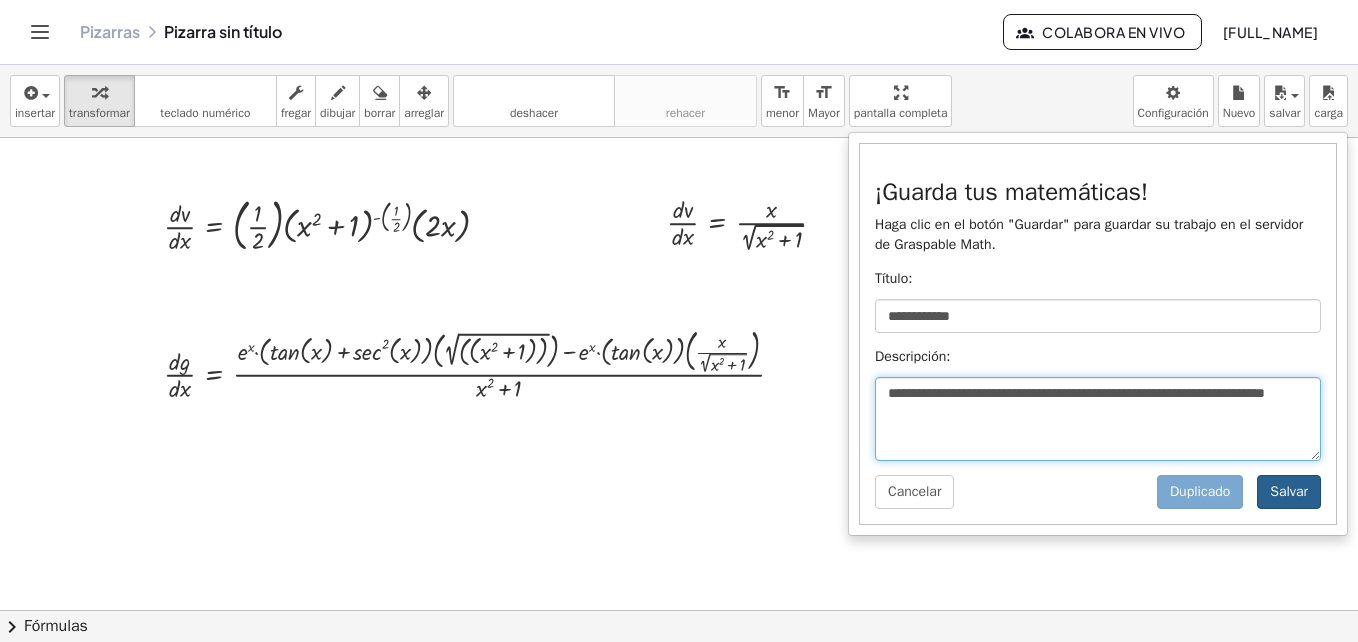 type on "**********" 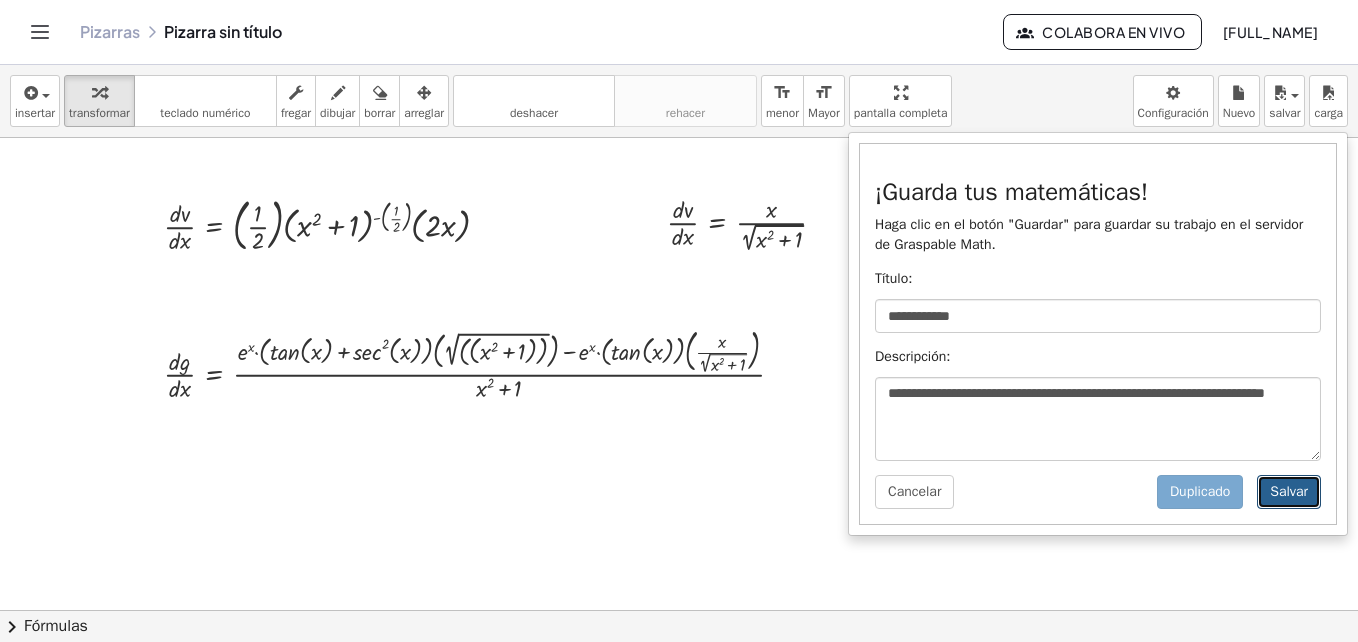 click on "Salvar" at bounding box center (1289, 492) 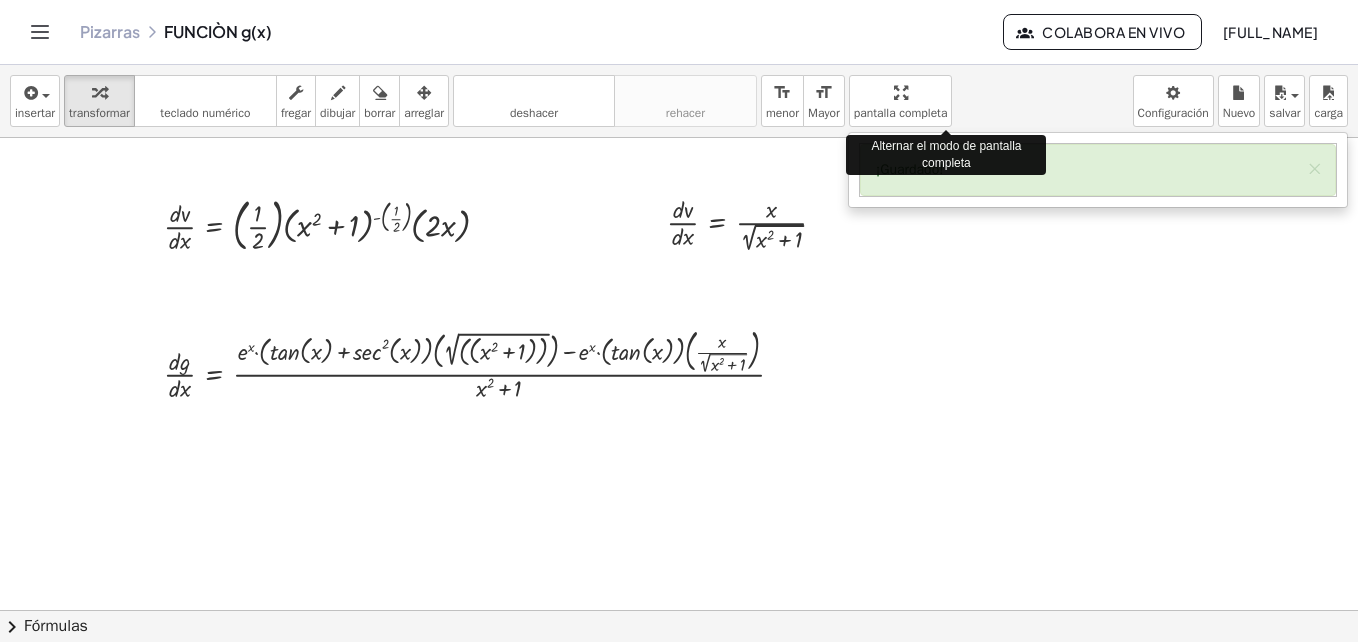 drag, startPoint x: 921, startPoint y: 95, endPoint x: 925, endPoint y: 169, distance: 74.10803 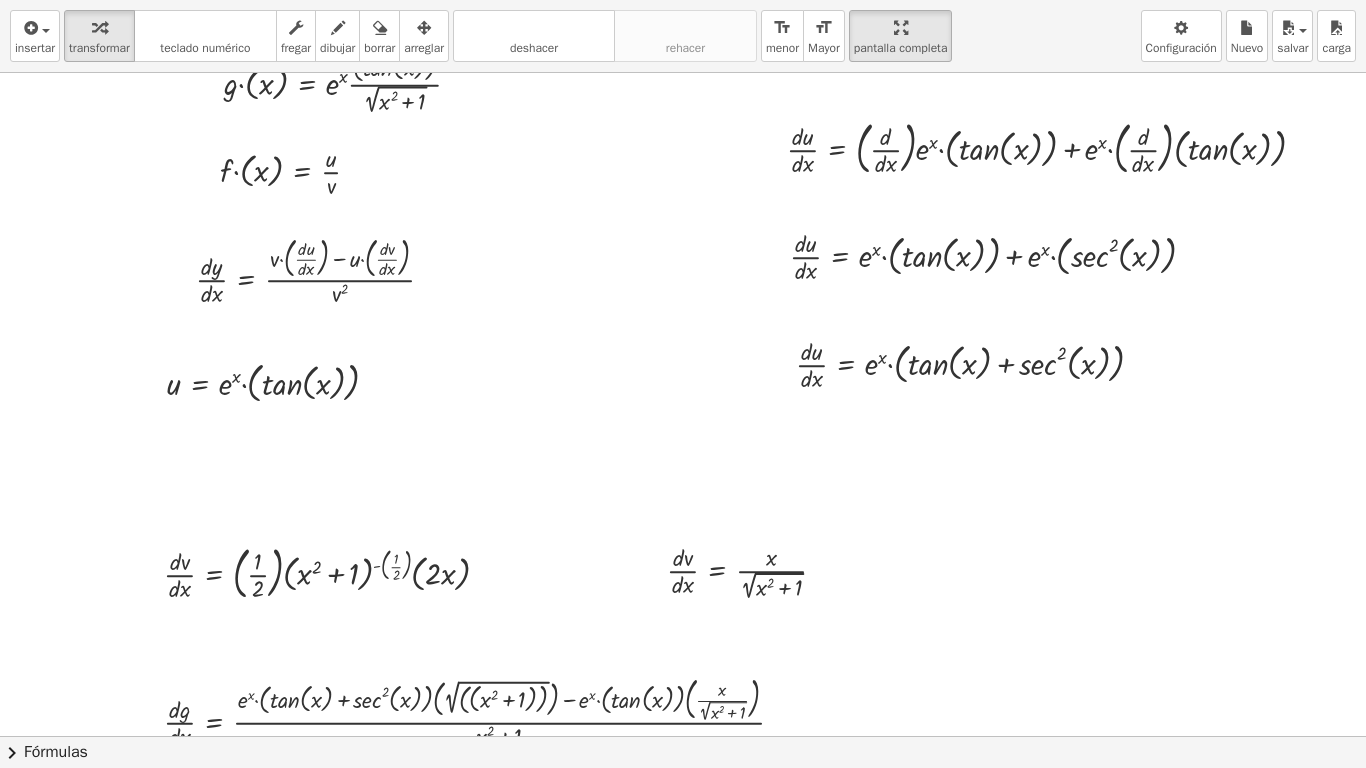 scroll, scrollTop: 0, scrollLeft: 0, axis: both 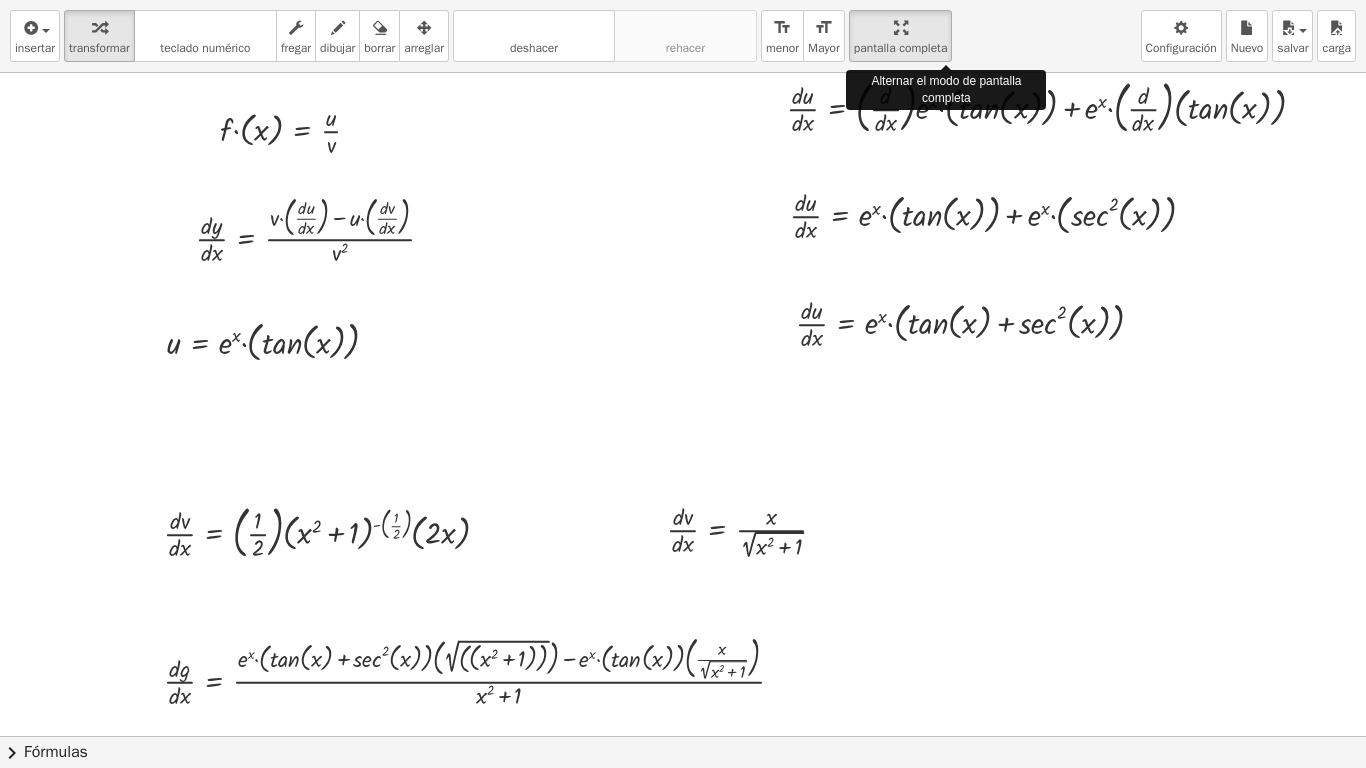 drag, startPoint x: 916, startPoint y: 29, endPoint x: 912, endPoint y: -45, distance: 74.10803 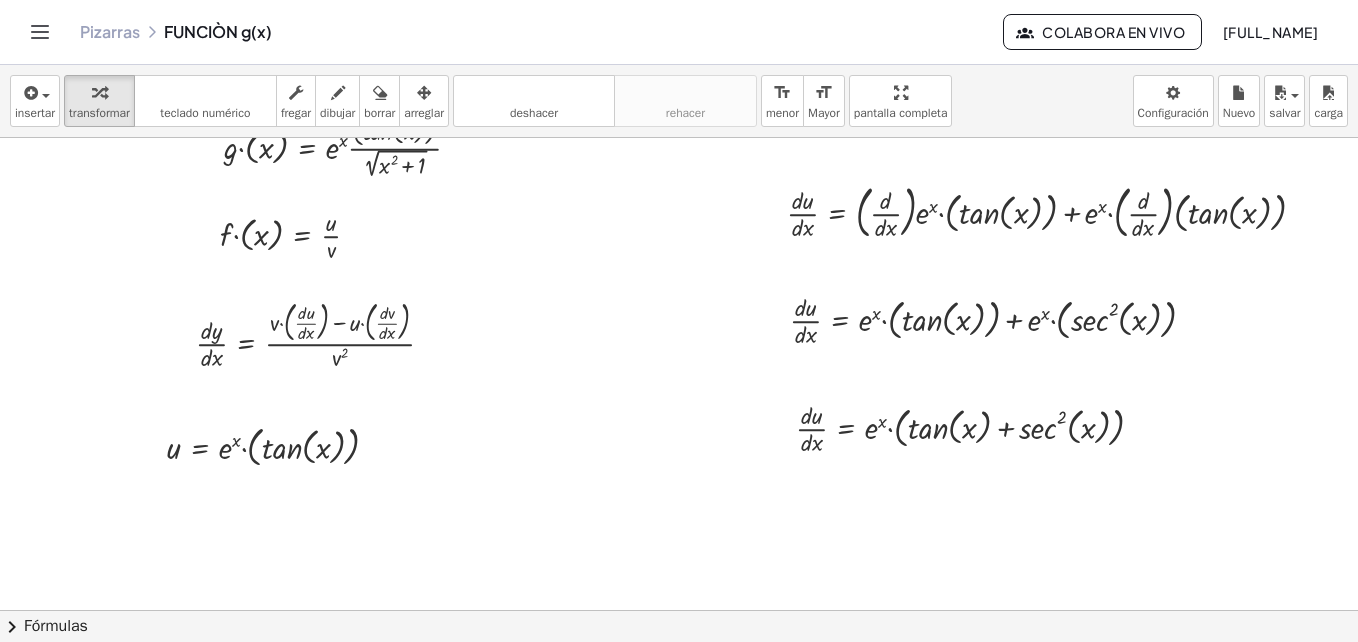 scroll, scrollTop: 119, scrollLeft: 0, axis: vertical 